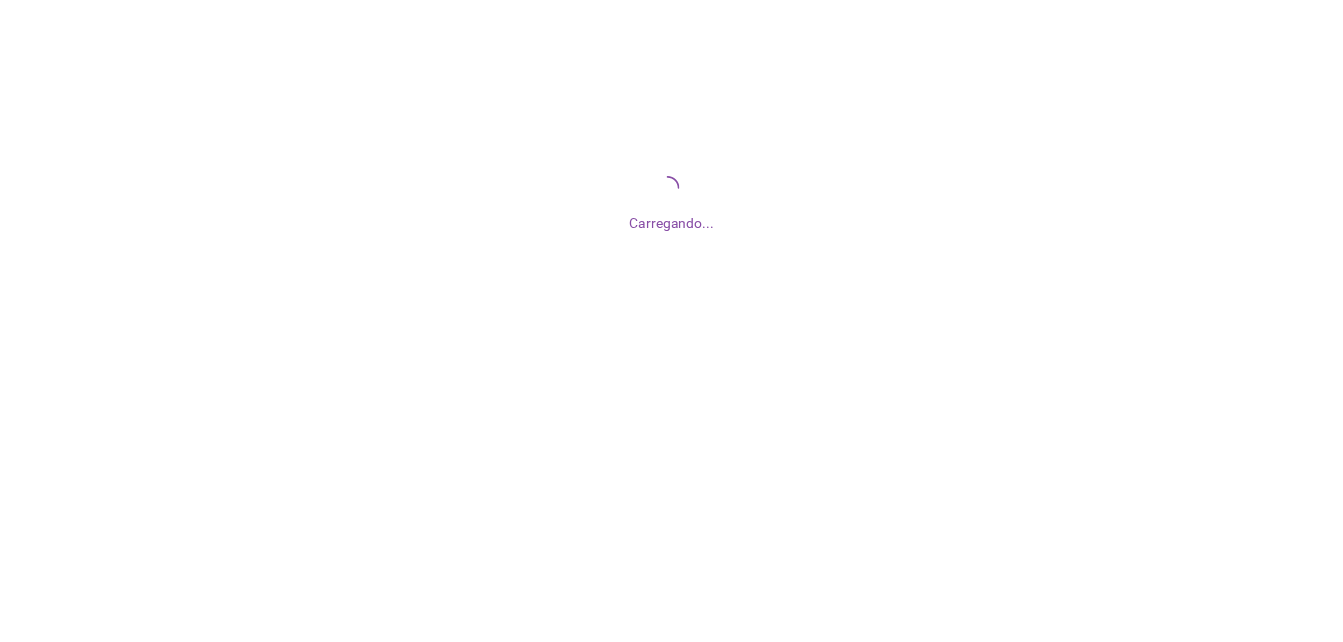 scroll, scrollTop: 0, scrollLeft: 0, axis: both 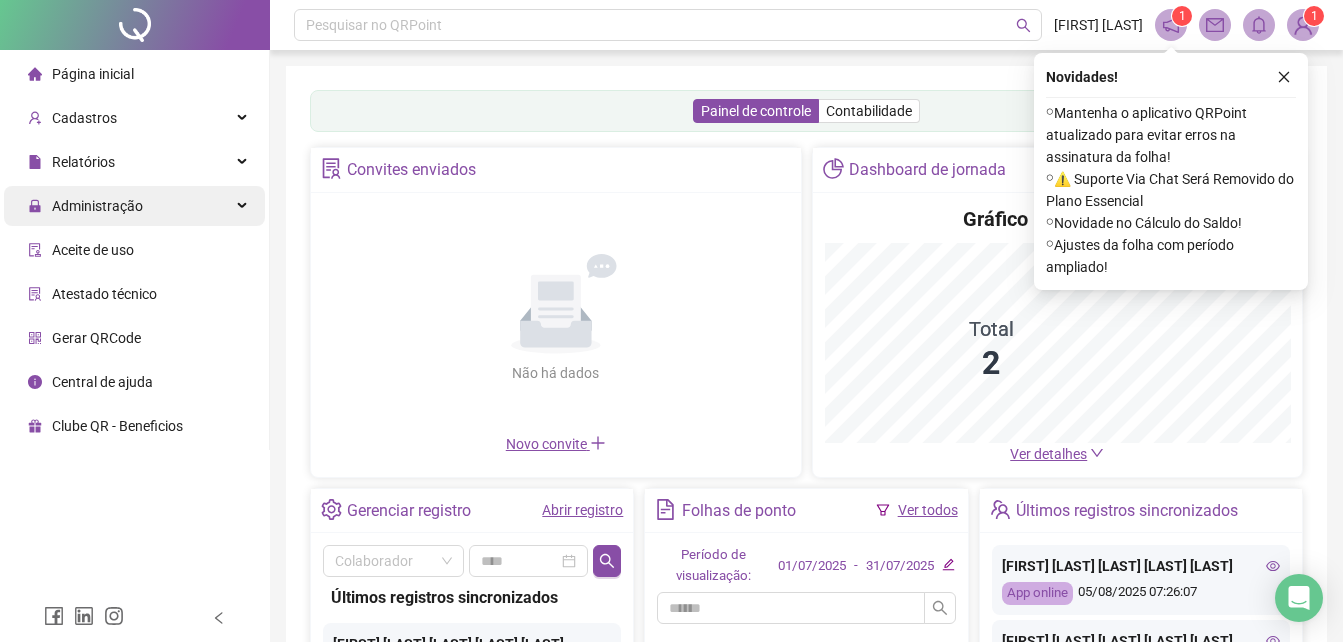 click on "Administração" at bounding box center (97, 206) 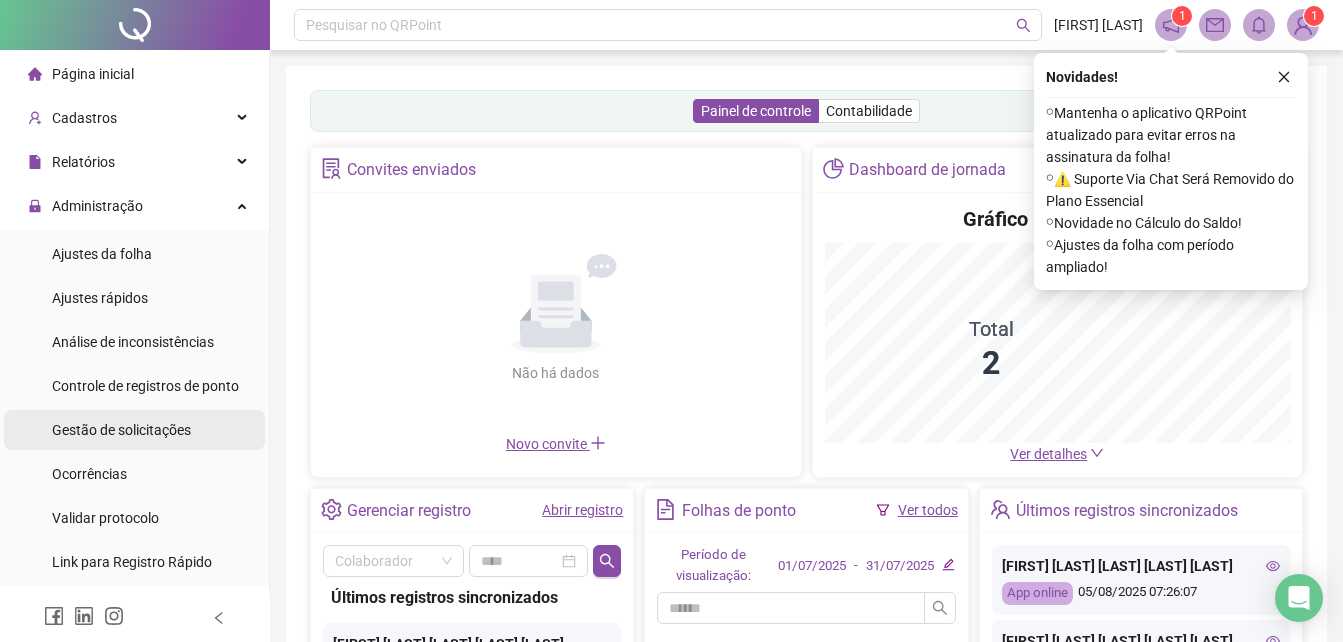 click on "Gestão de solicitações" at bounding box center (121, 430) 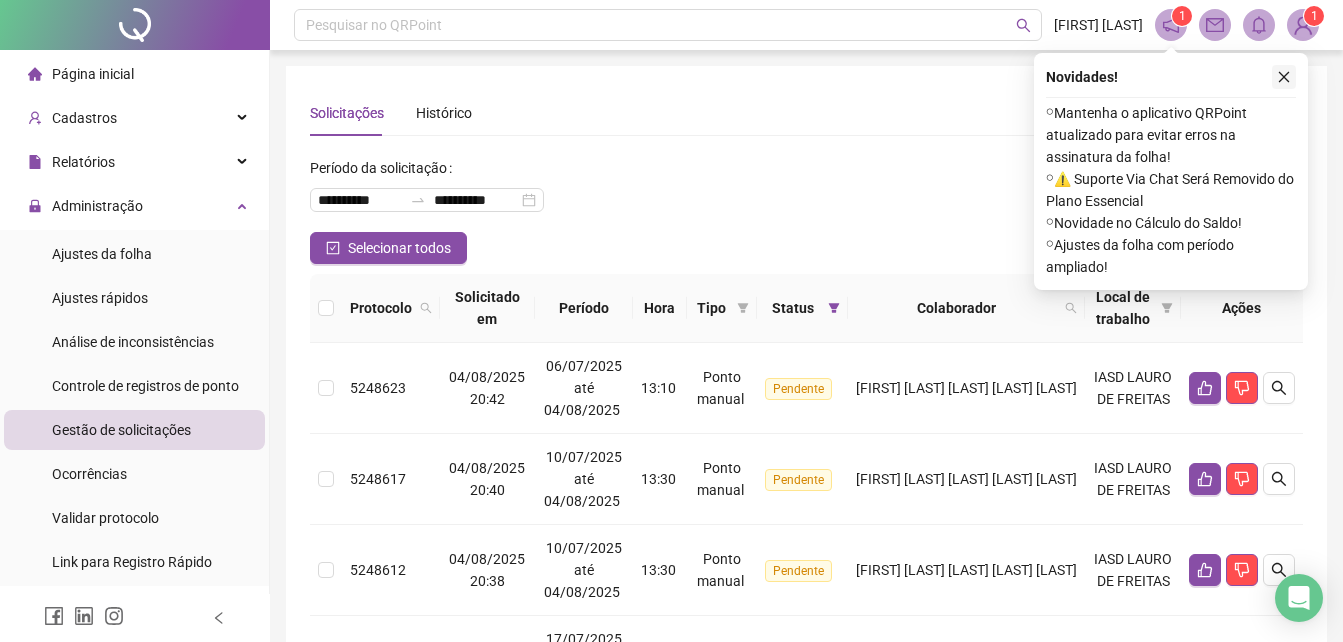 click at bounding box center (1284, 77) 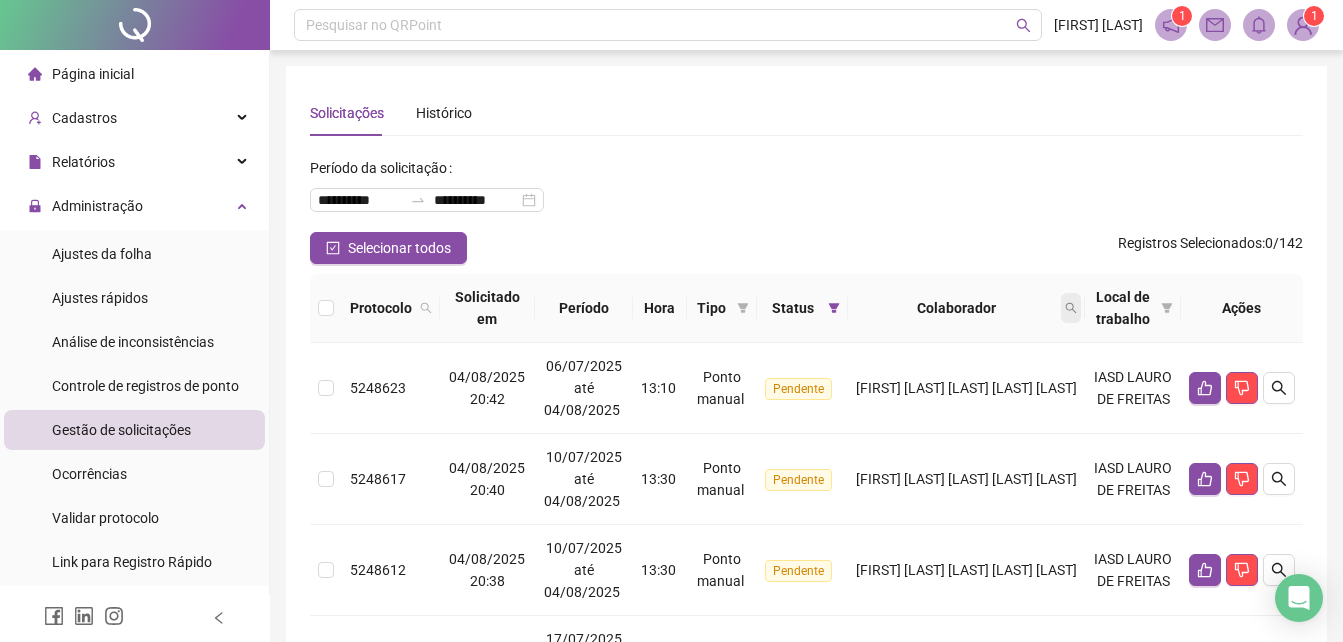 click 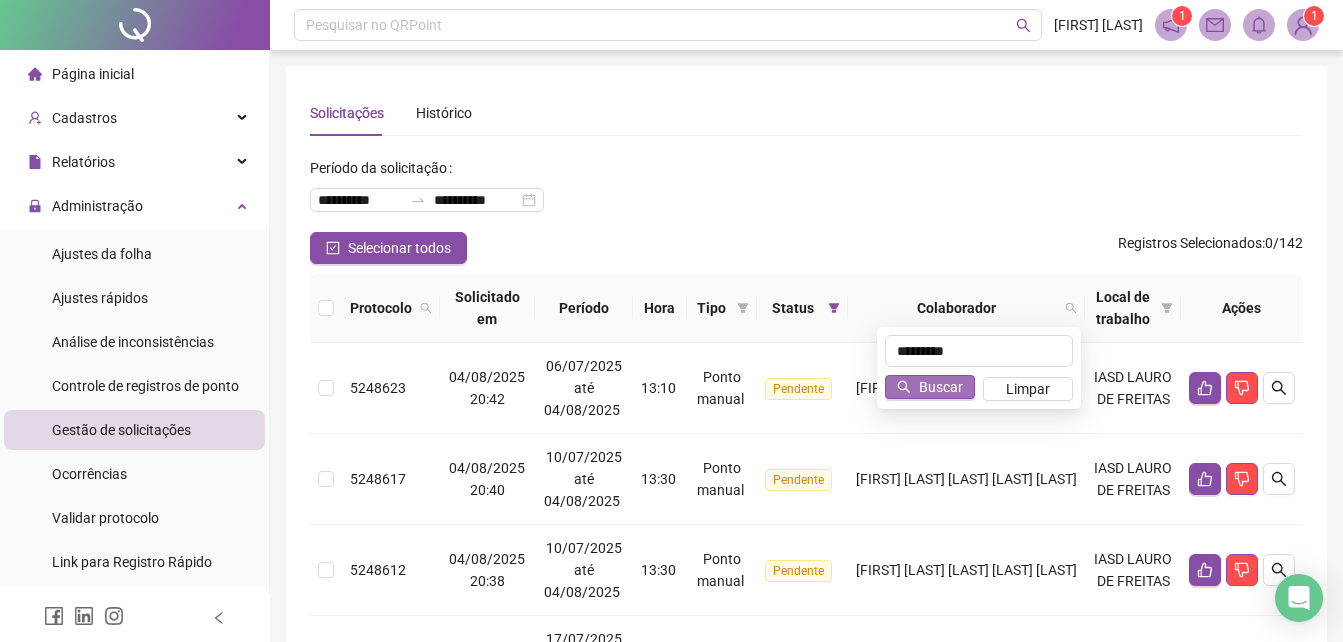 type on "*********" 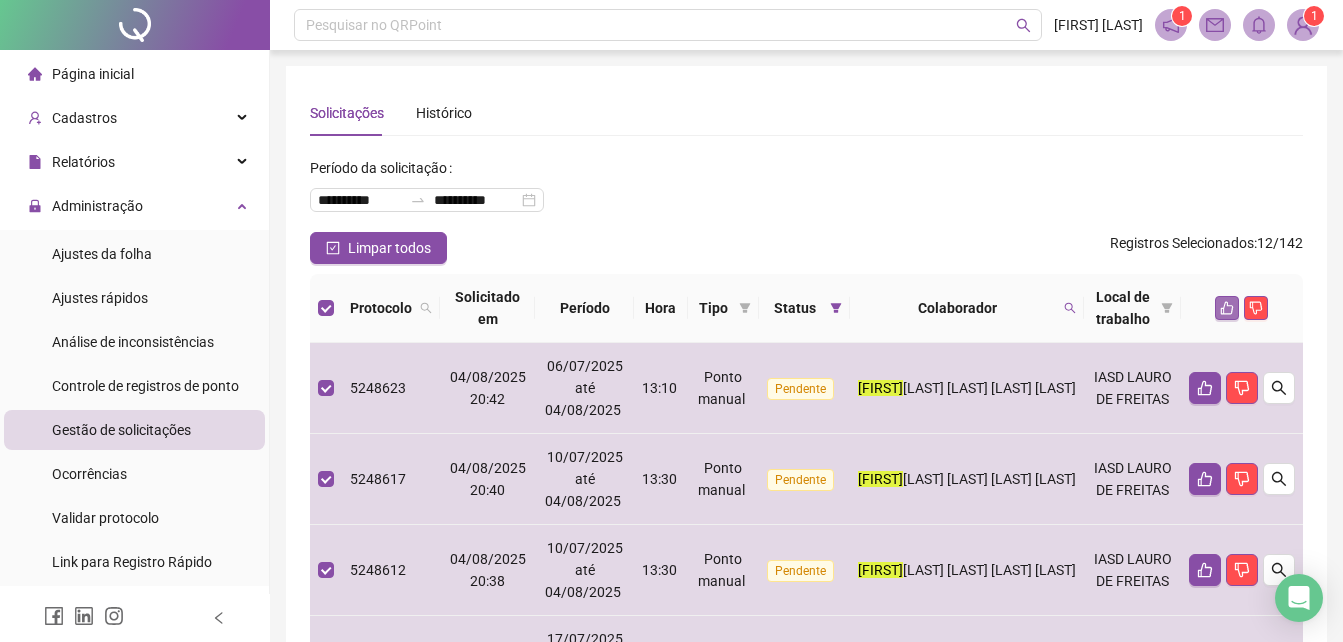 click 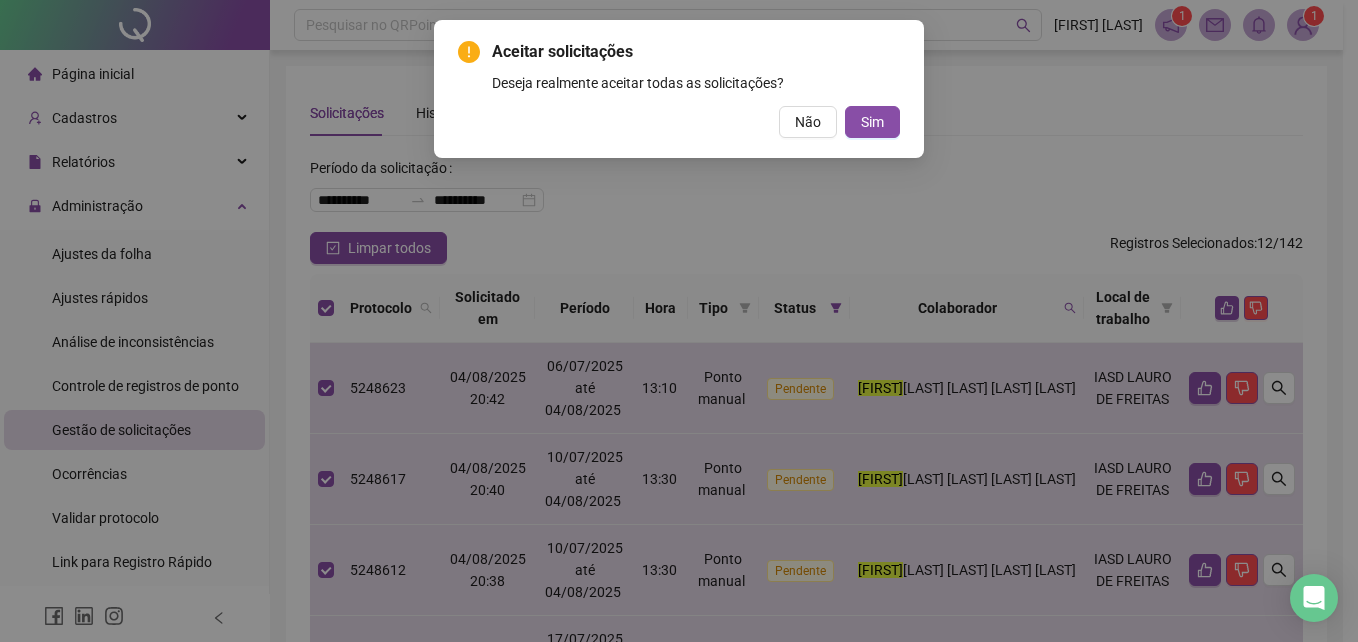 click on "Não Sim" at bounding box center (679, 122) 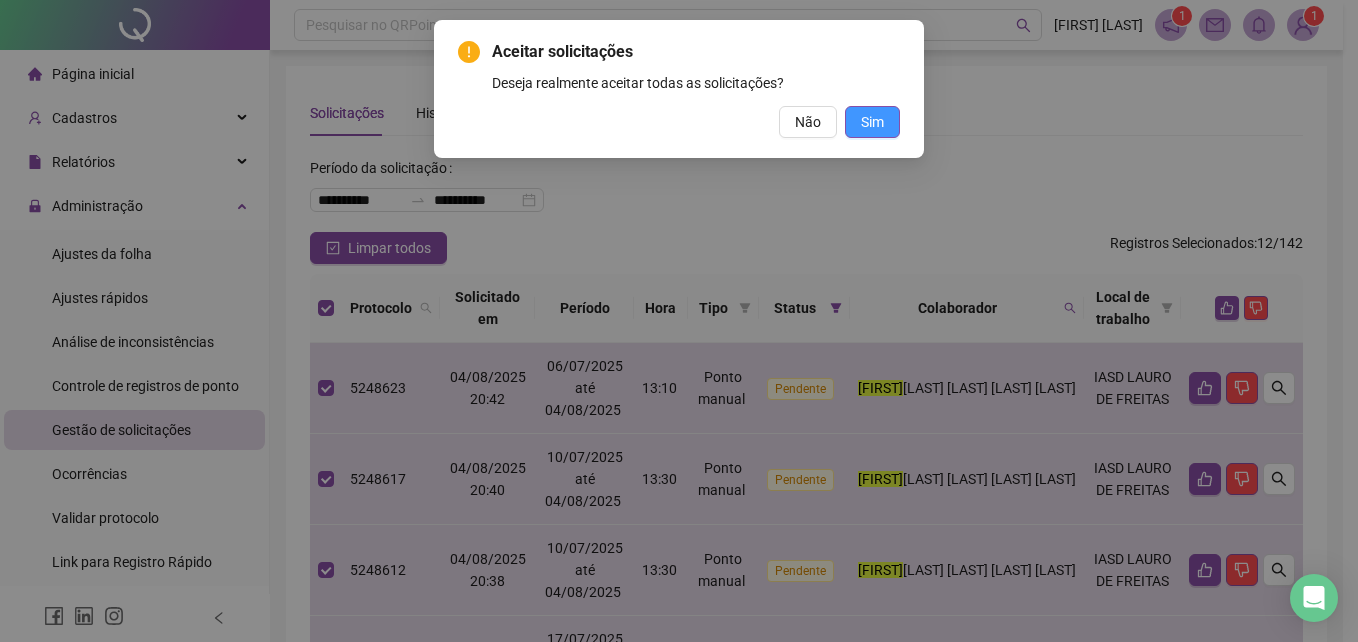 click on "Sim" at bounding box center (872, 122) 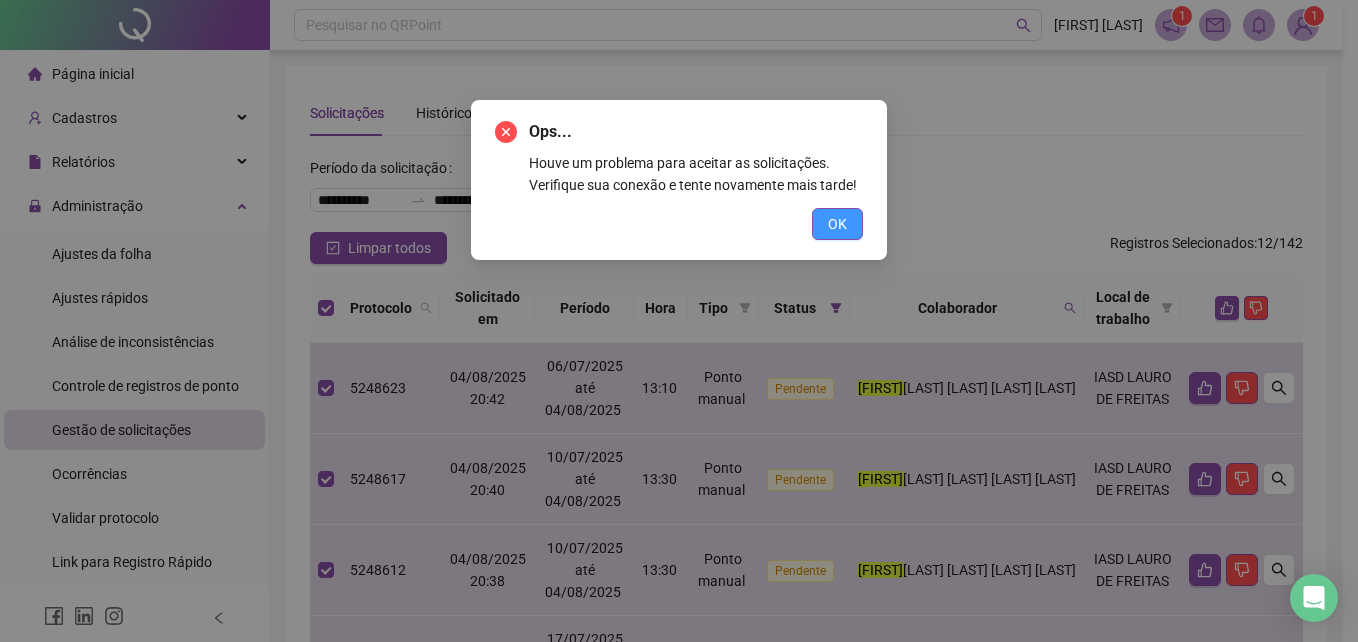 click on "OK" at bounding box center (837, 224) 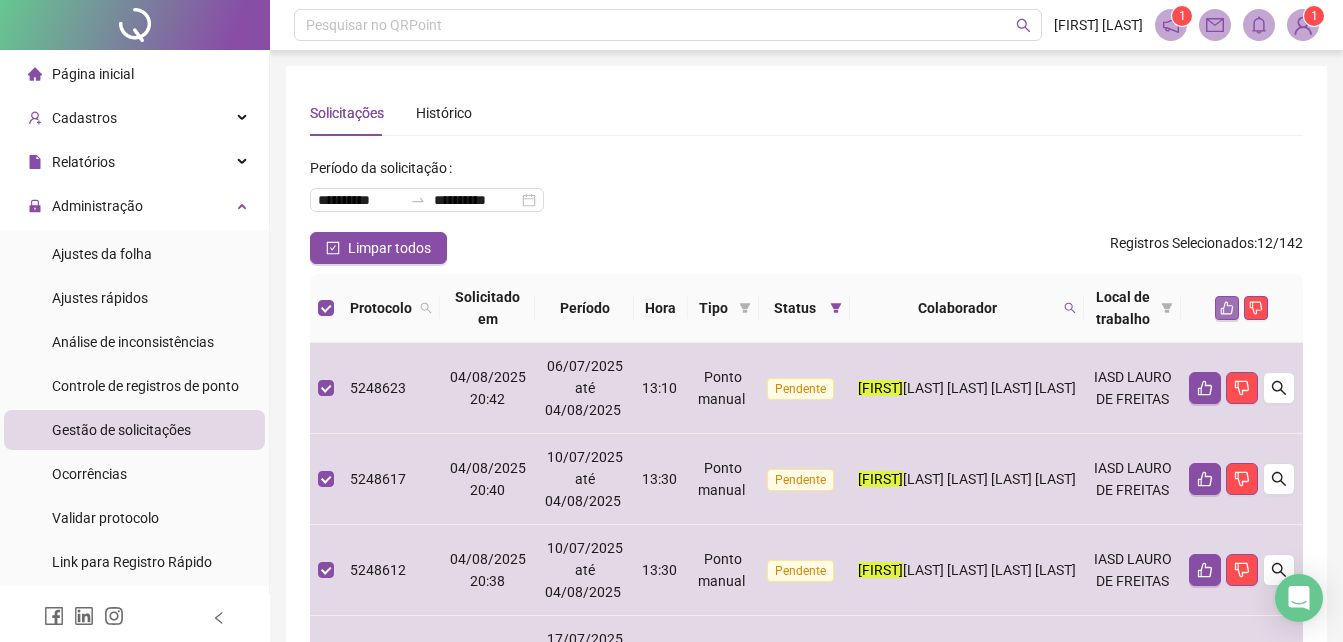 click 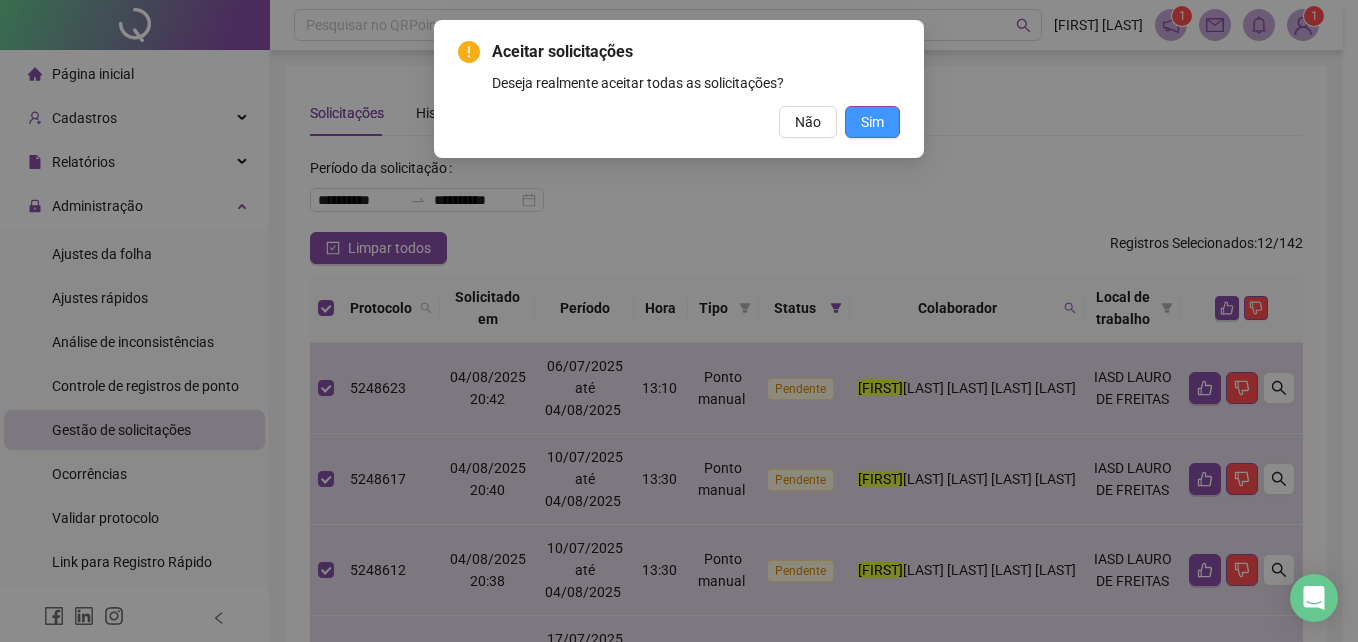 click on "Sim" at bounding box center (872, 122) 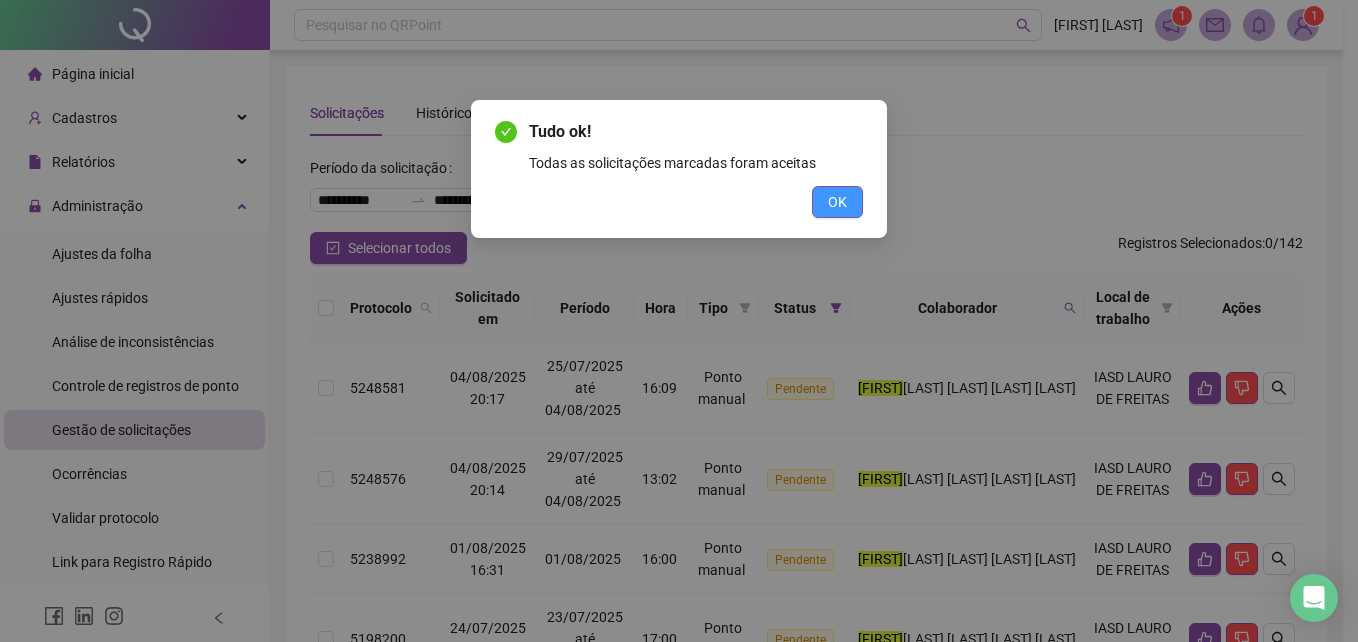 click on "OK" at bounding box center (837, 202) 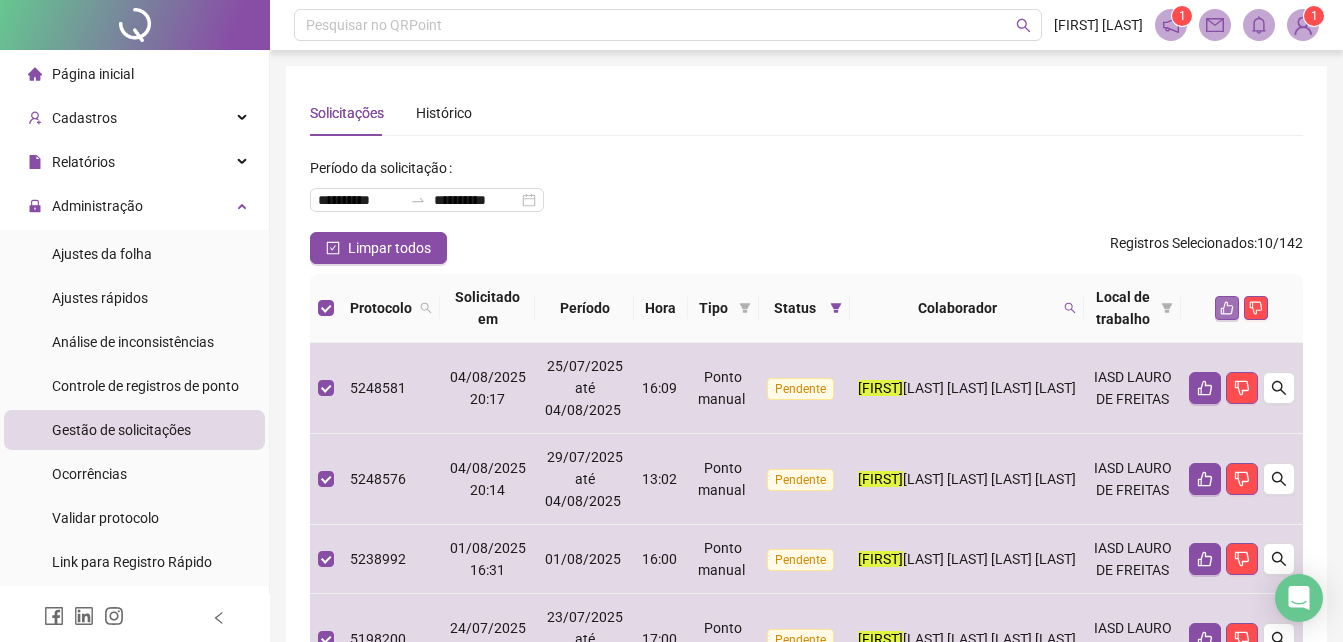 click 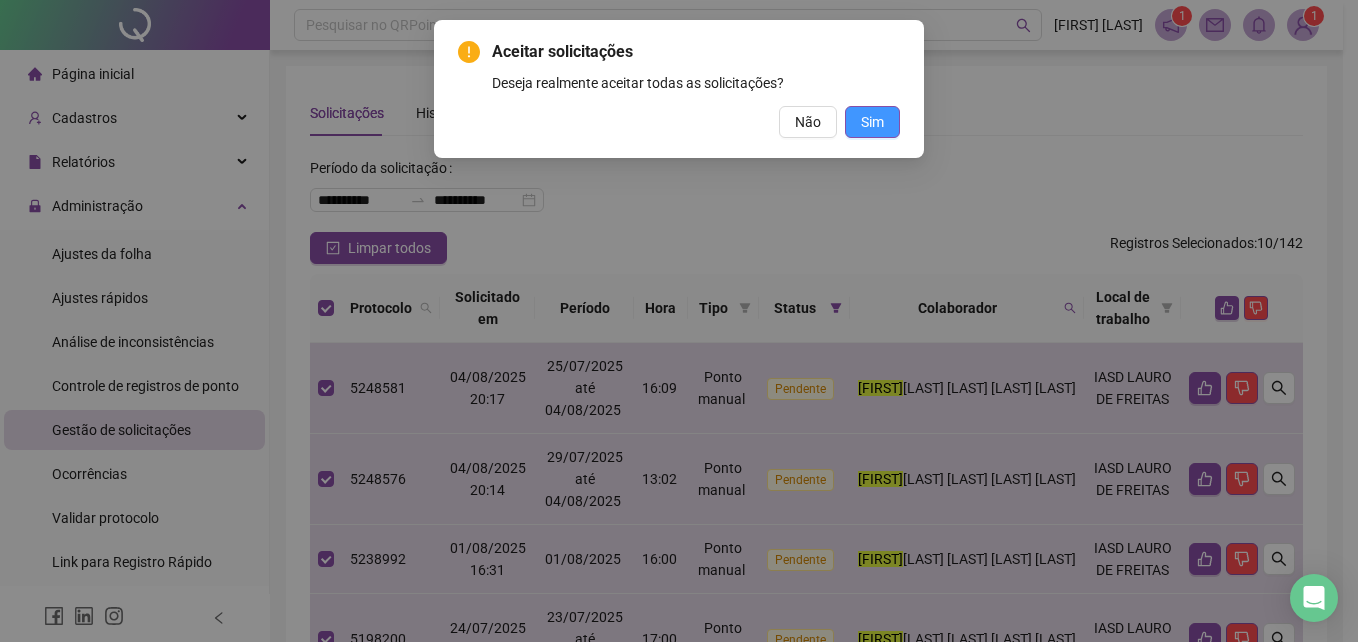 click on "Sim" at bounding box center (872, 122) 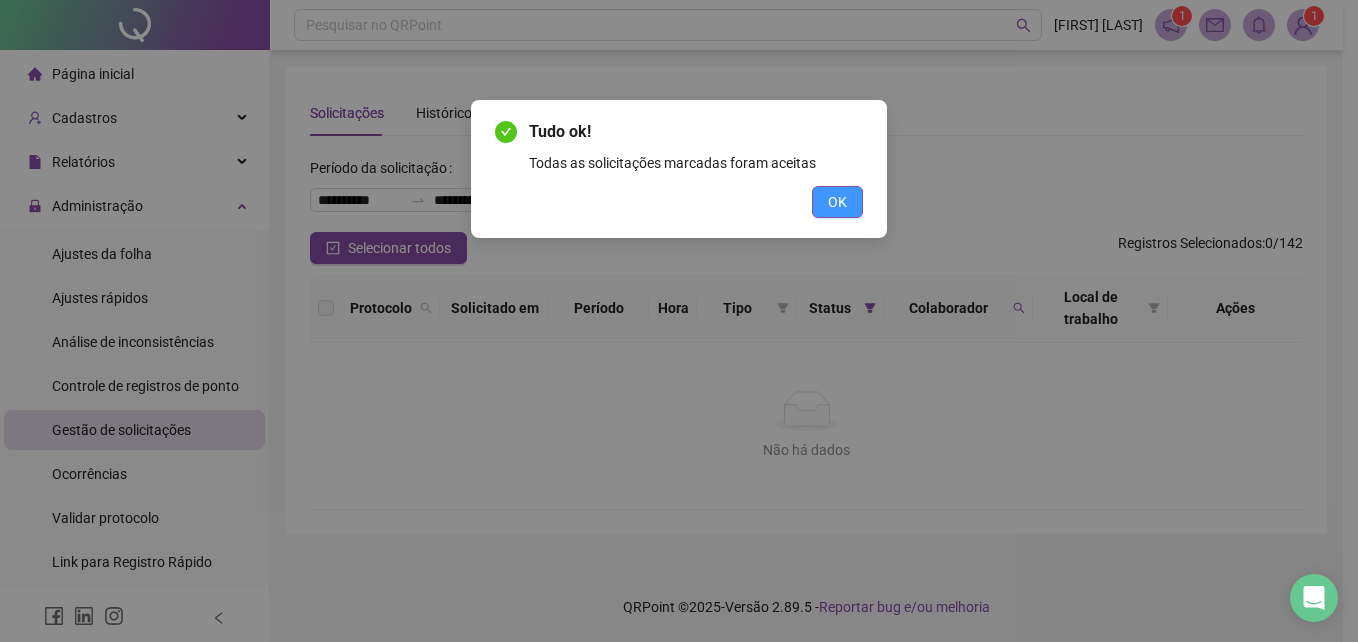 click on "OK" at bounding box center [837, 202] 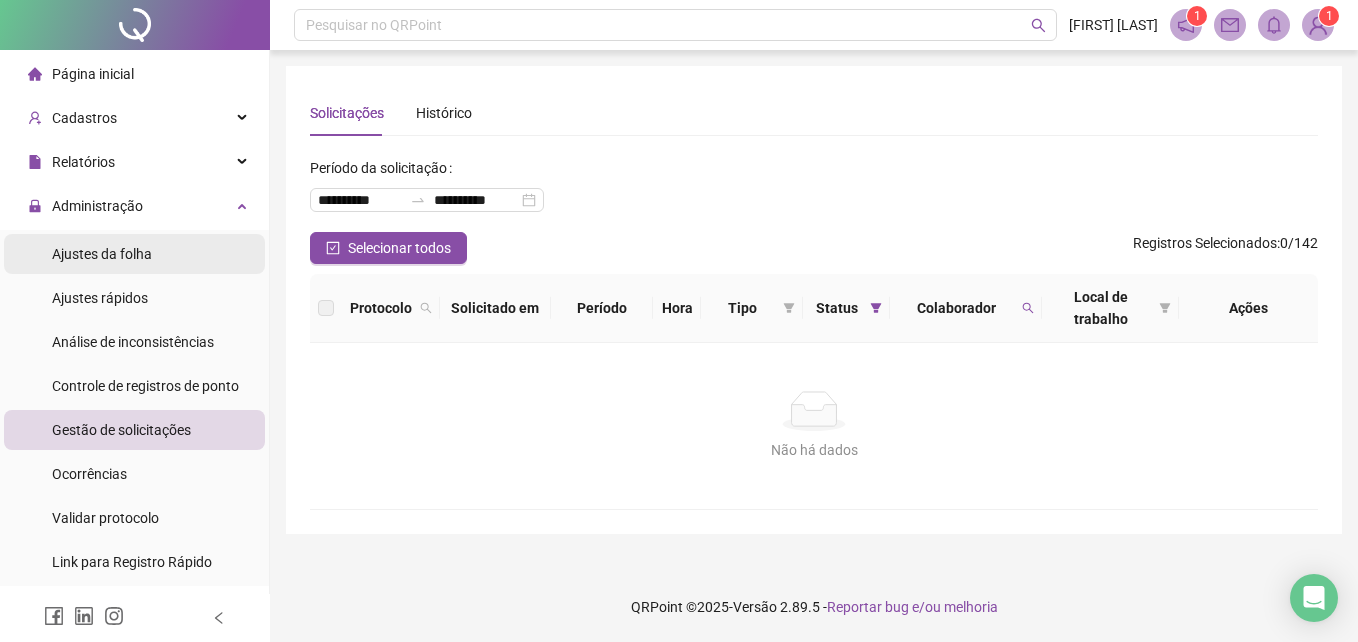 click on "Ajustes da folha" at bounding box center (102, 254) 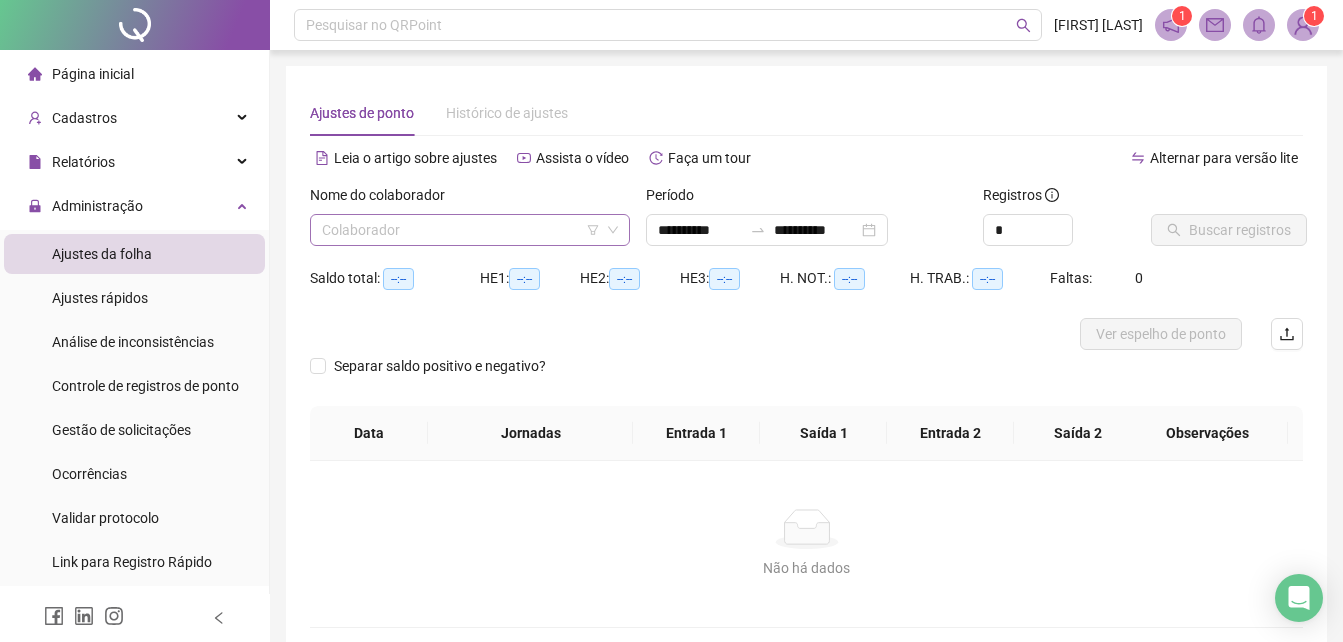 click at bounding box center (461, 230) 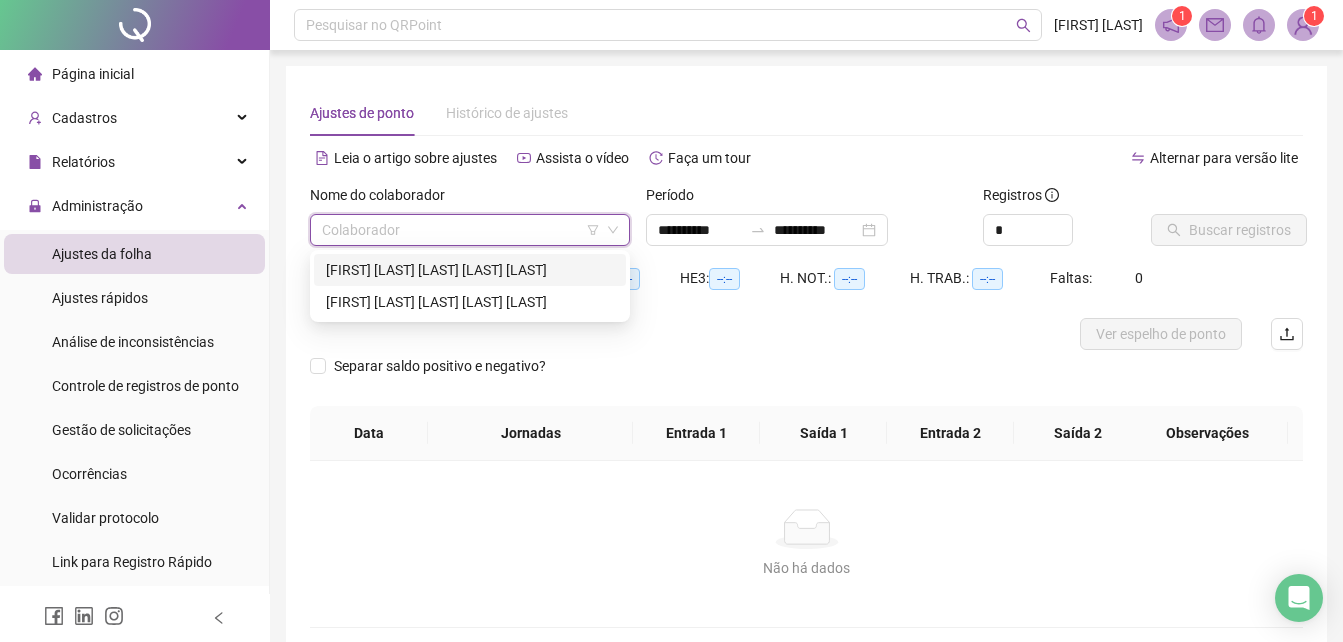 click on "[FIRST] [LAST] [LAST] [LAST]" at bounding box center (470, 270) 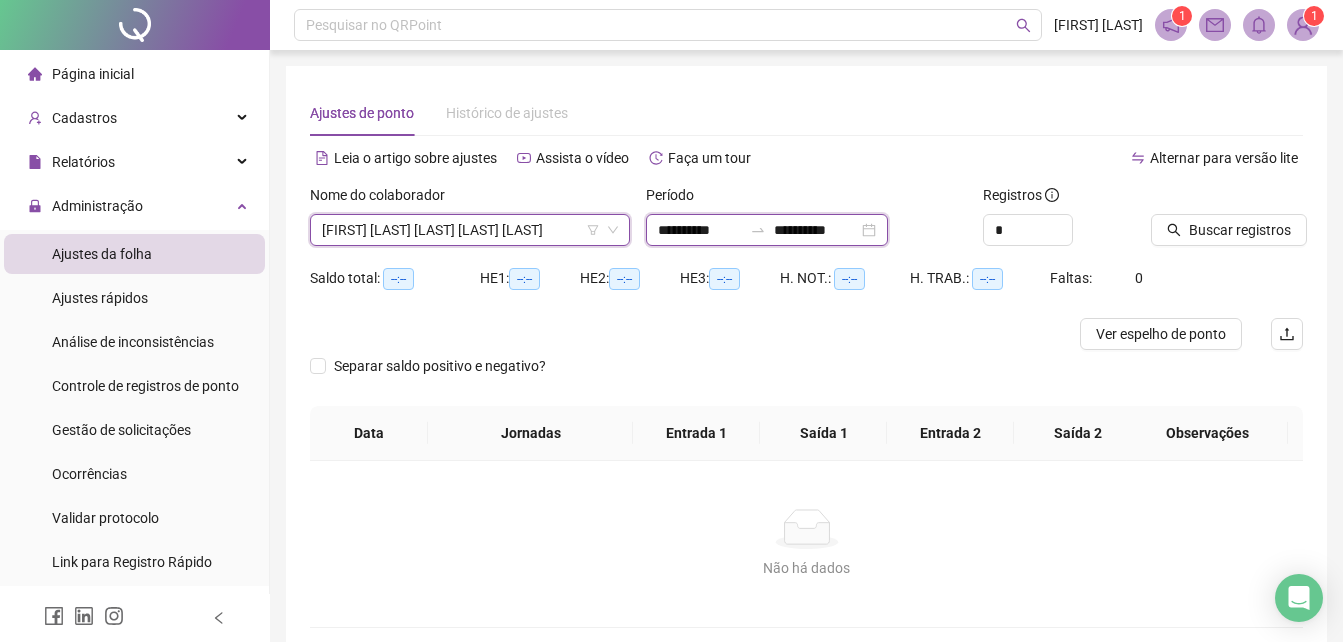 click on "**********" at bounding box center (700, 230) 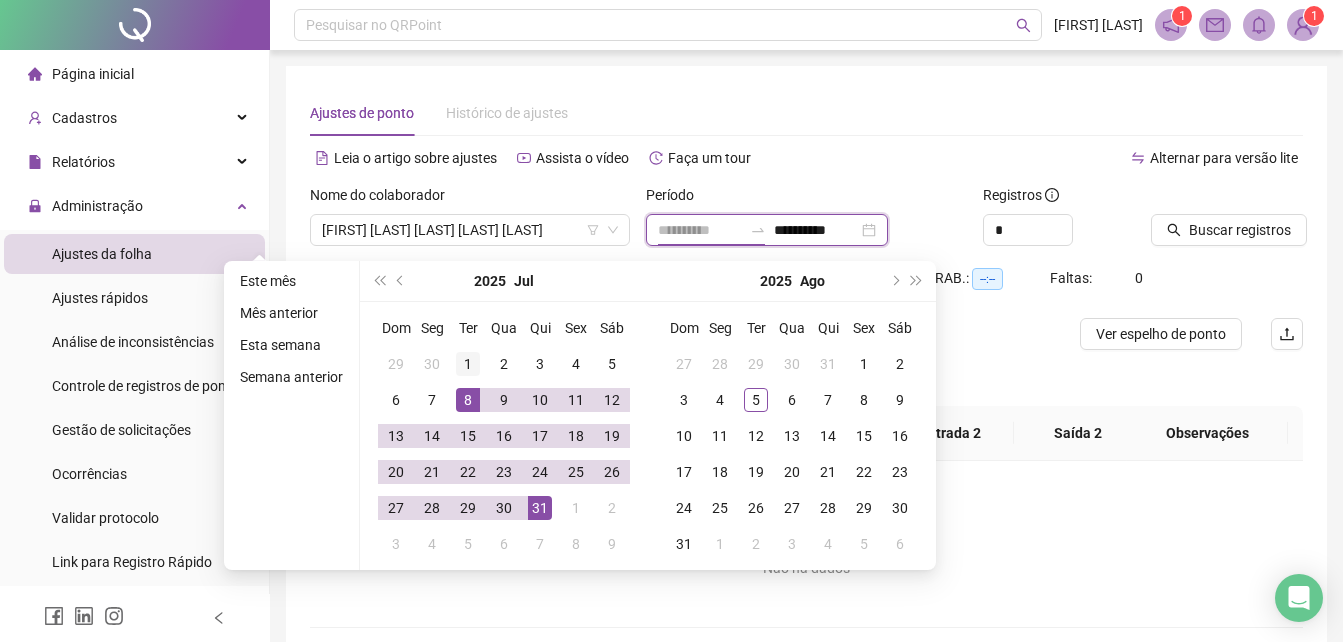 type on "**********" 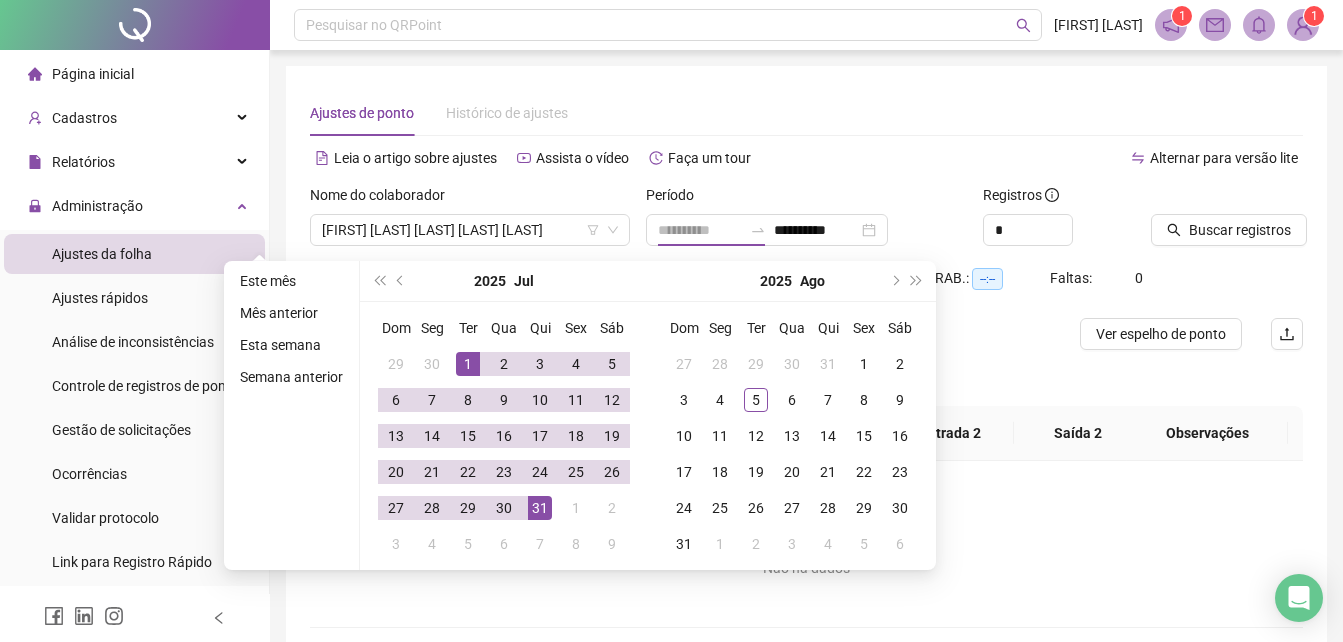 click on "1" at bounding box center [468, 364] 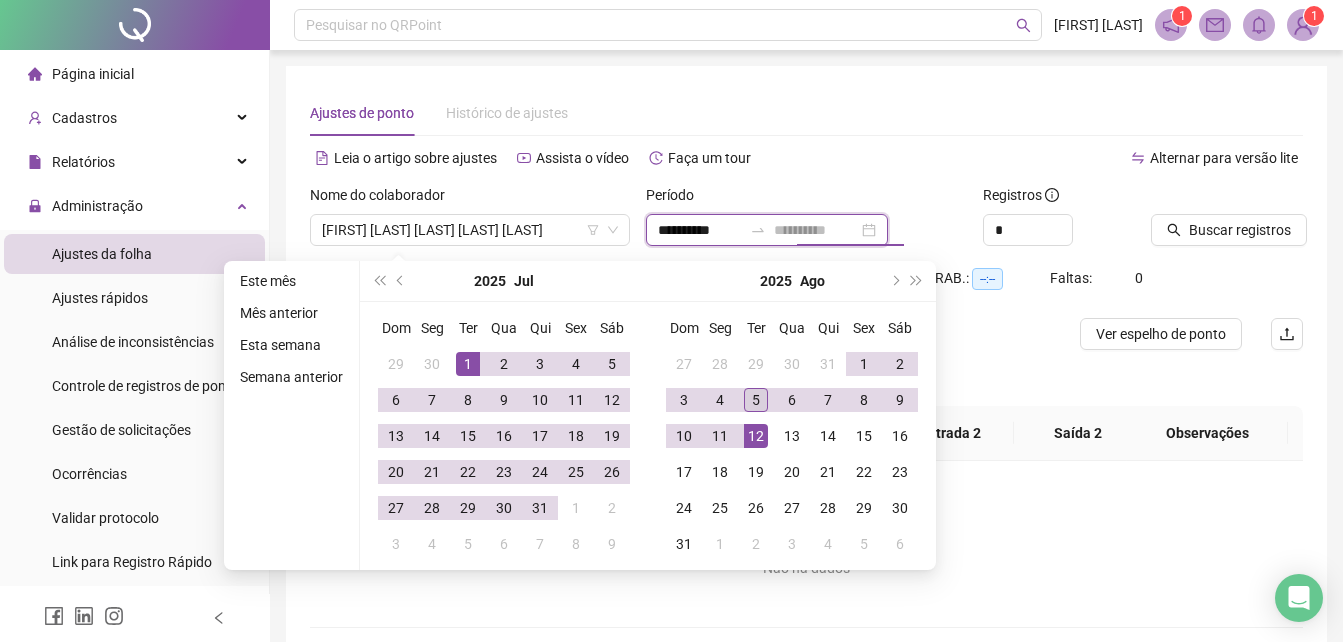 type on "**********" 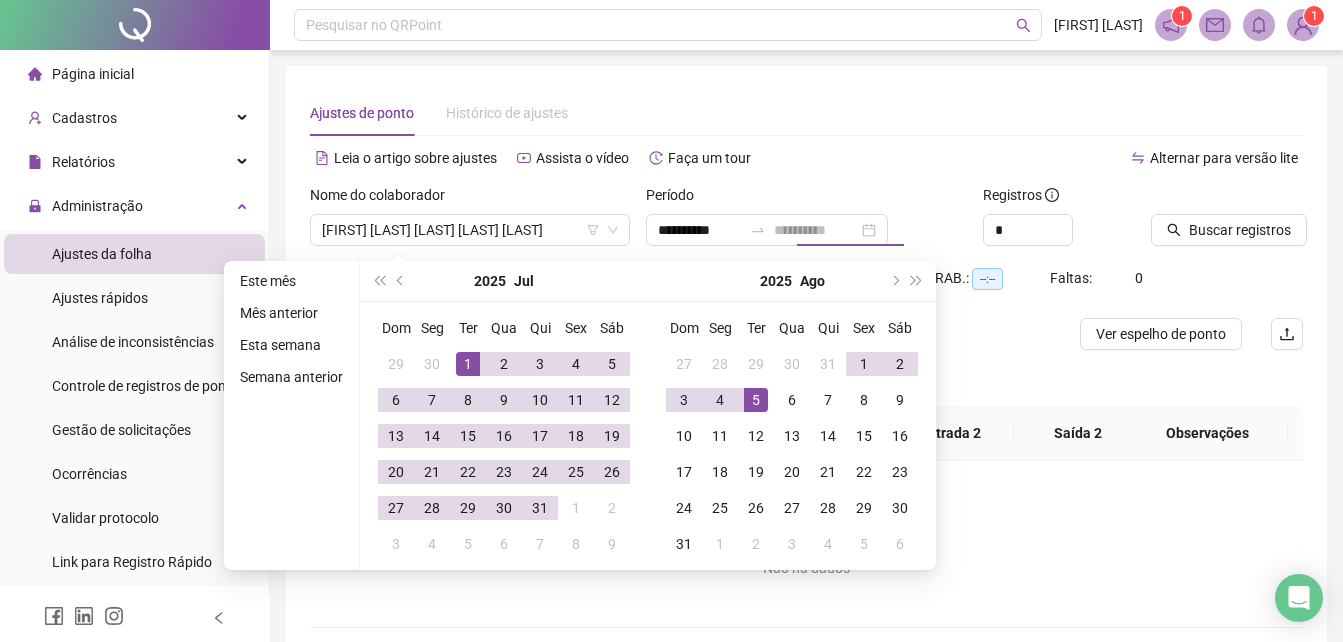 click on "5" at bounding box center [756, 400] 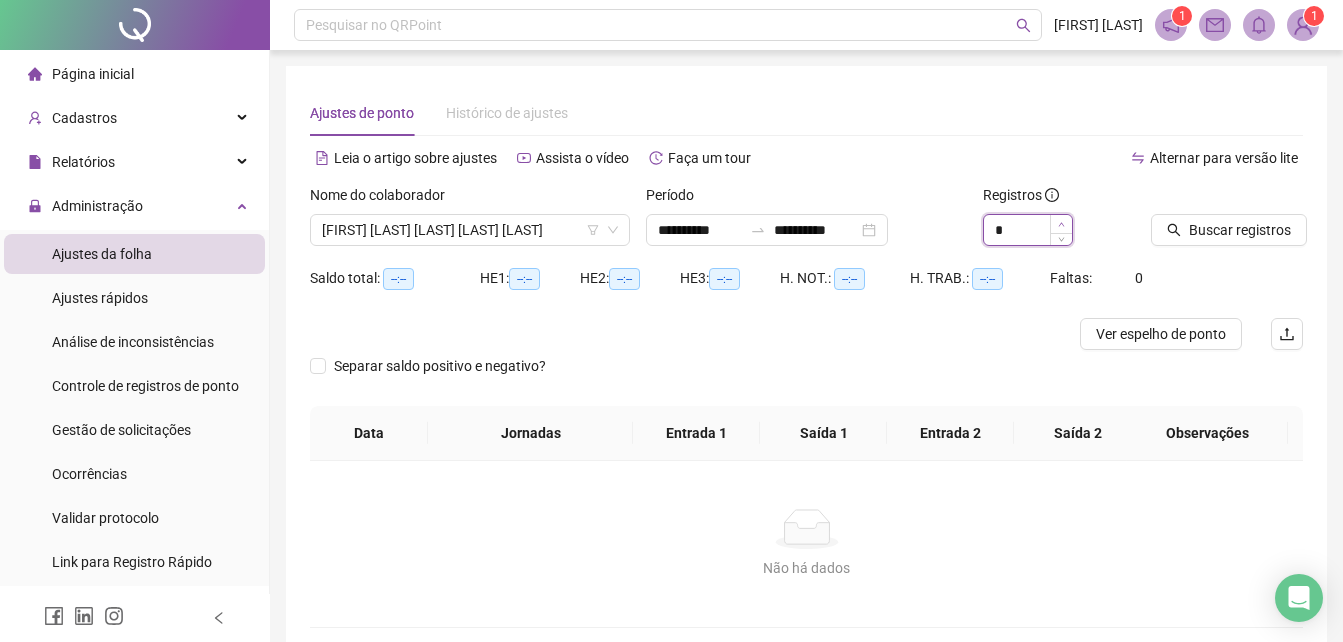 type on "*" 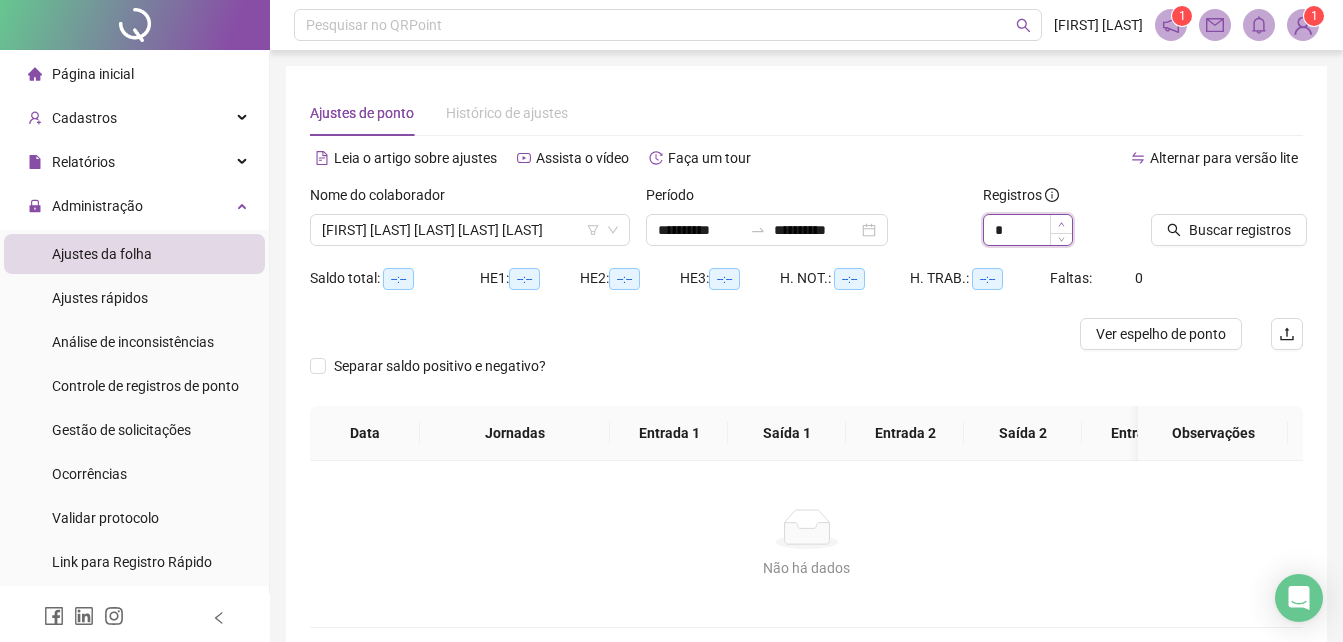 click at bounding box center [1061, 224] 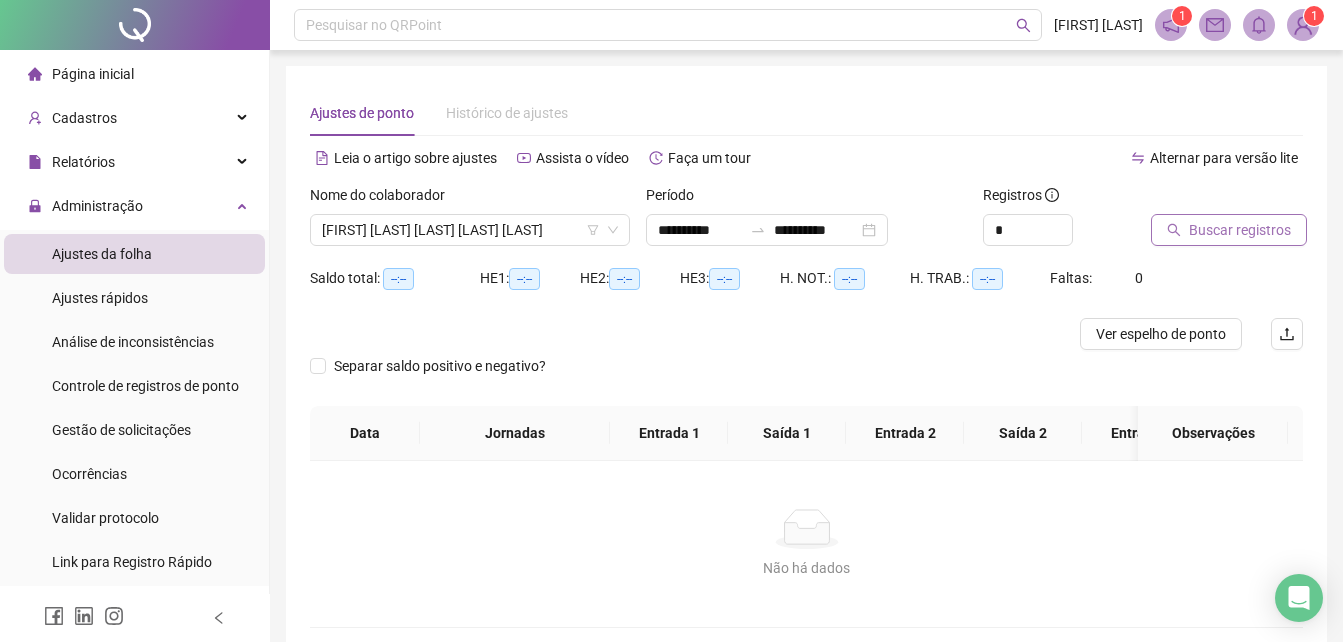 click 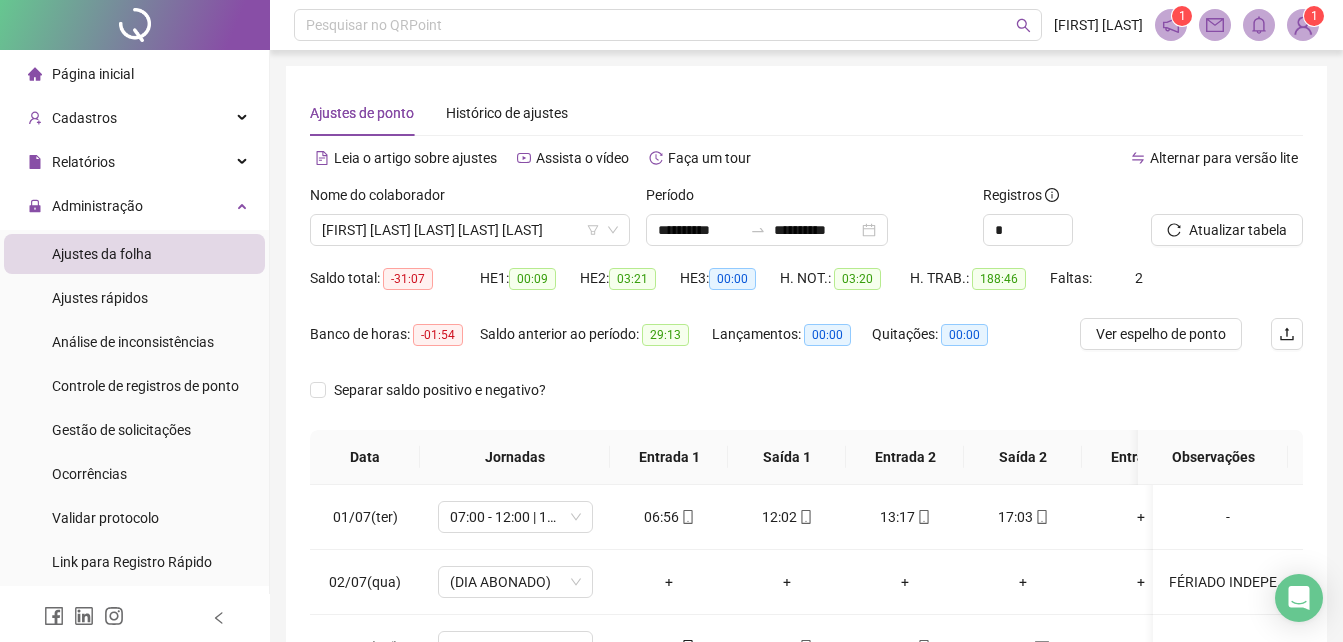 scroll, scrollTop: 300, scrollLeft: 0, axis: vertical 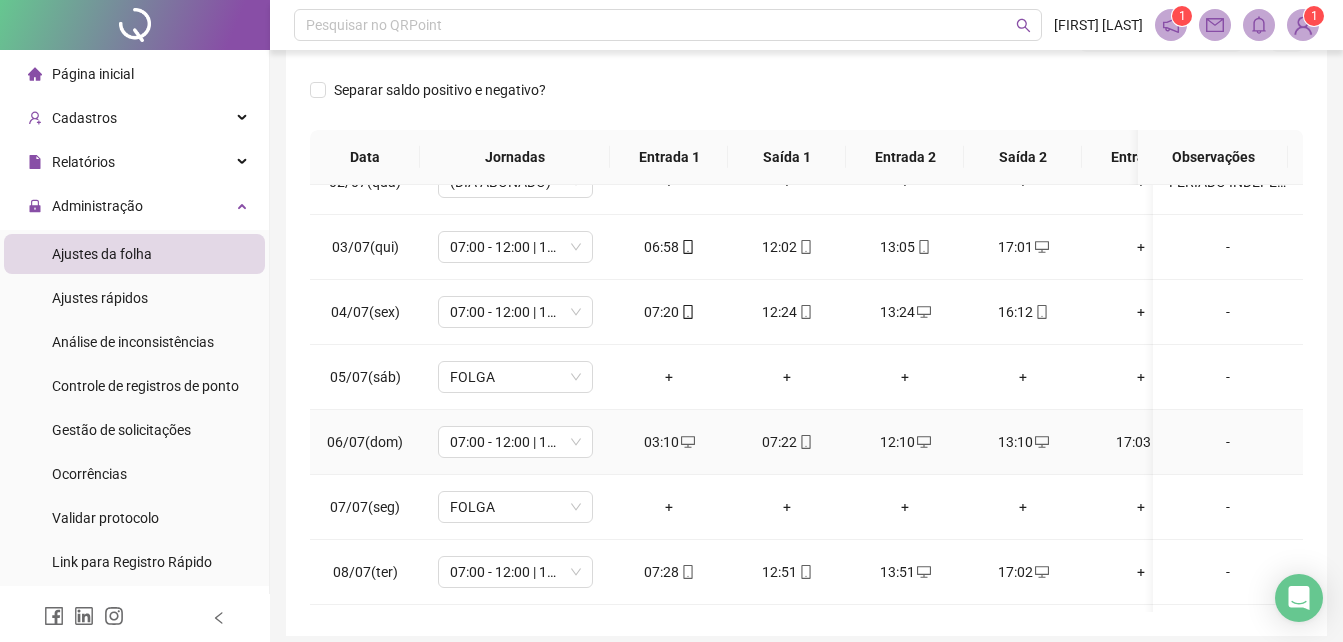 drag, startPoint x: 663, startPoint y: 447, endPoint x: 647, endPoint y: 441, distance: 17.088007 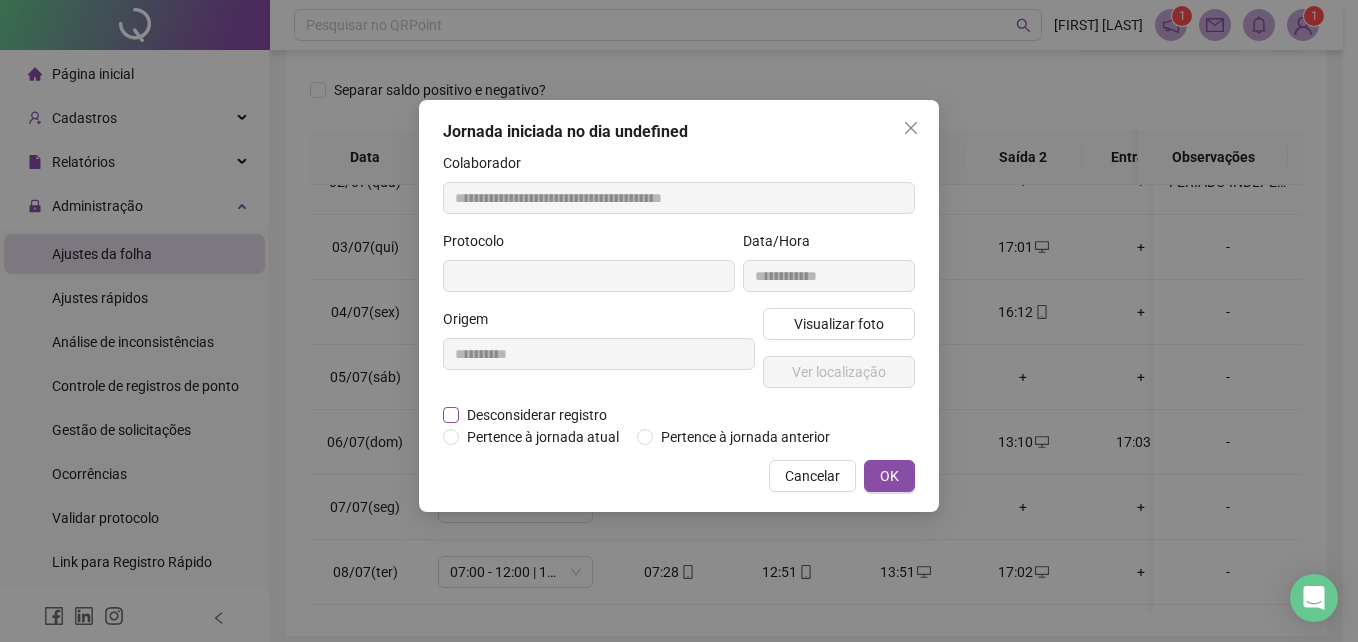 type on "**********" 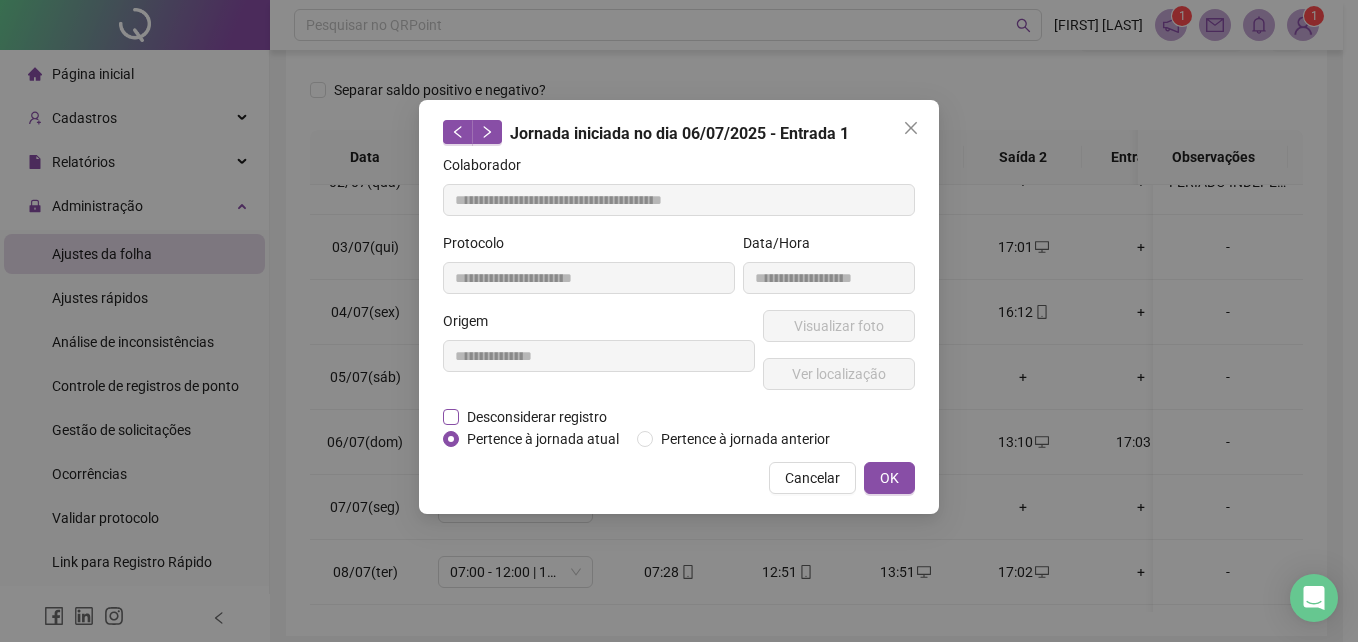 click on "Desconsiderar registro" at bounding box center (537, 417) 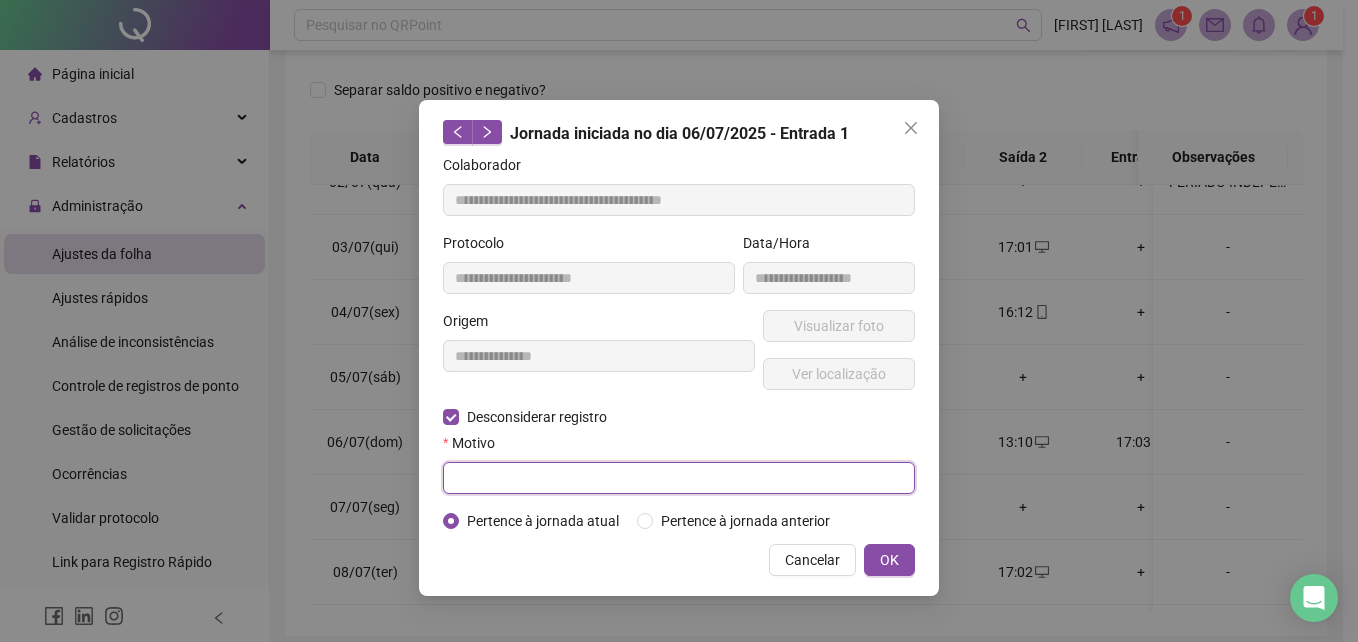 click at bounding box center (679, 478) 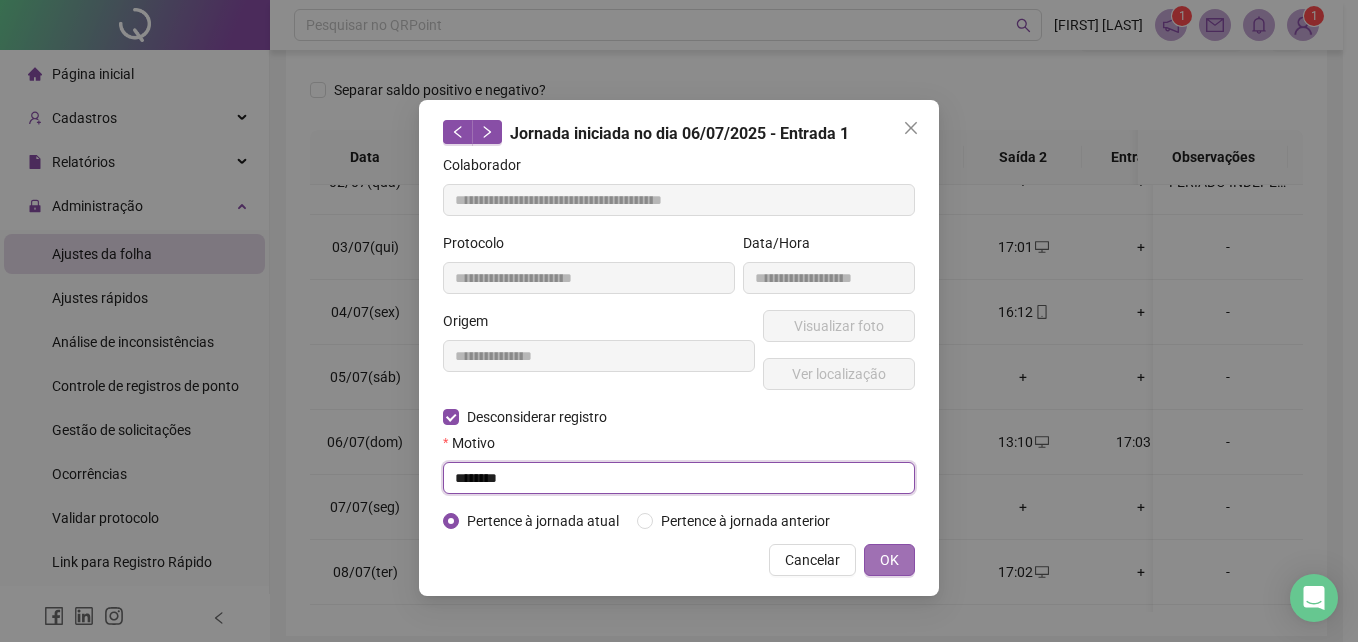 type on "********" 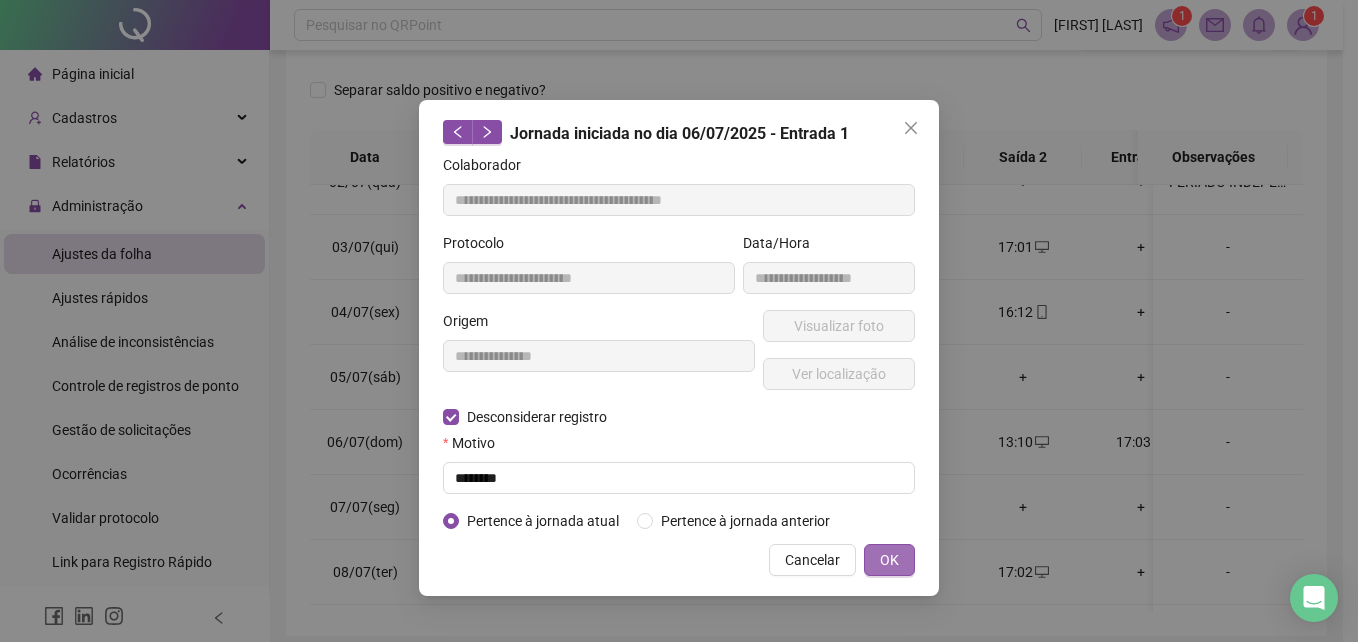 click on "OK" at bounding box center [889, 560] 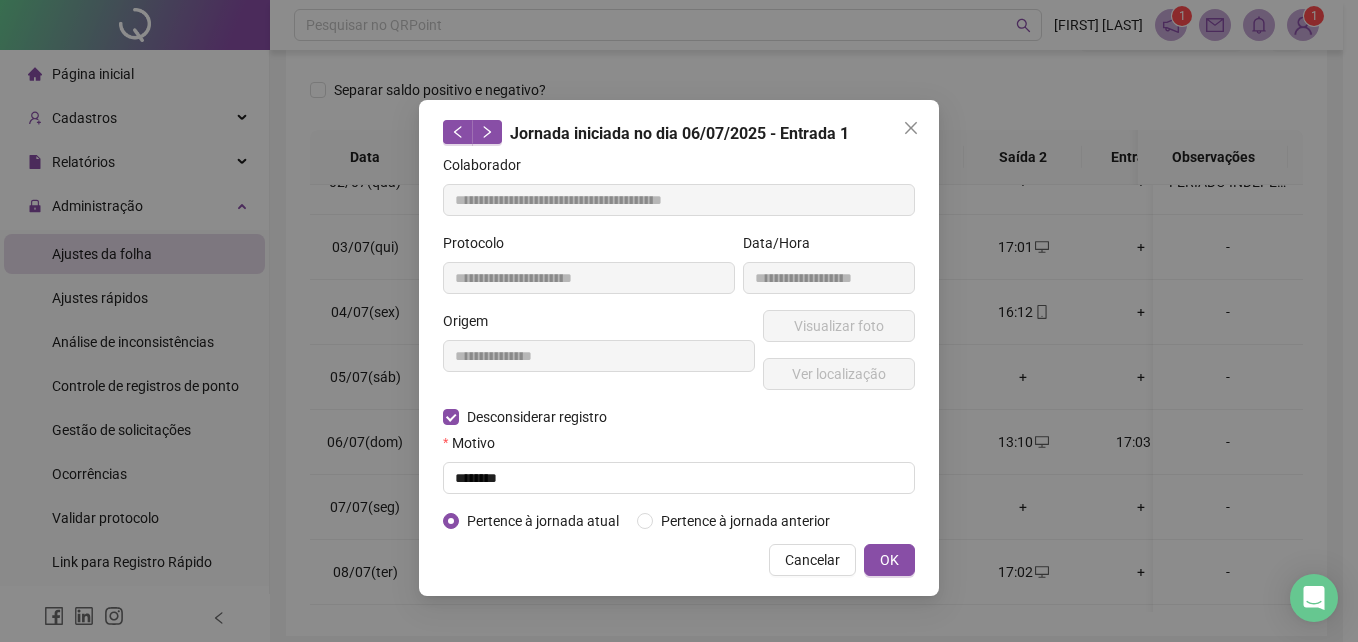 click on "**********" at bounding box center [679, 321] 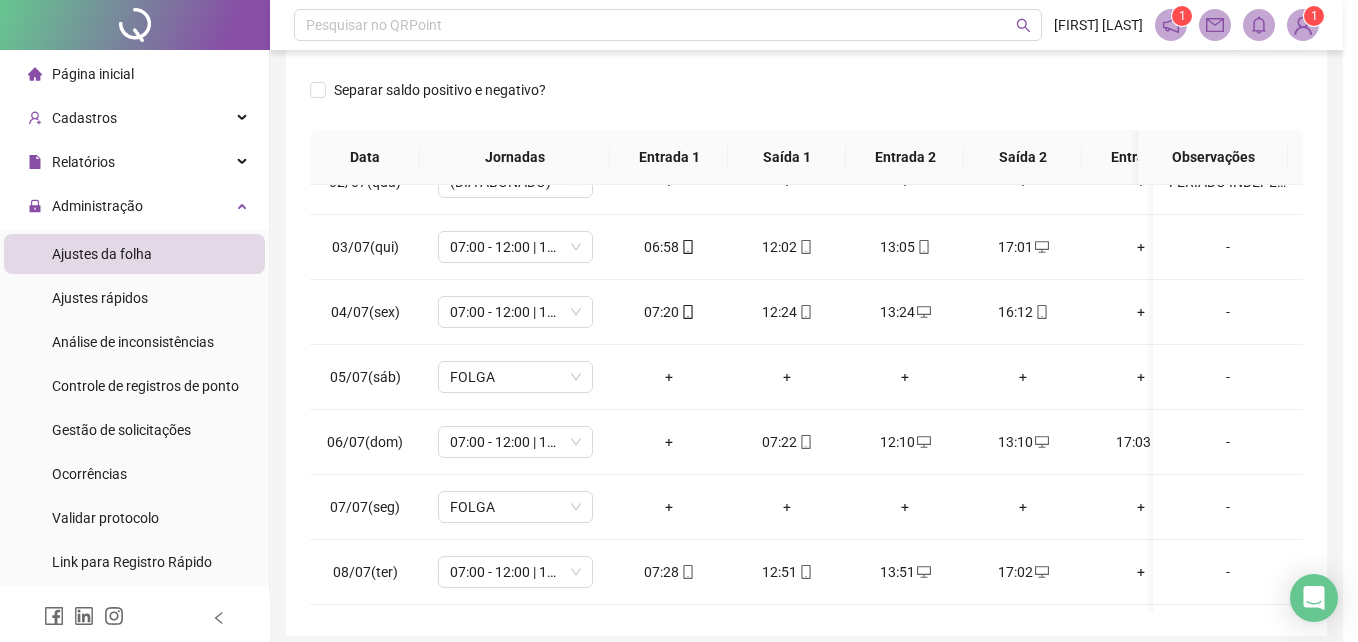 click at bounding box center (679, 321) 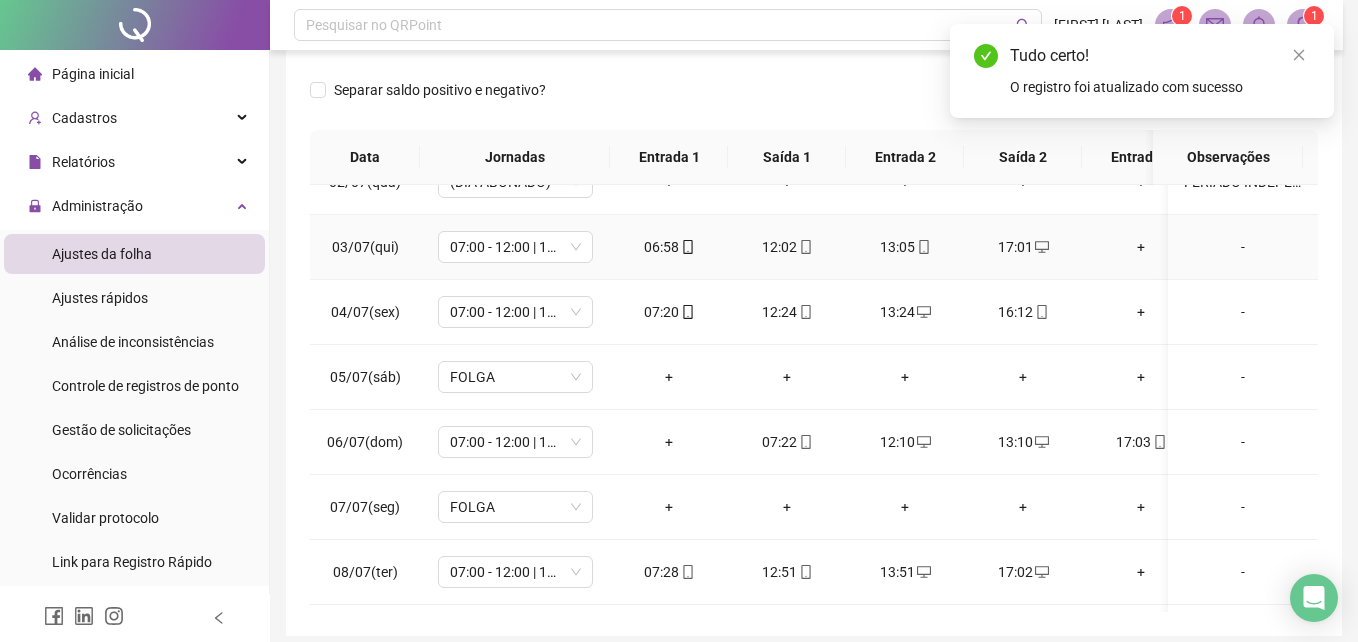click at bounding box center [1299, 55] 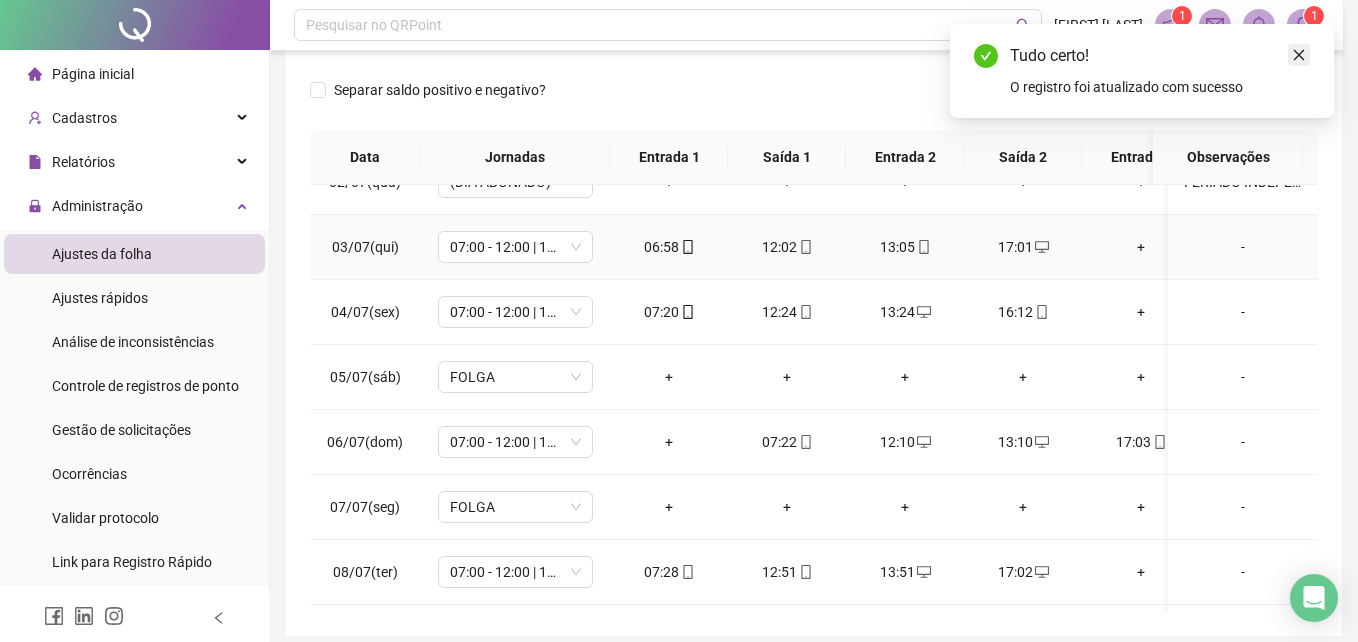 click 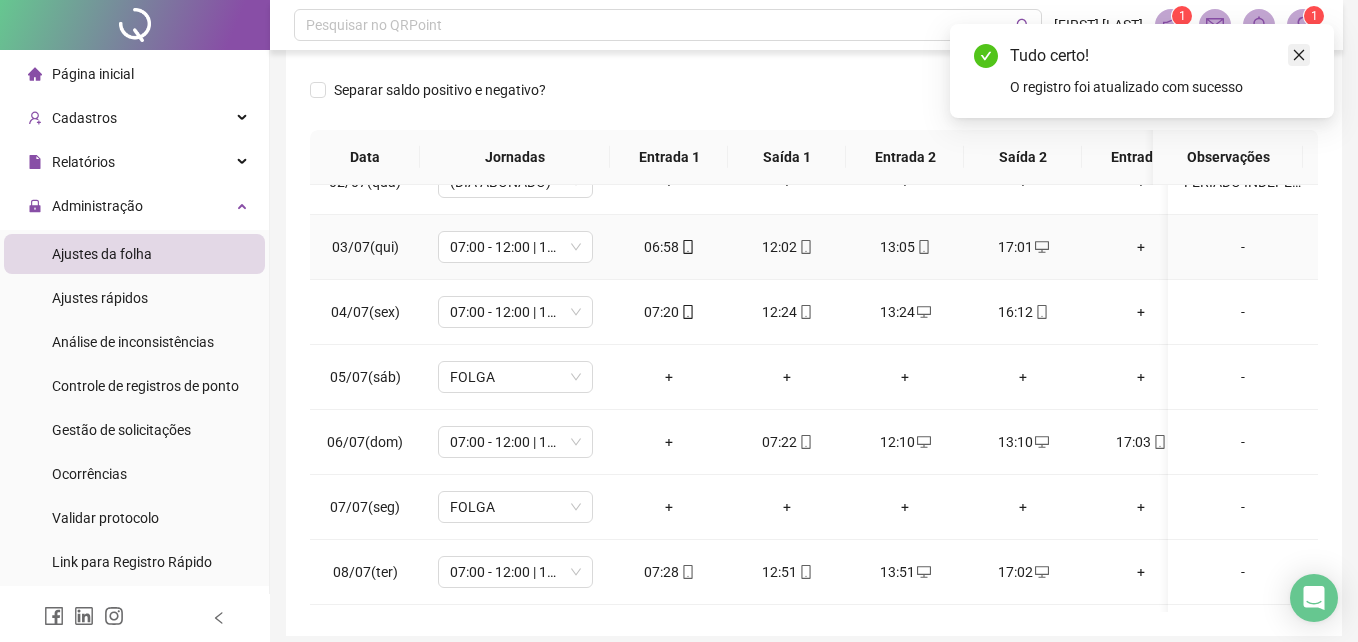 click 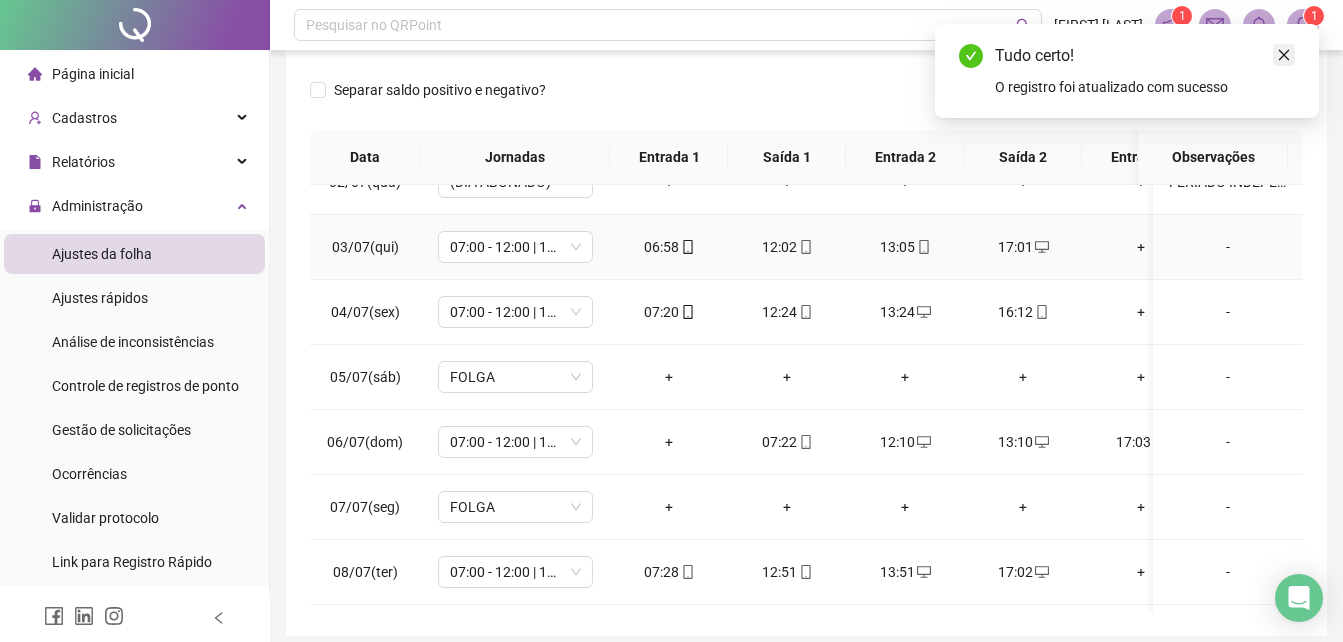 click 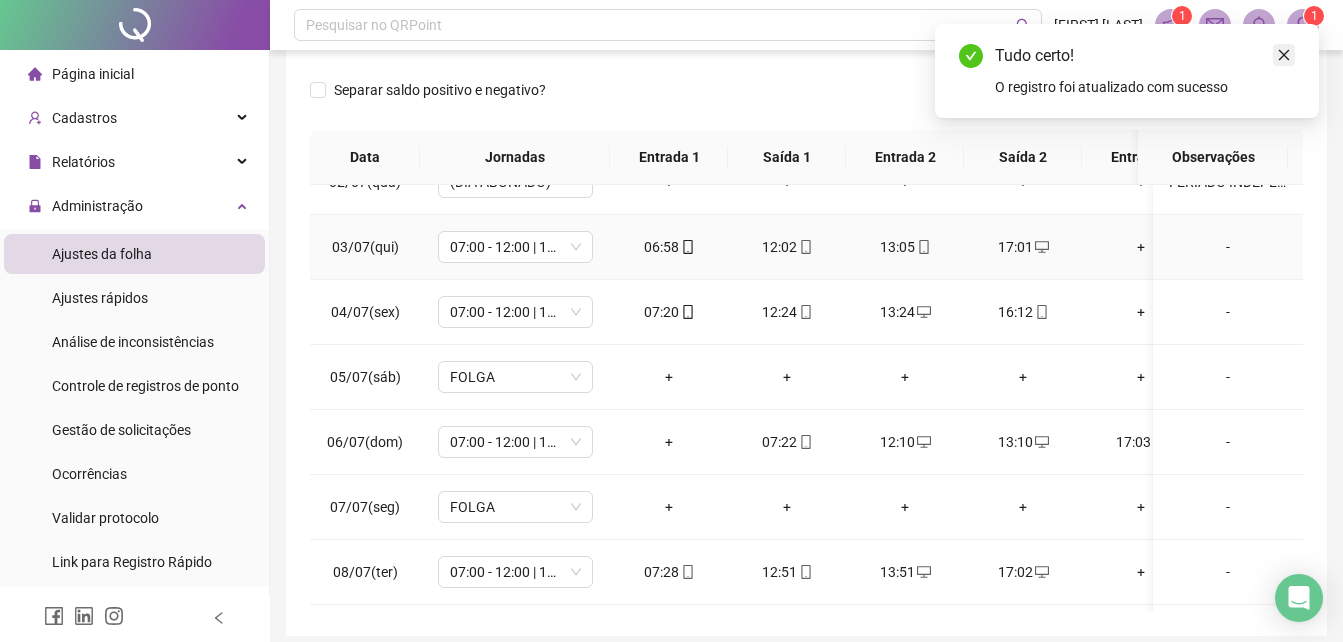 click 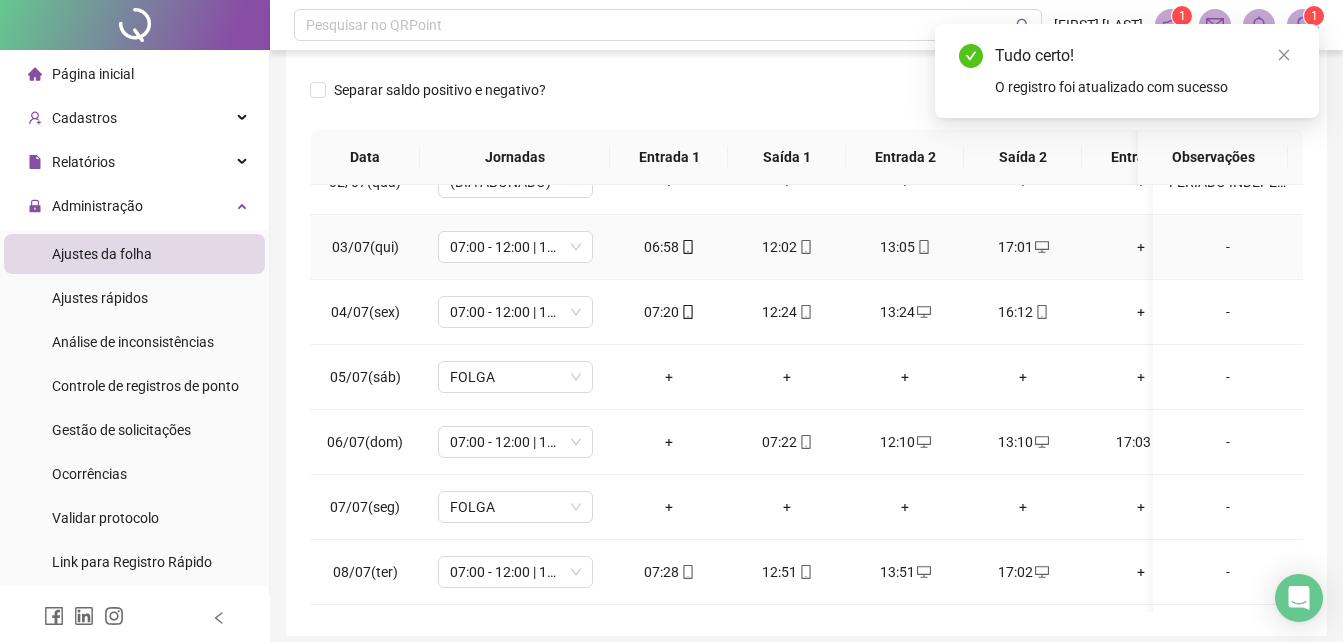 click 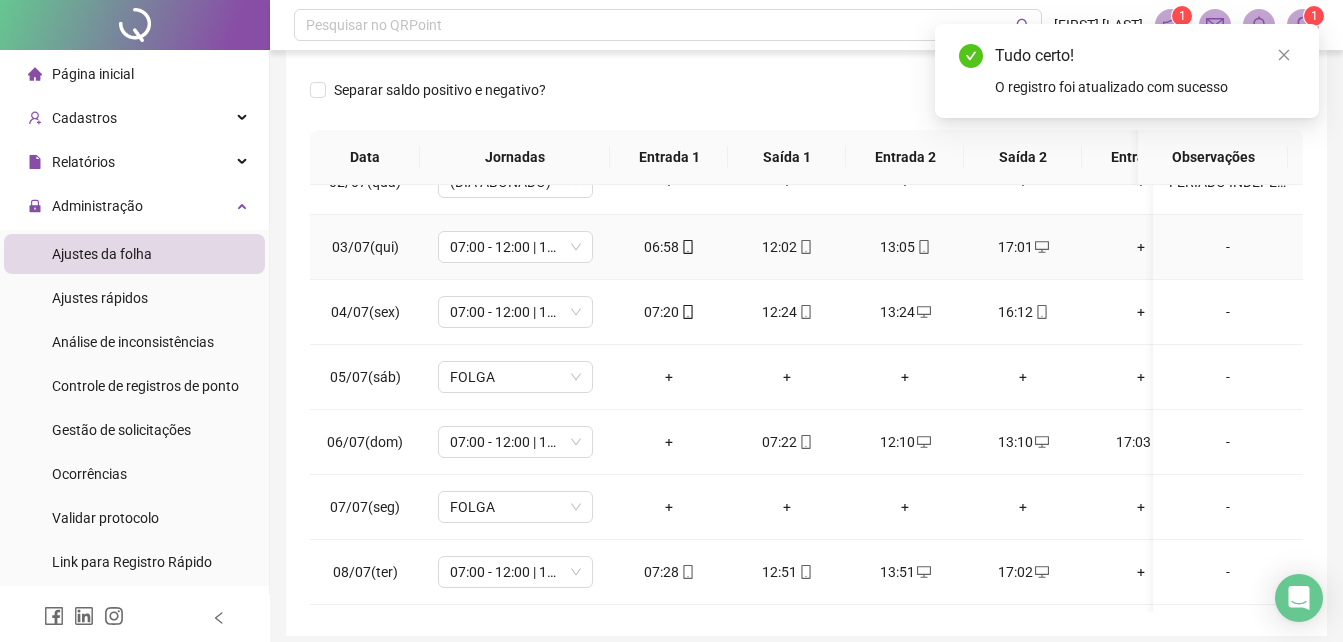 click 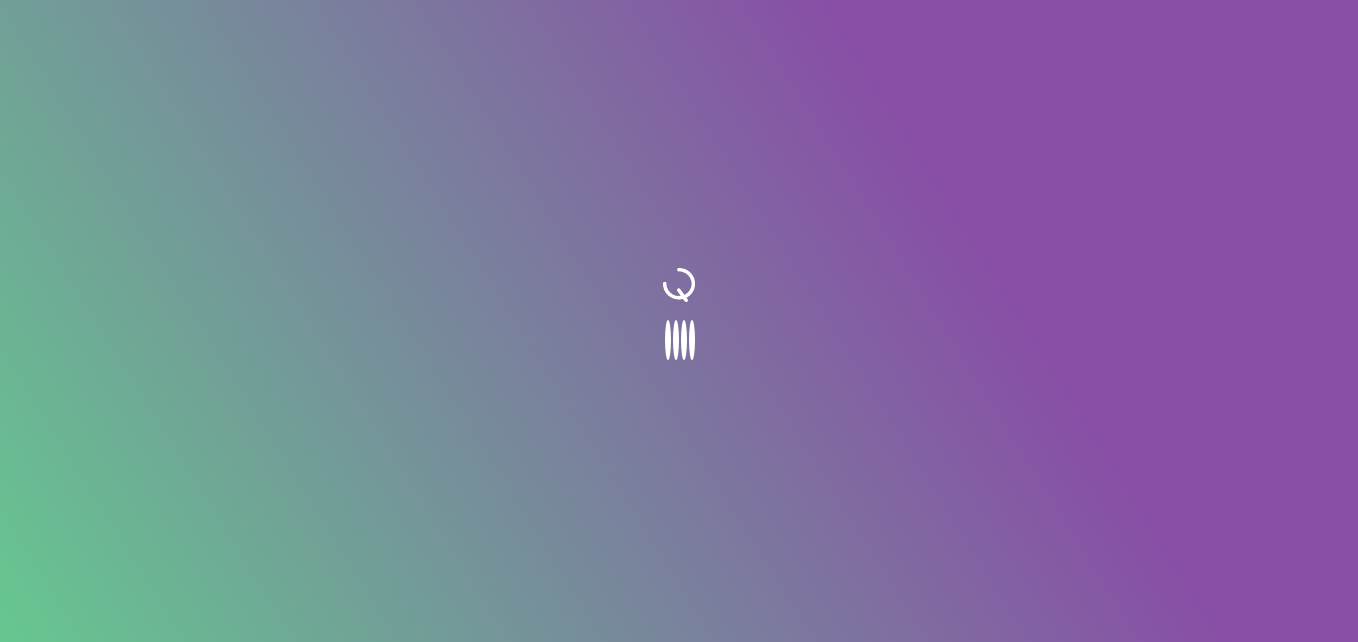 scroll, scrollTop: 0, scrollLeft: 0, axis: both 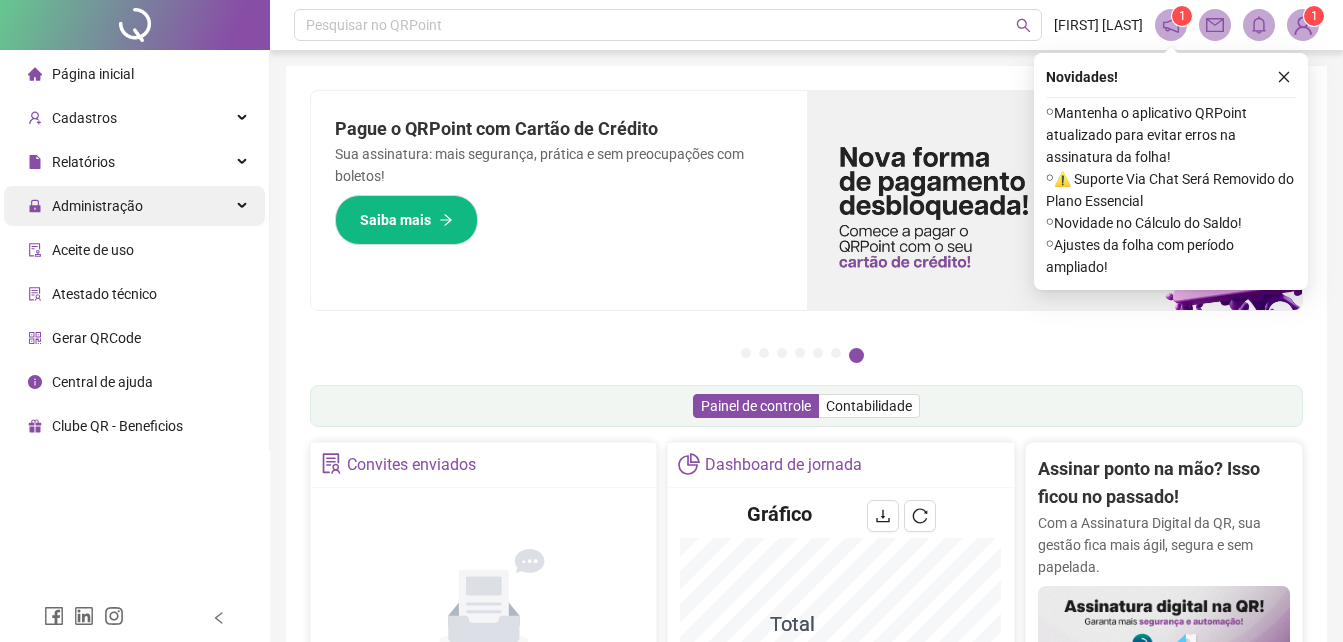 click on "Administração" at bounding box center (85, 206) 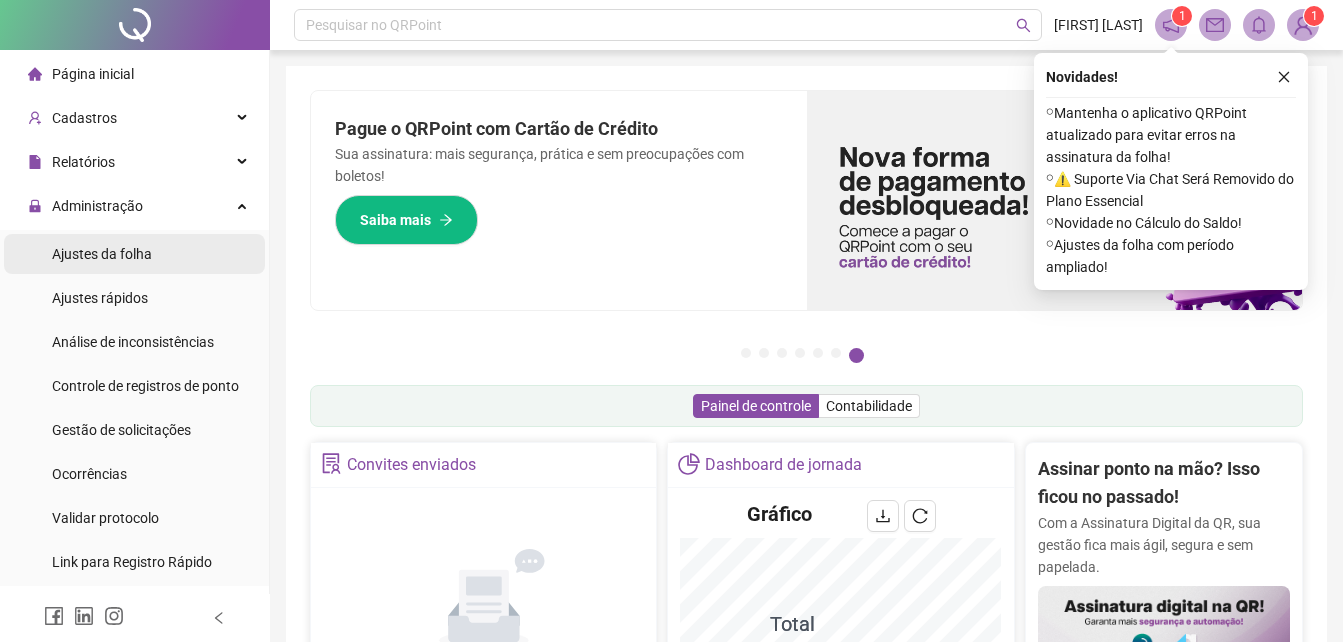 click on "Ajustes da folha" at bounding box center (102, 254) 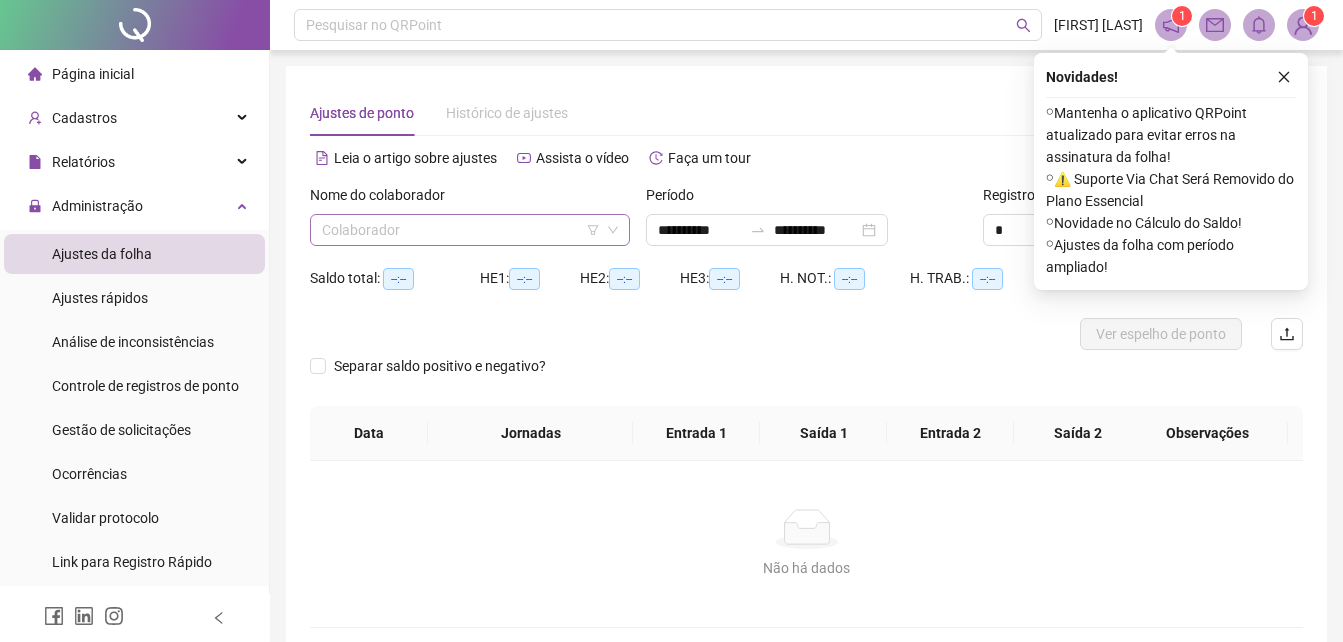 click at bounding box center [461, 230] 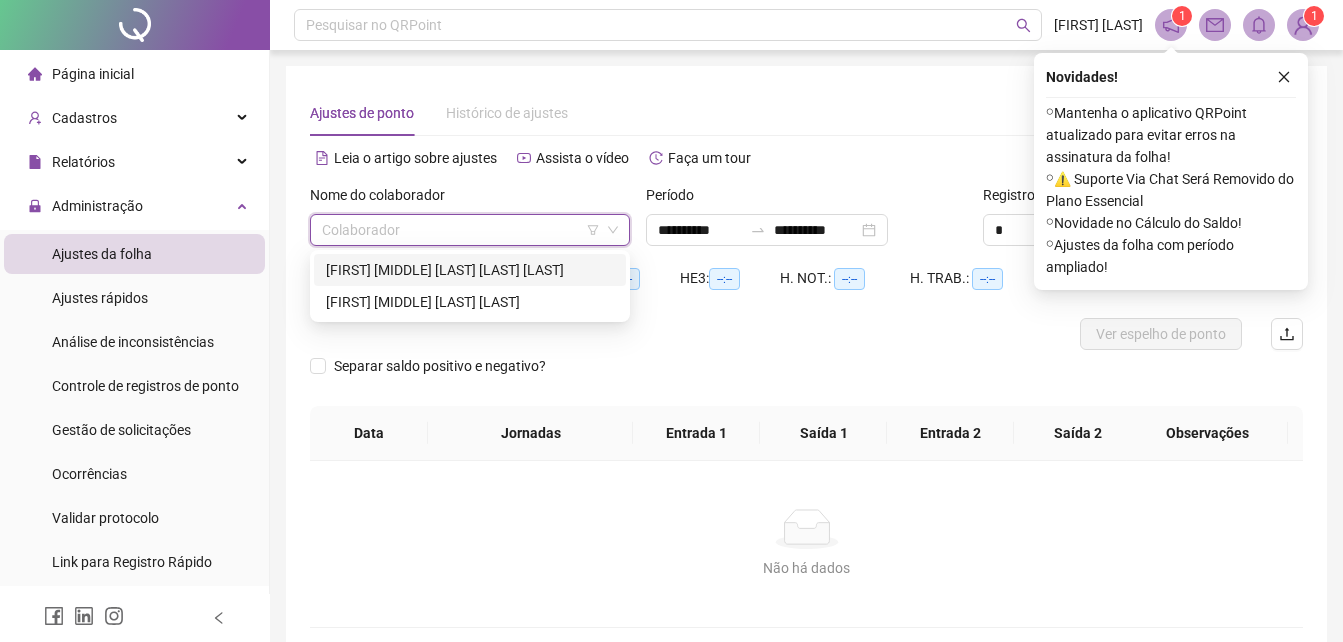 click on "[FIRST] [LAST] [LAST] [LAST]" at bounding box center [470, 270] 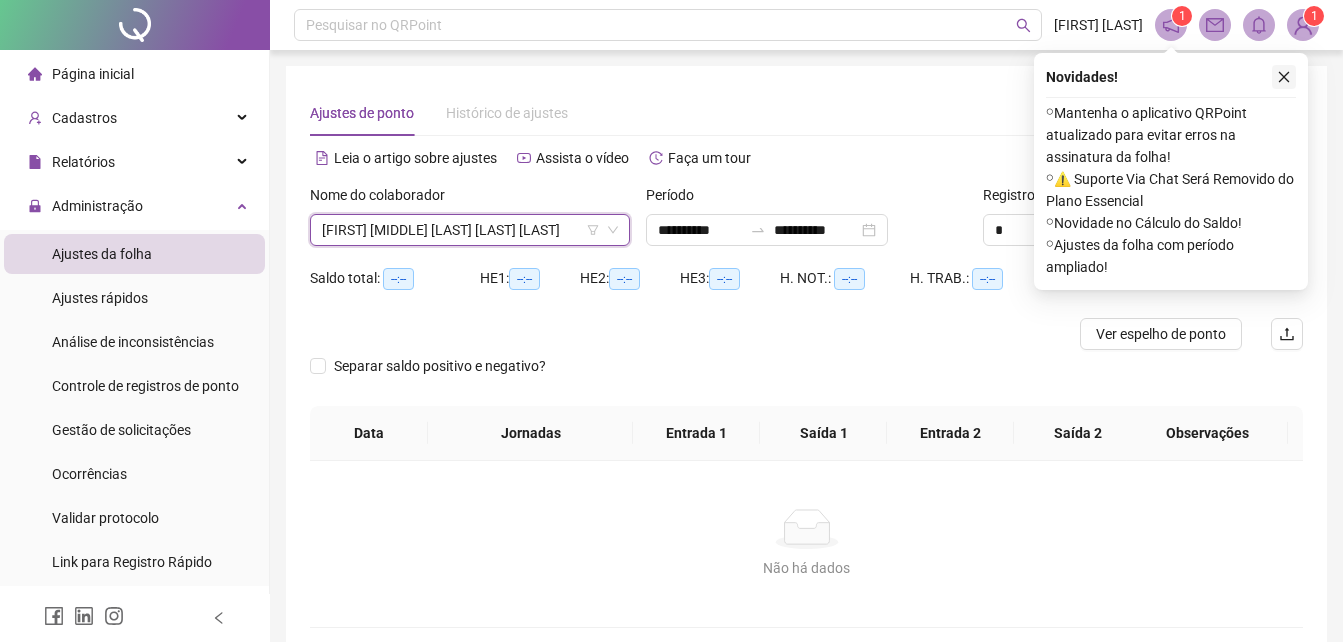 click 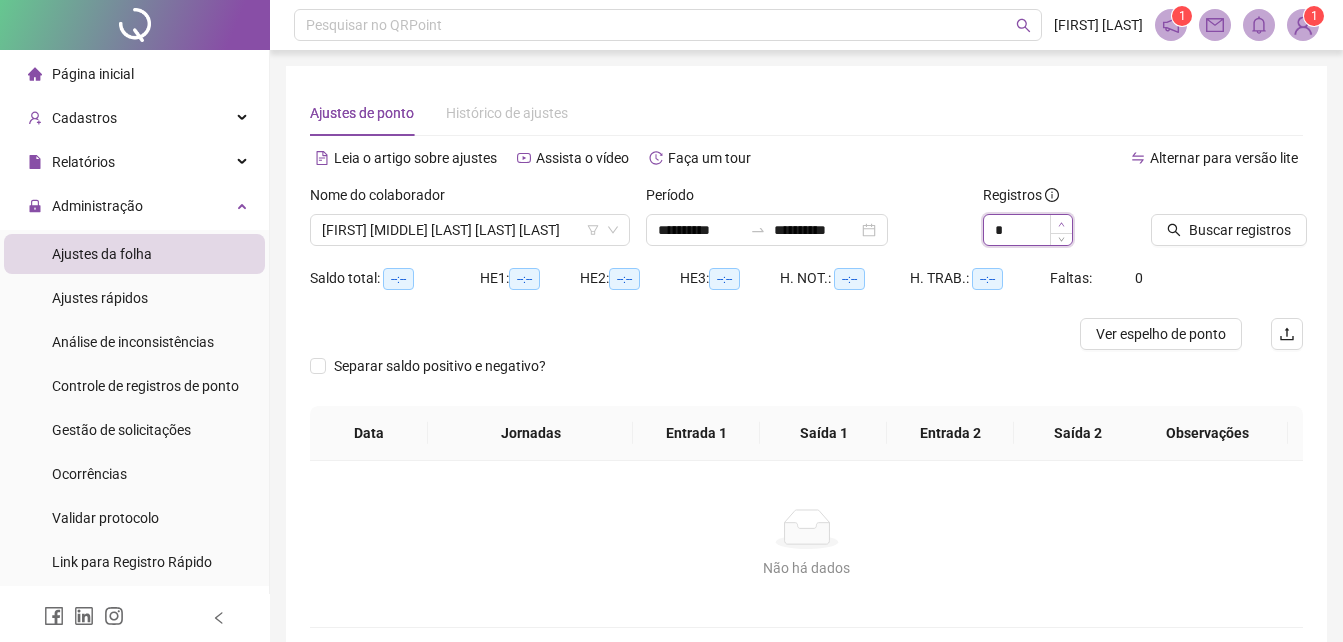 type on "*" 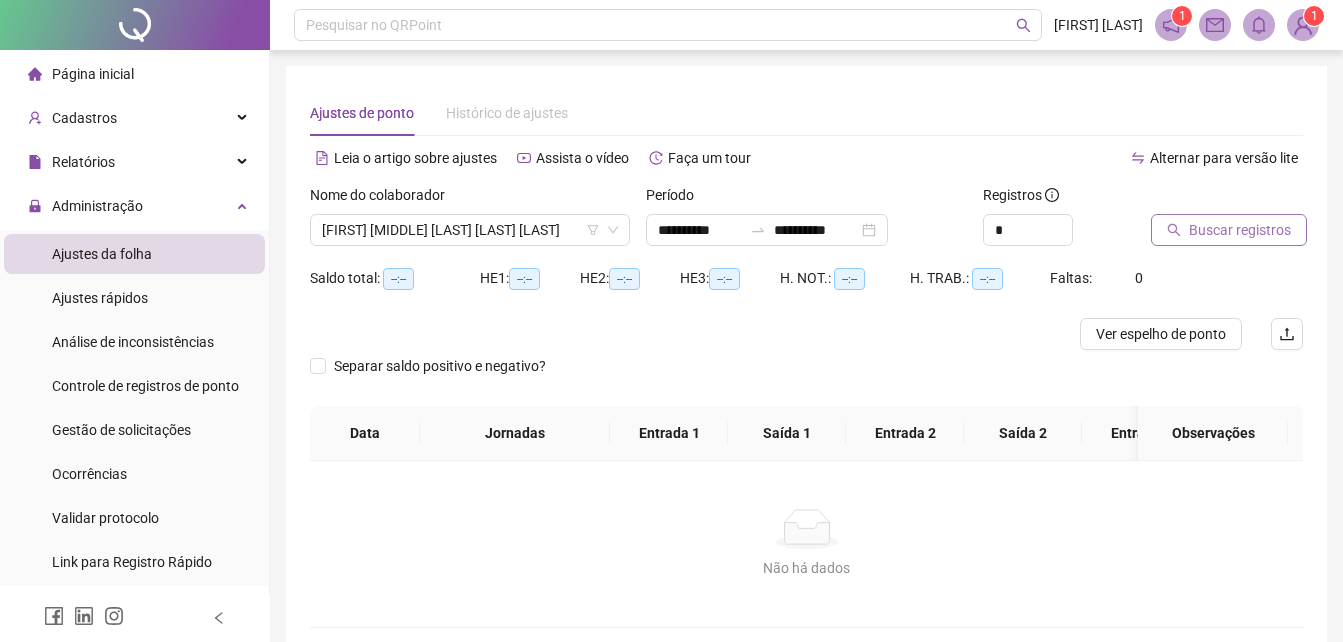 click on "Buscar registros" at bounding box center (1240, 230) 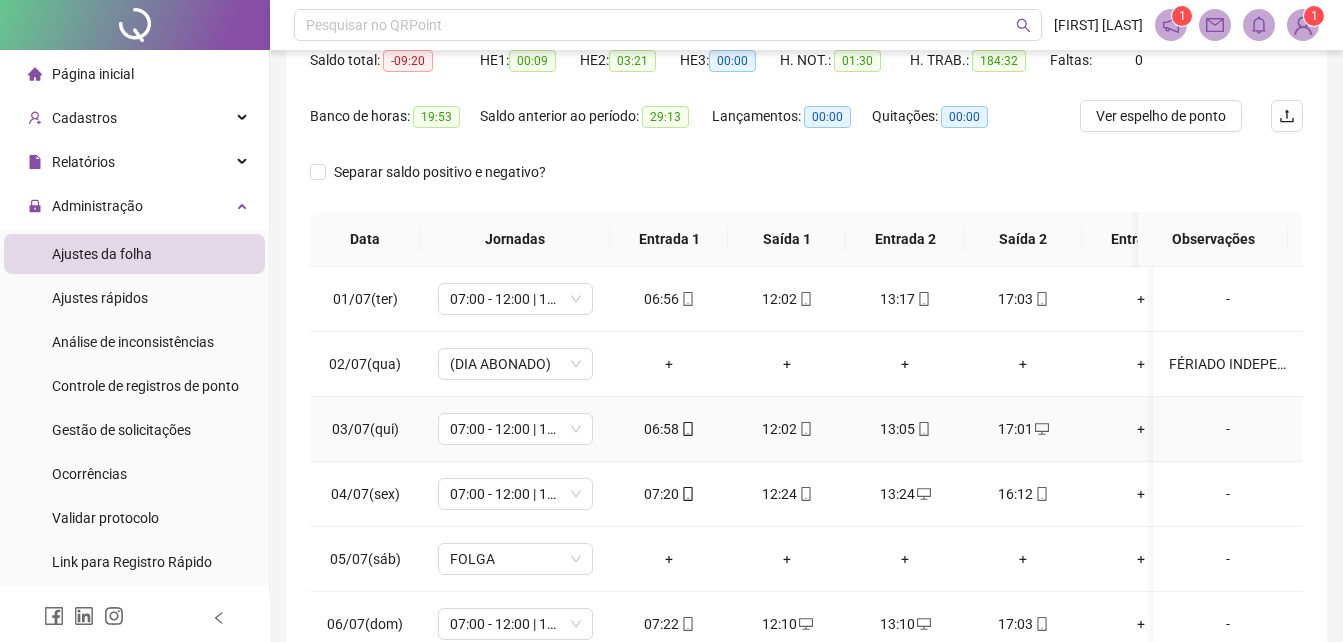 scroll, scrollTop: 280, scrollLeft: 0, axis: vertical 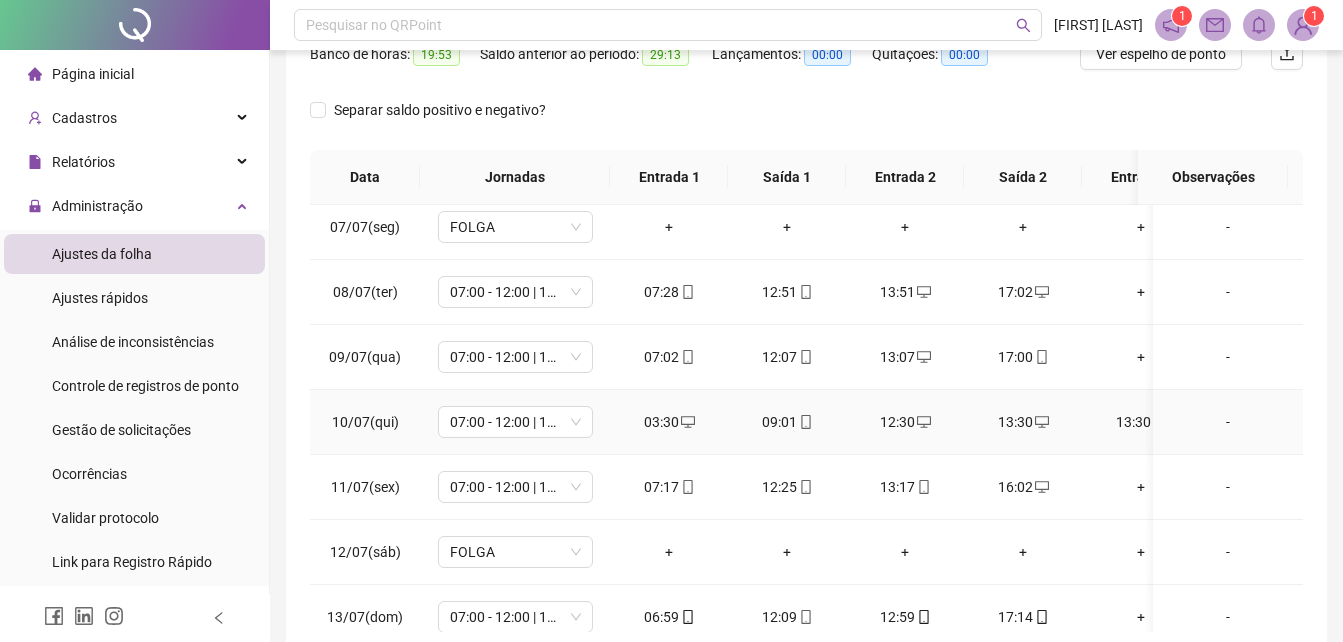 click on "03:30" at bounding box center (669, 422) 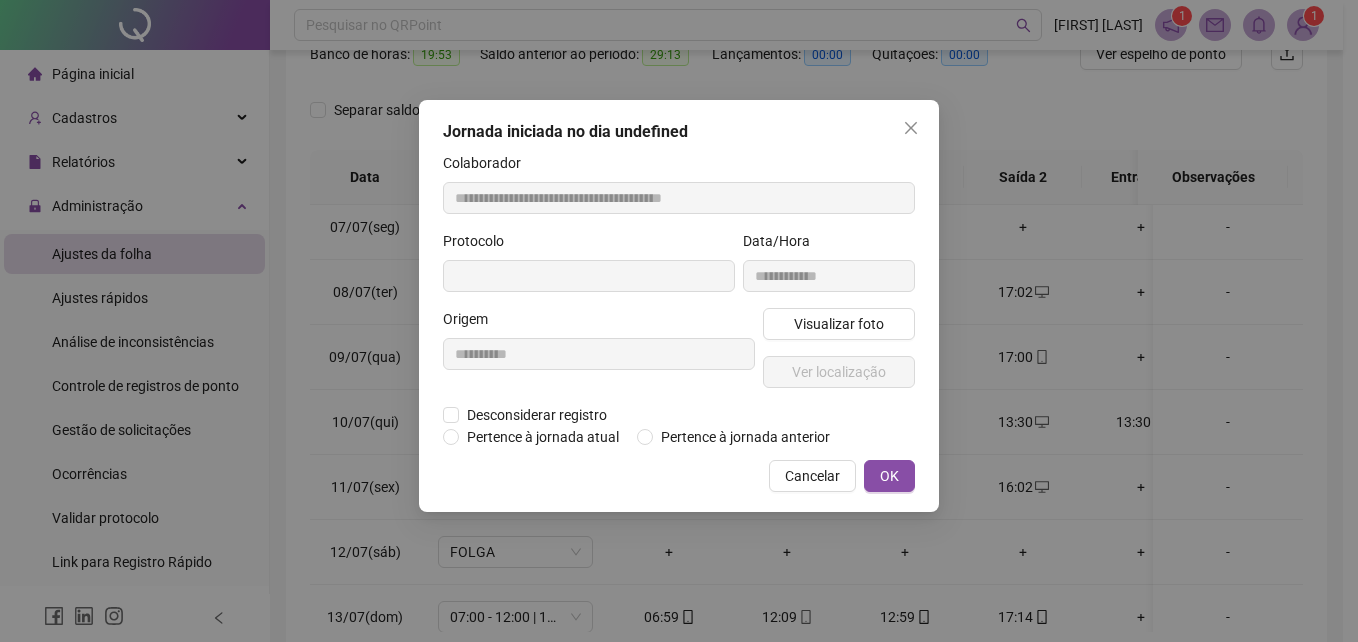 type on "**********" 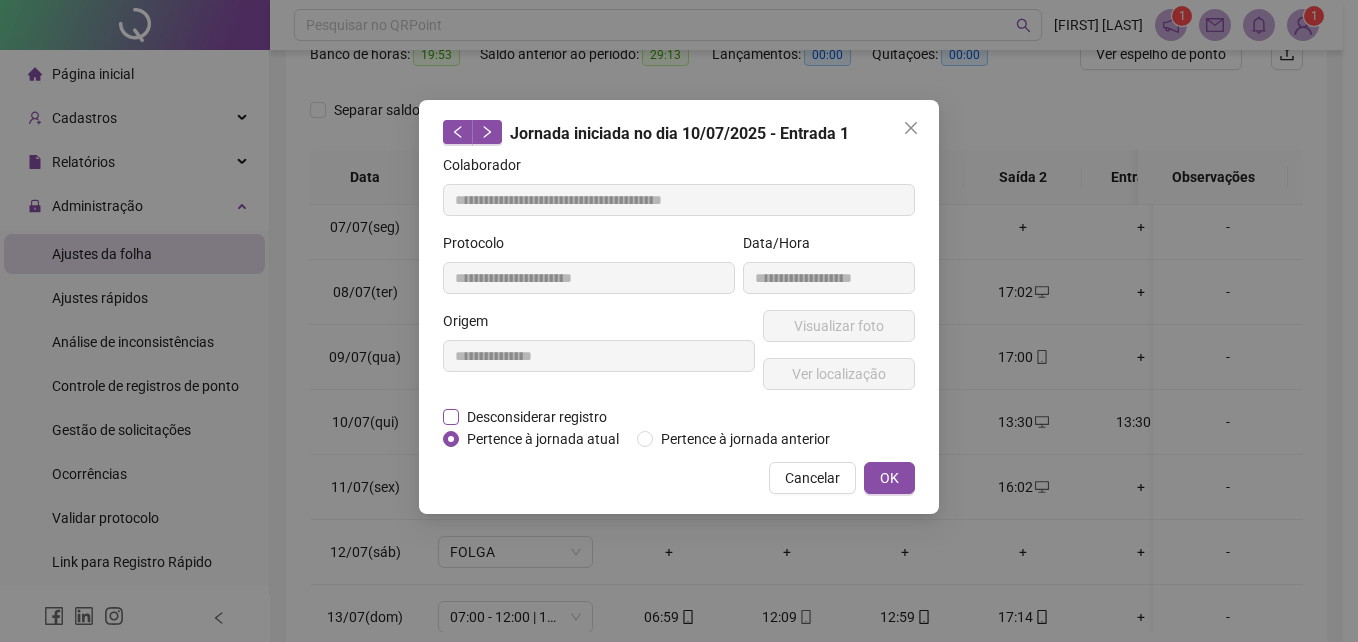click on "Desconsiderar registro" at bounding box center (537, 417) 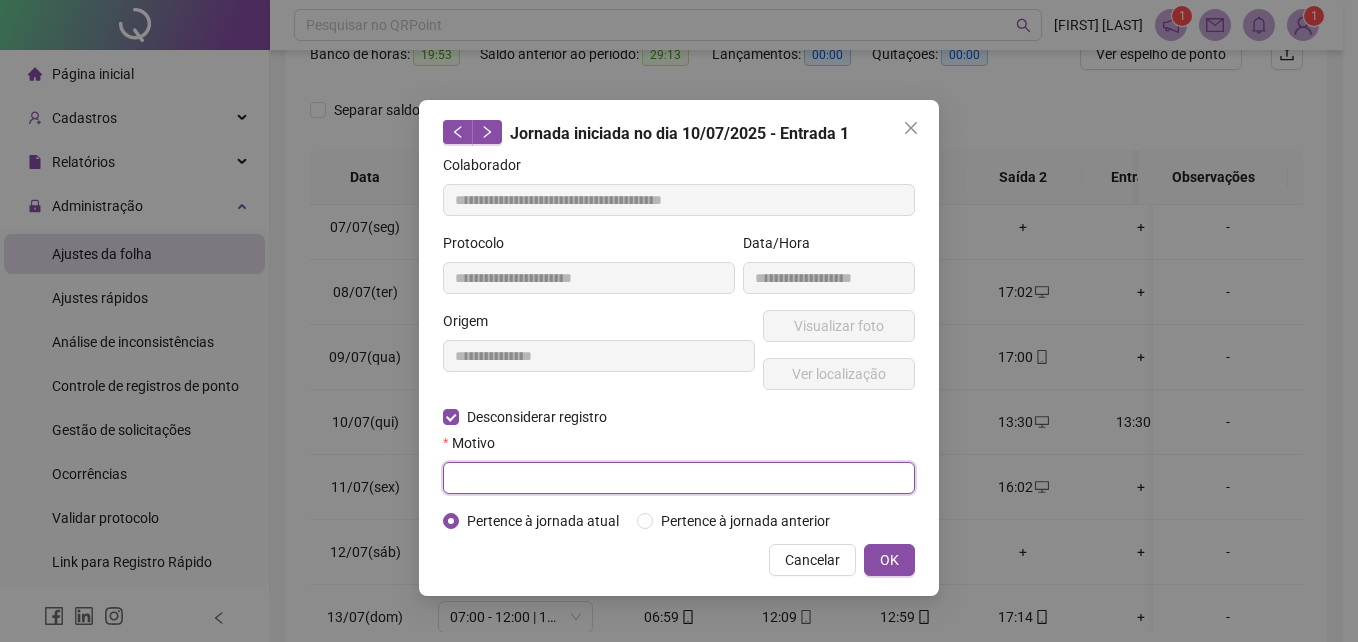 click at bounding box center [679, 478] 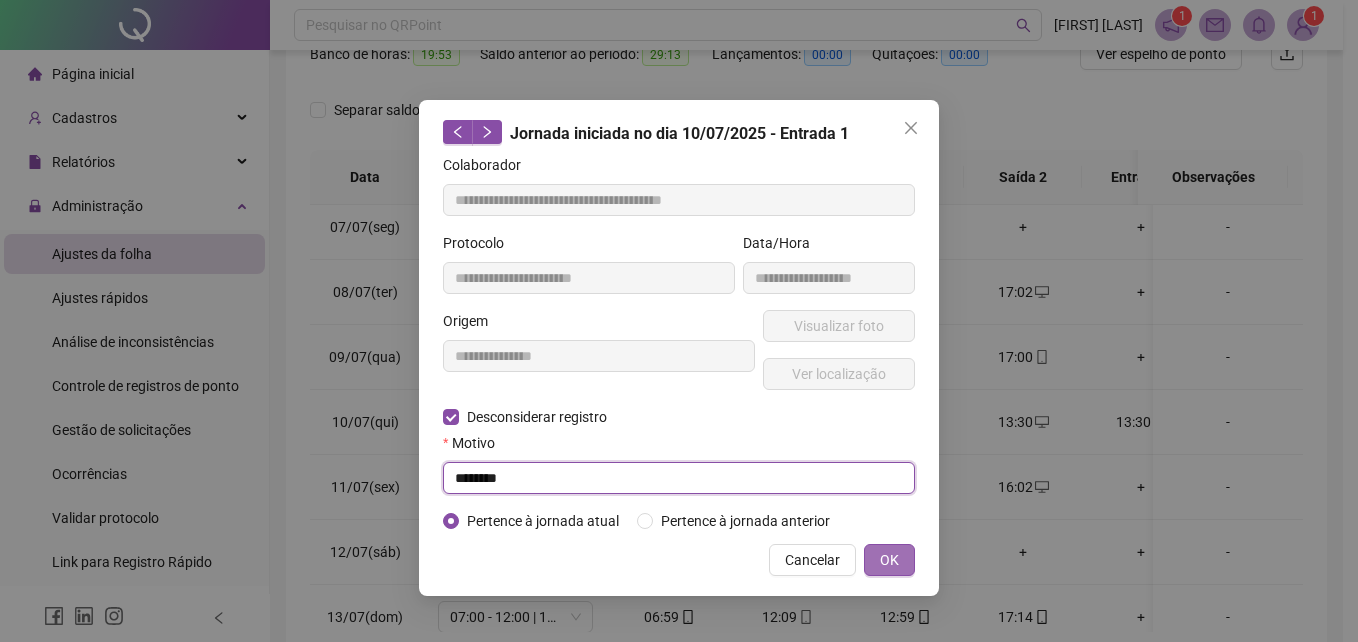 type on "********" 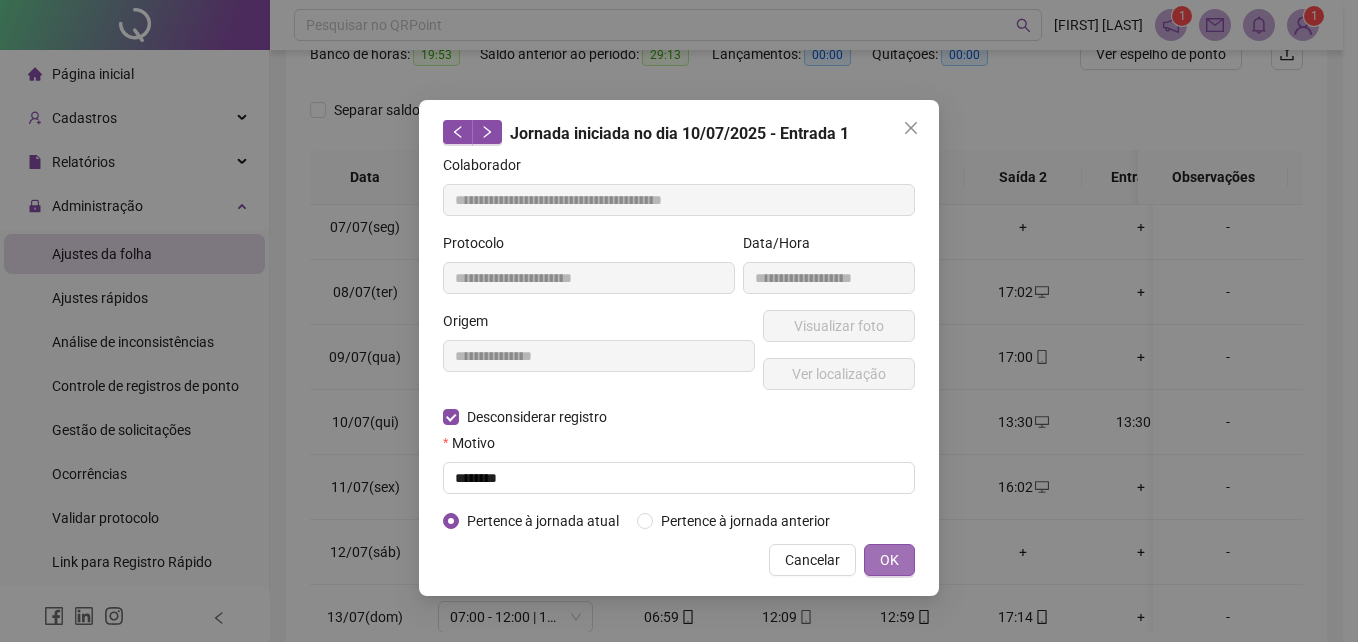 click on "OK" at bounding box center [889, 560] 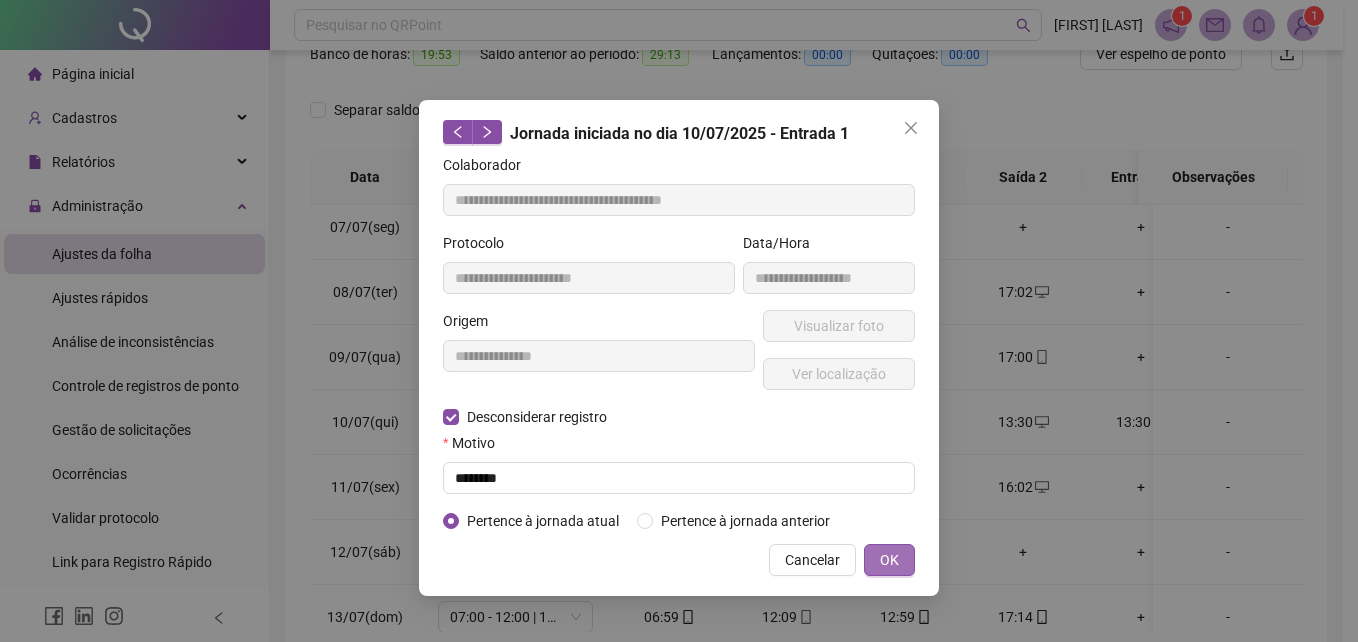 click on "**********" at bounding box center [679, 321] 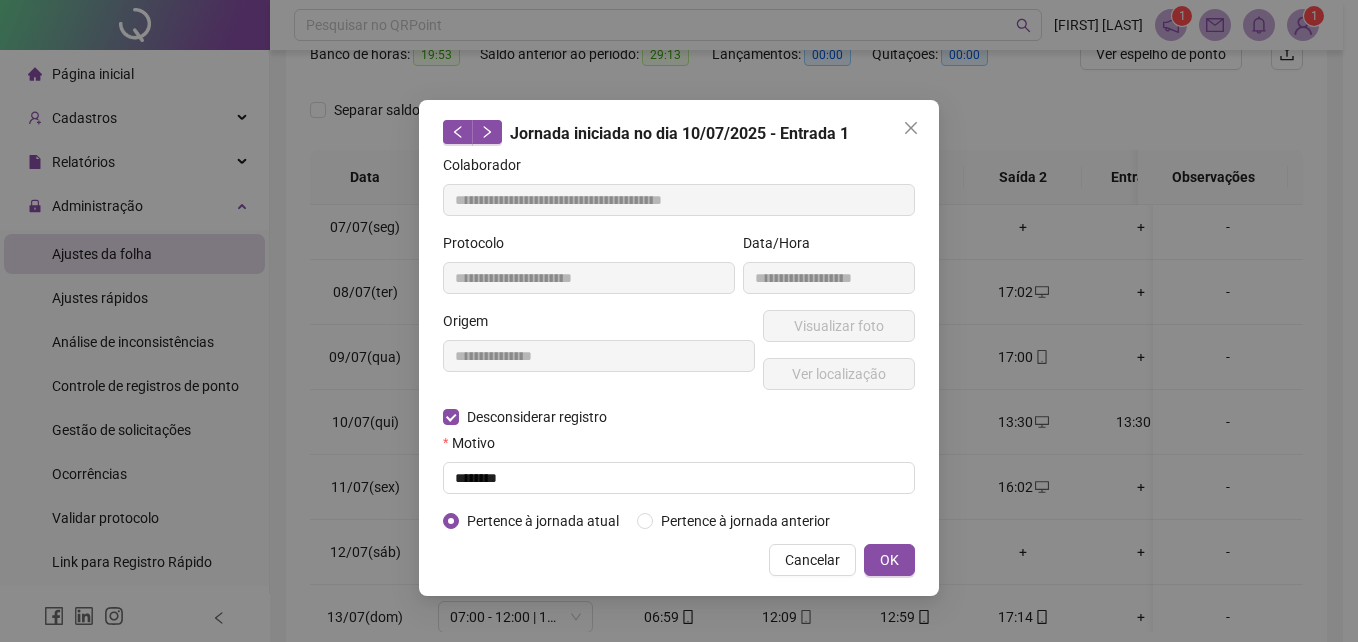 click on "**********" at bounding box center (679, 321) 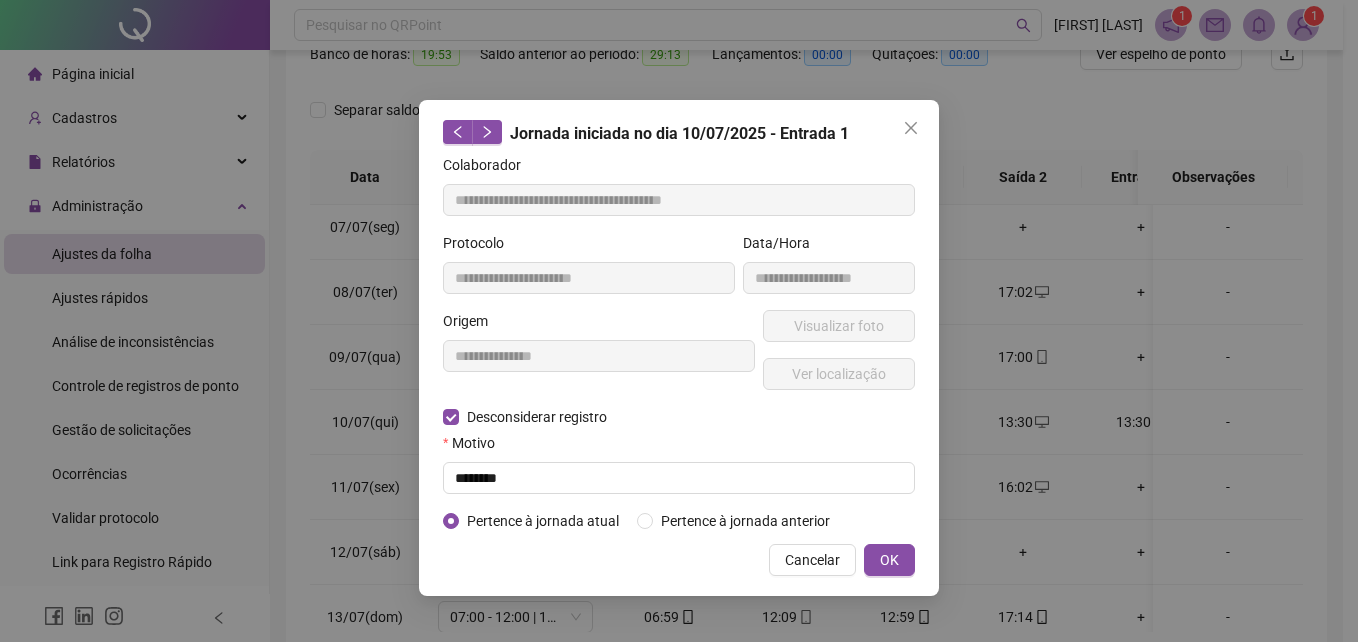 click on "**********" at bounding box center [679, 321] 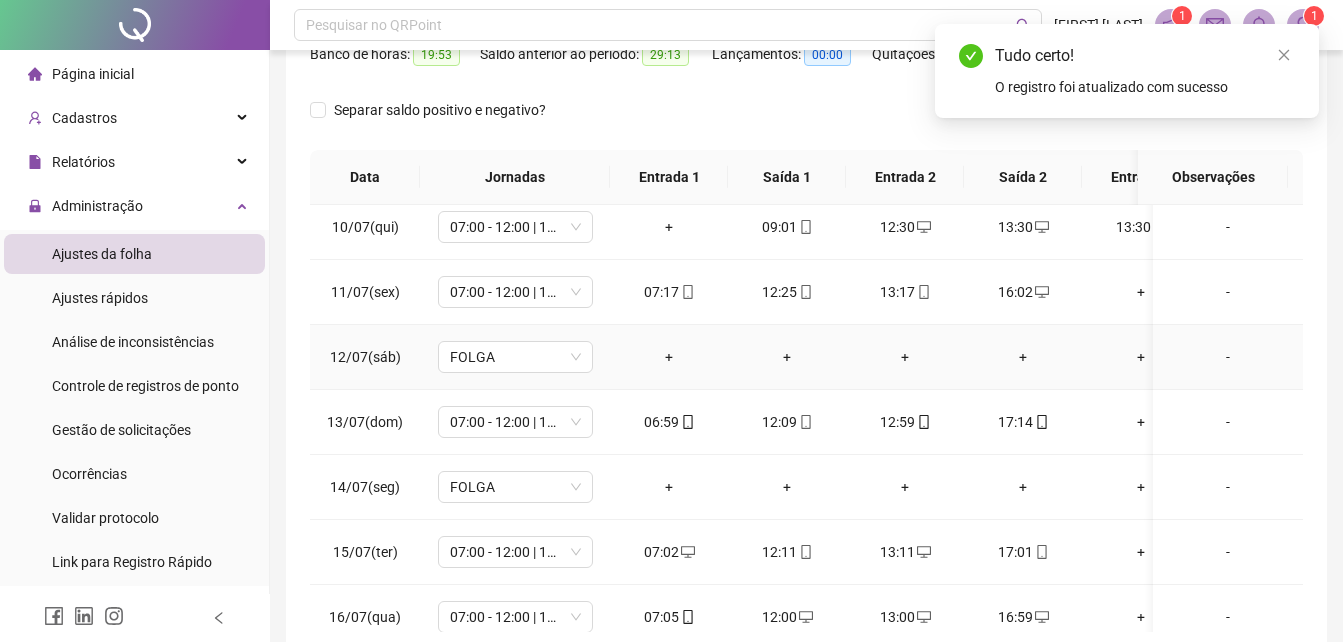 scroll, scrollTop: 600, scrollLeft: 0, axis: vertical 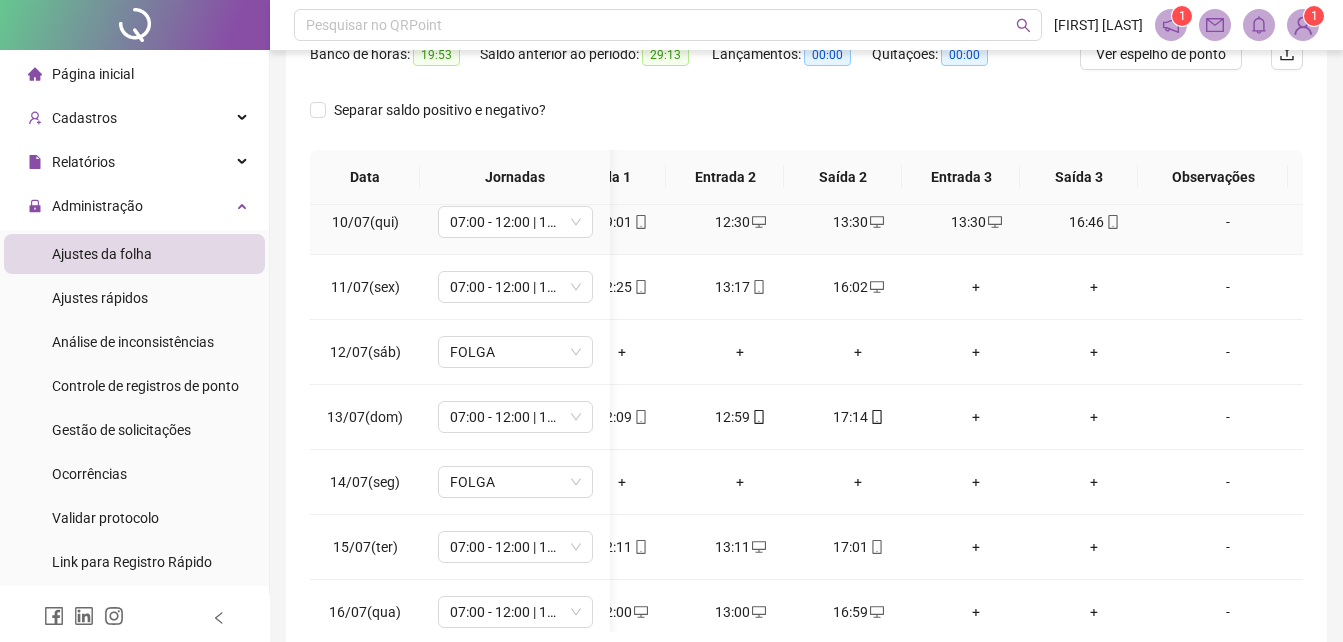click on "13:30" at bounding box center (976, 222) 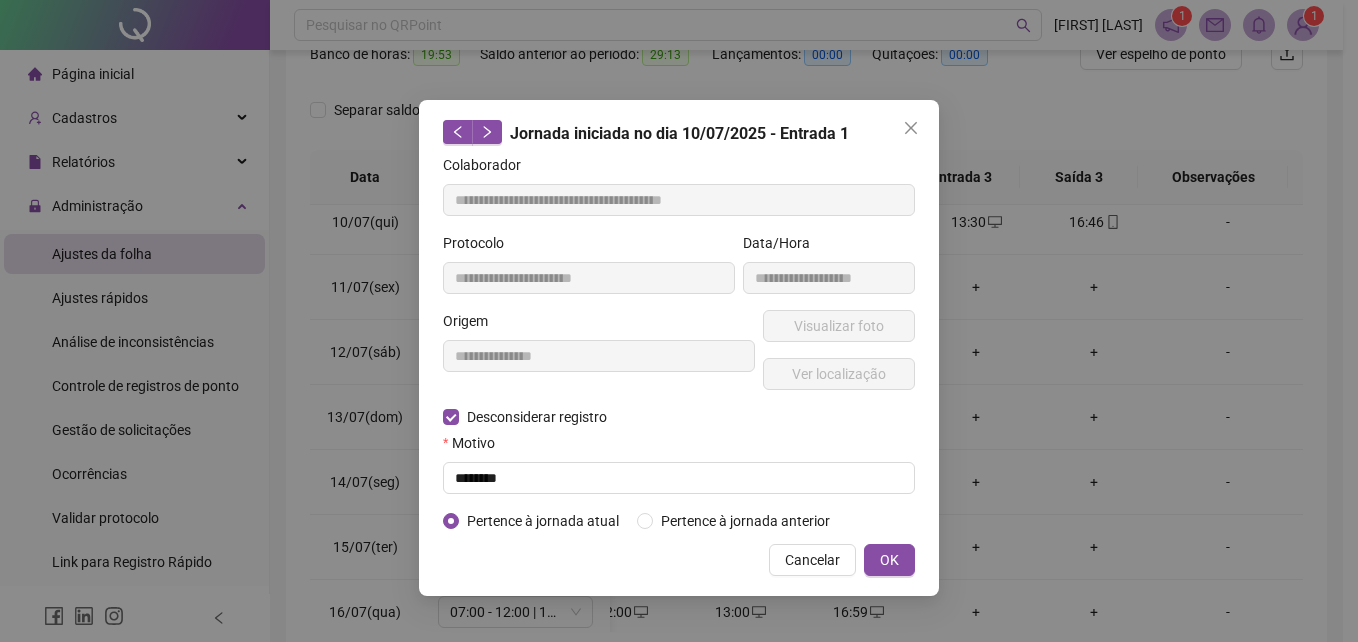 type on "**********" 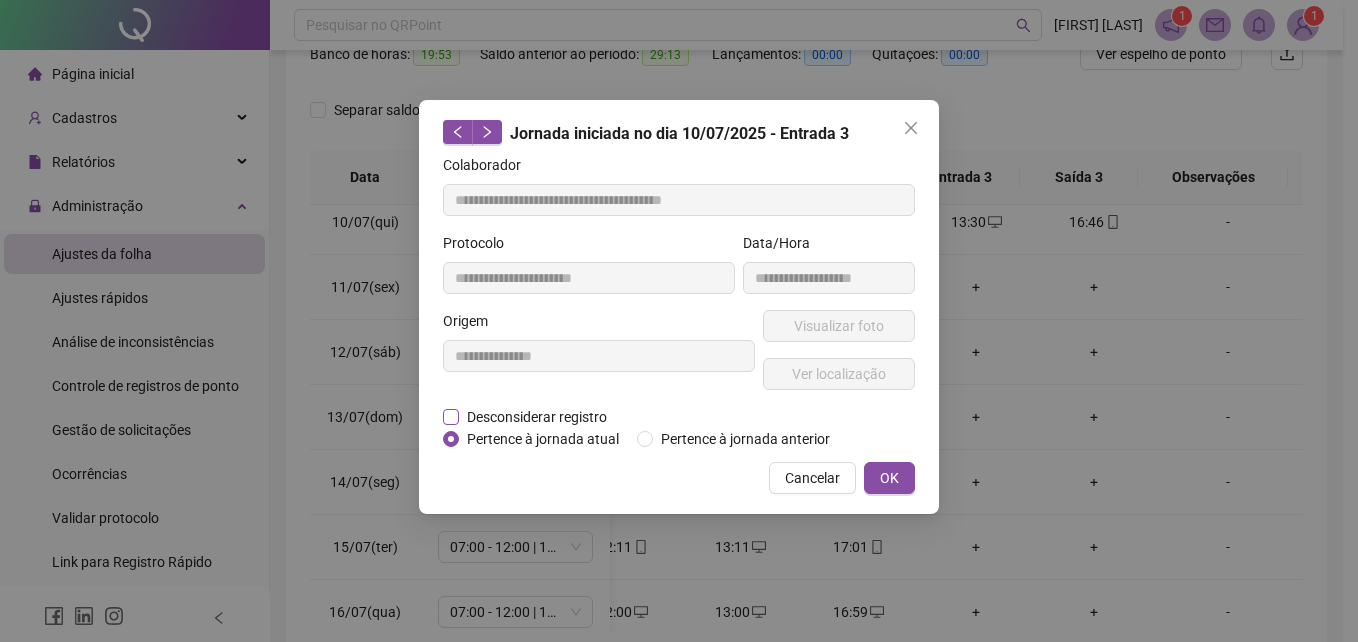 click on "Desconsiderar registro" at bounding box center (537, 417) 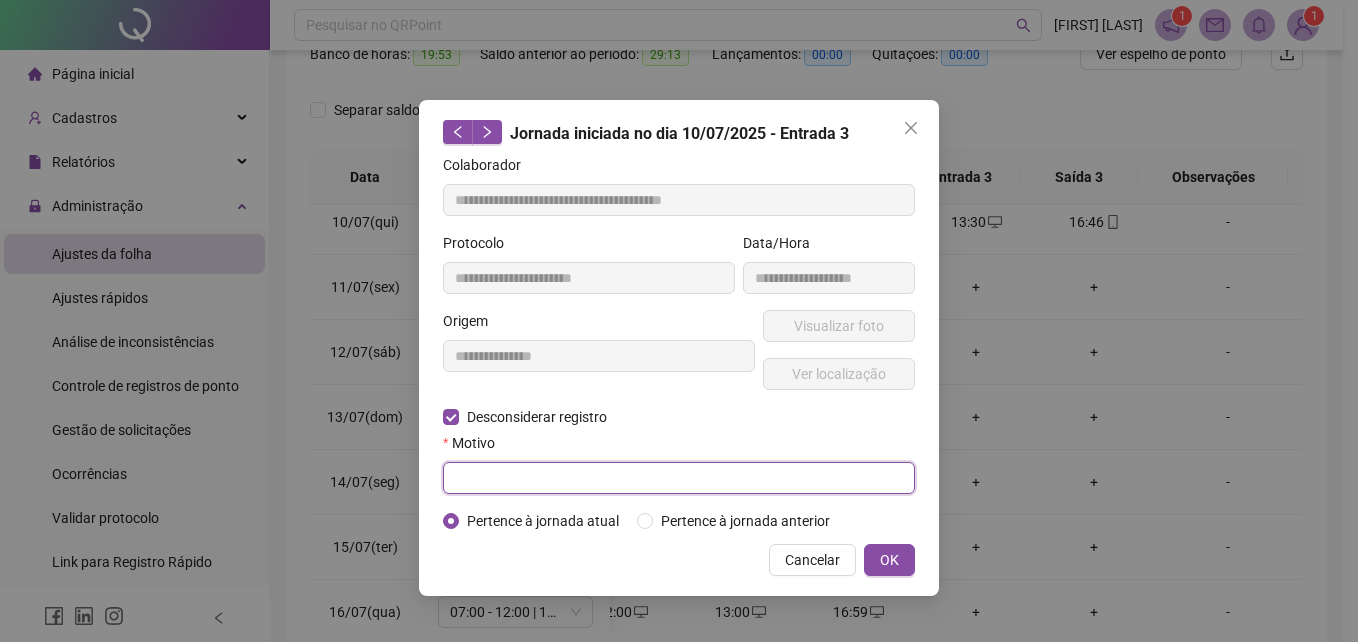 click at bounding box center [679, 478] 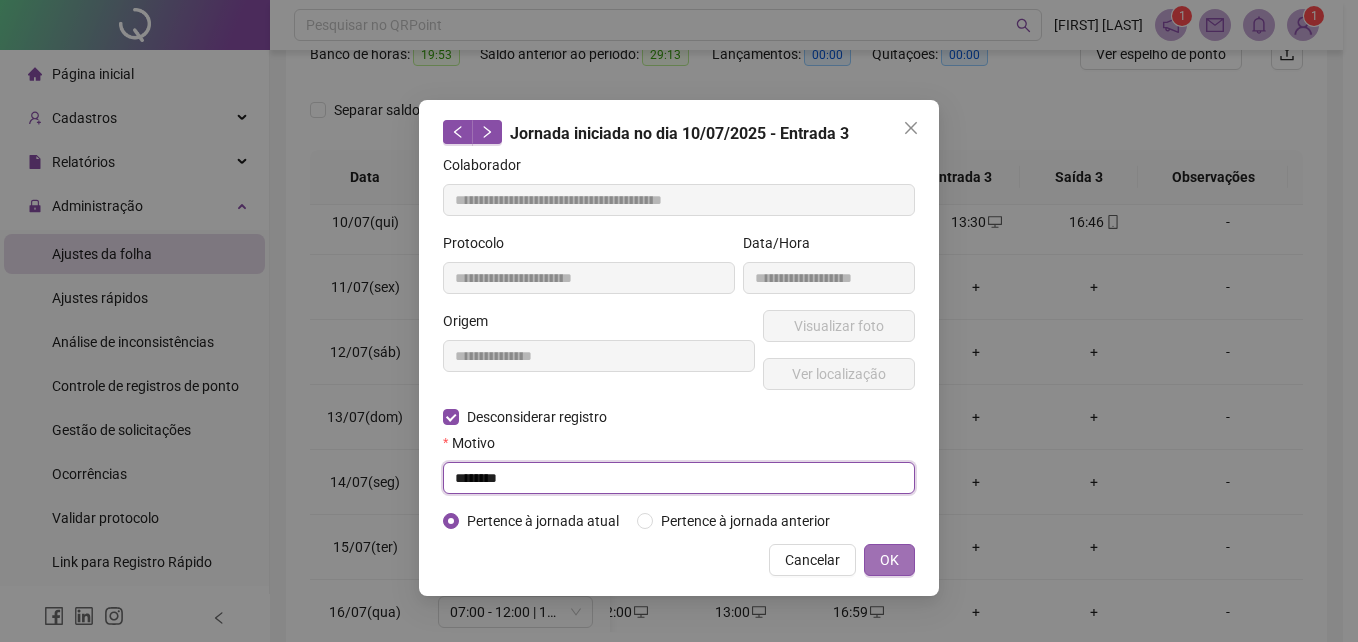 type on "********" 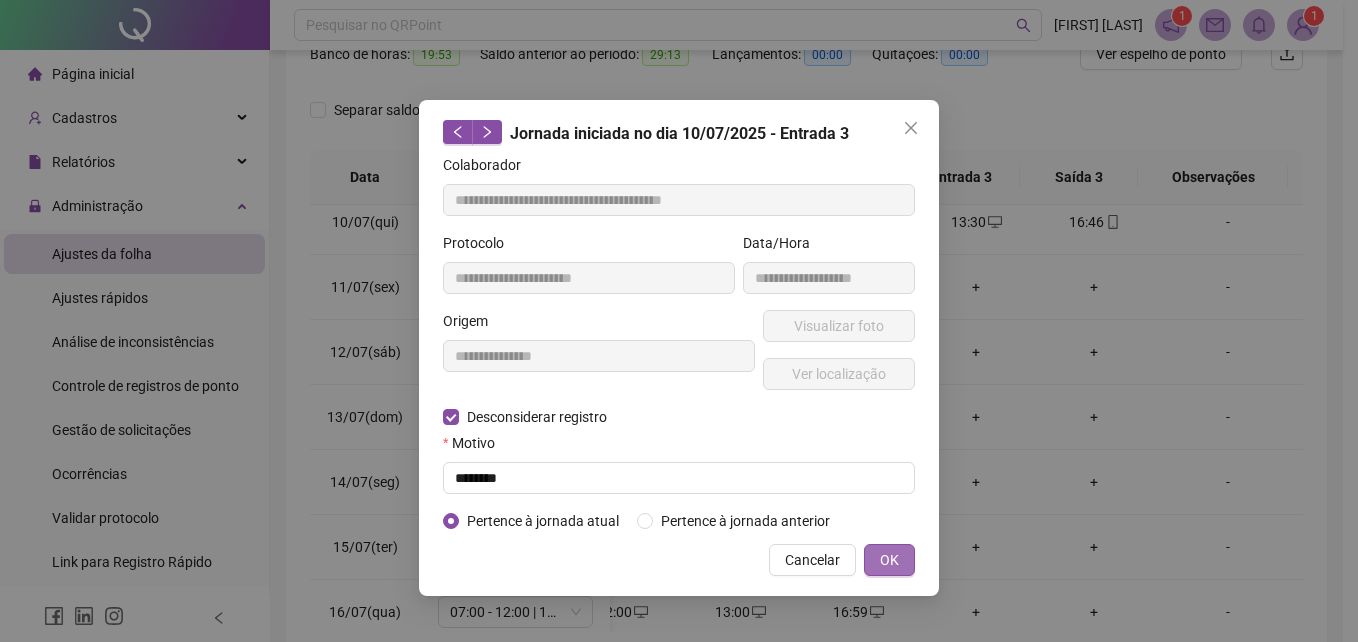click on "OK" at bounding box center (889, 560) 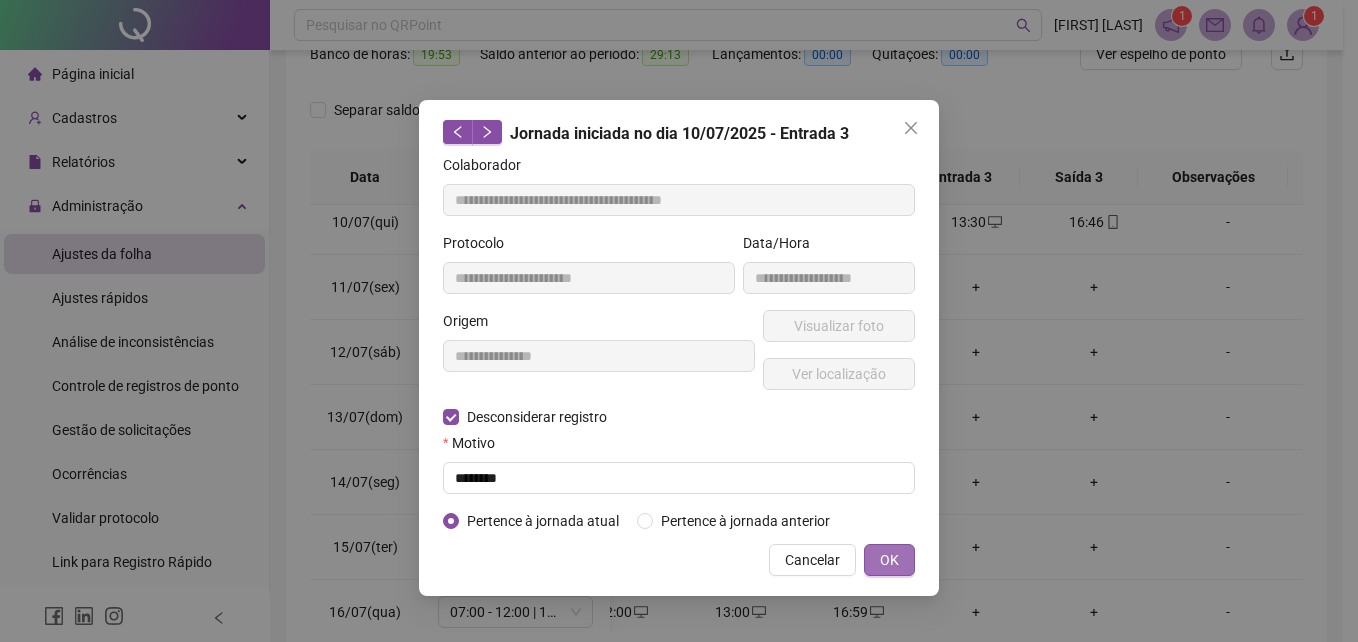 click on "OK" at bounding box center (889, 560) 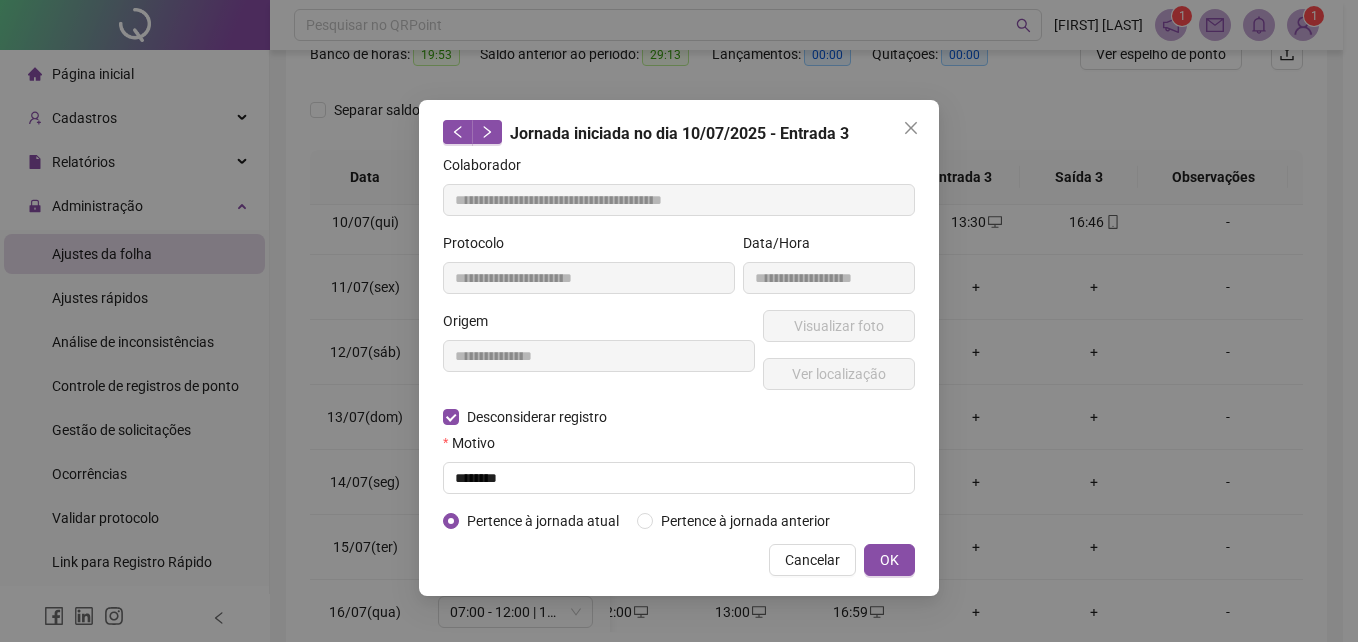 click on "**********" at bounding box center [679, 321] 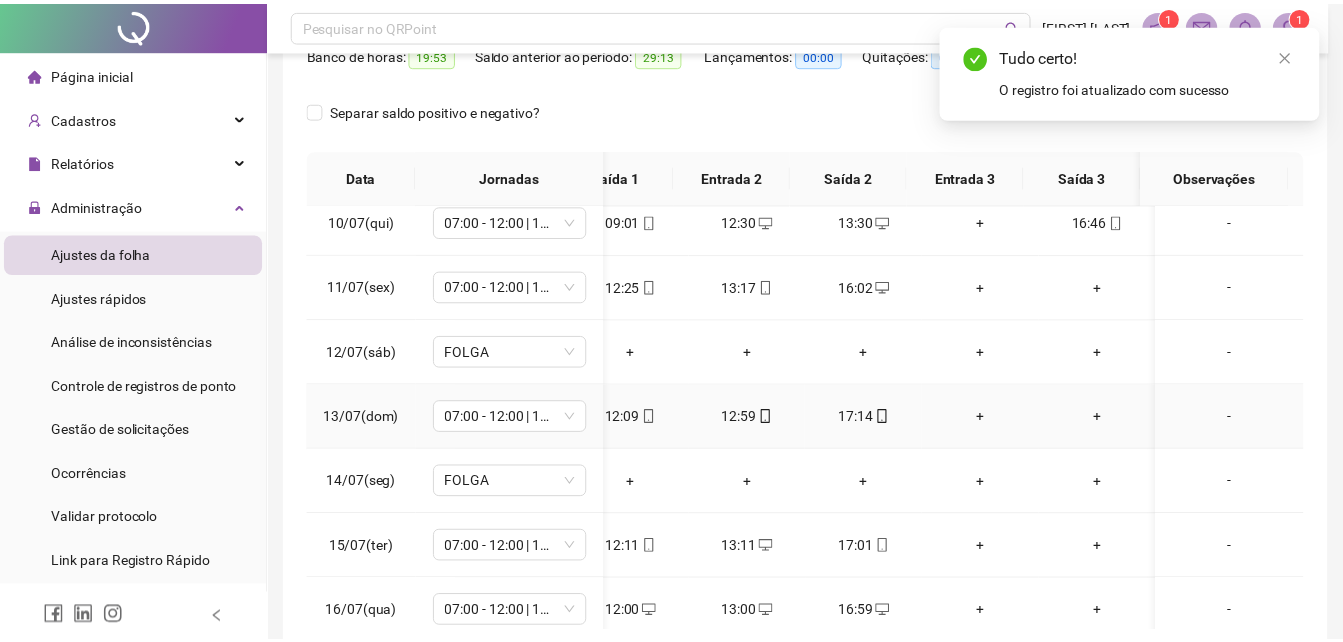 scroll, scrollTop: 0, scrollLeft: 165, axis: horizontal 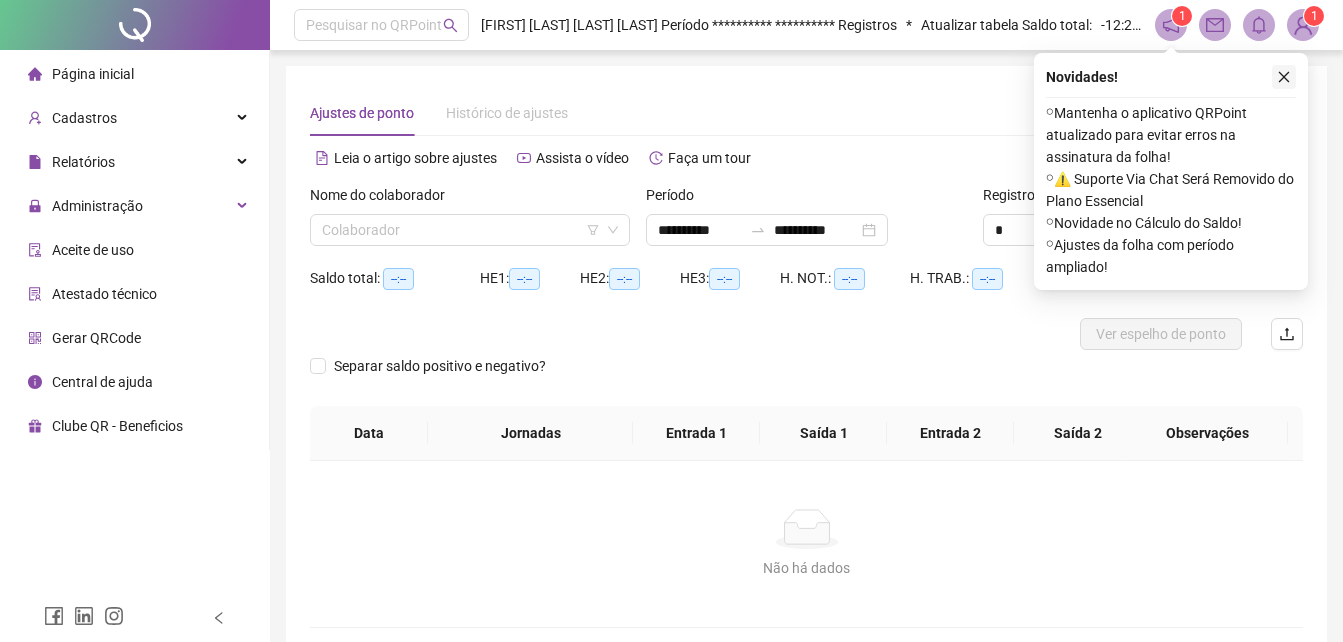 click at bounding box center [1284, 77] 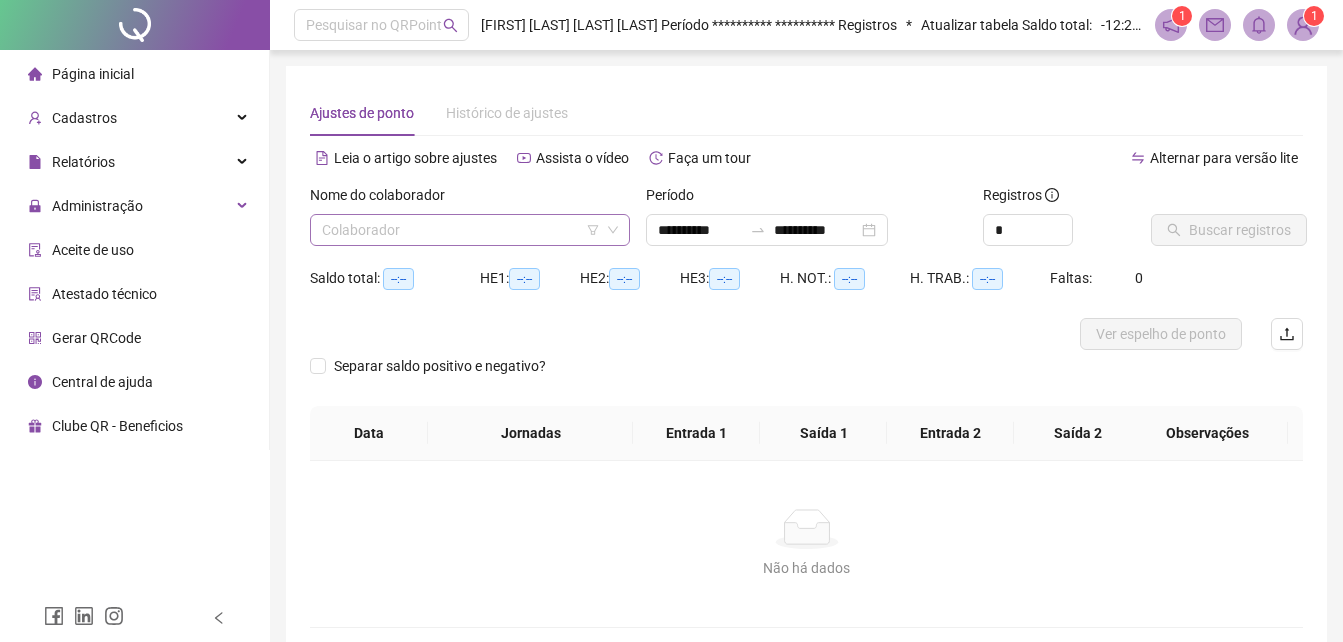 click at bounding box center (461, 230) 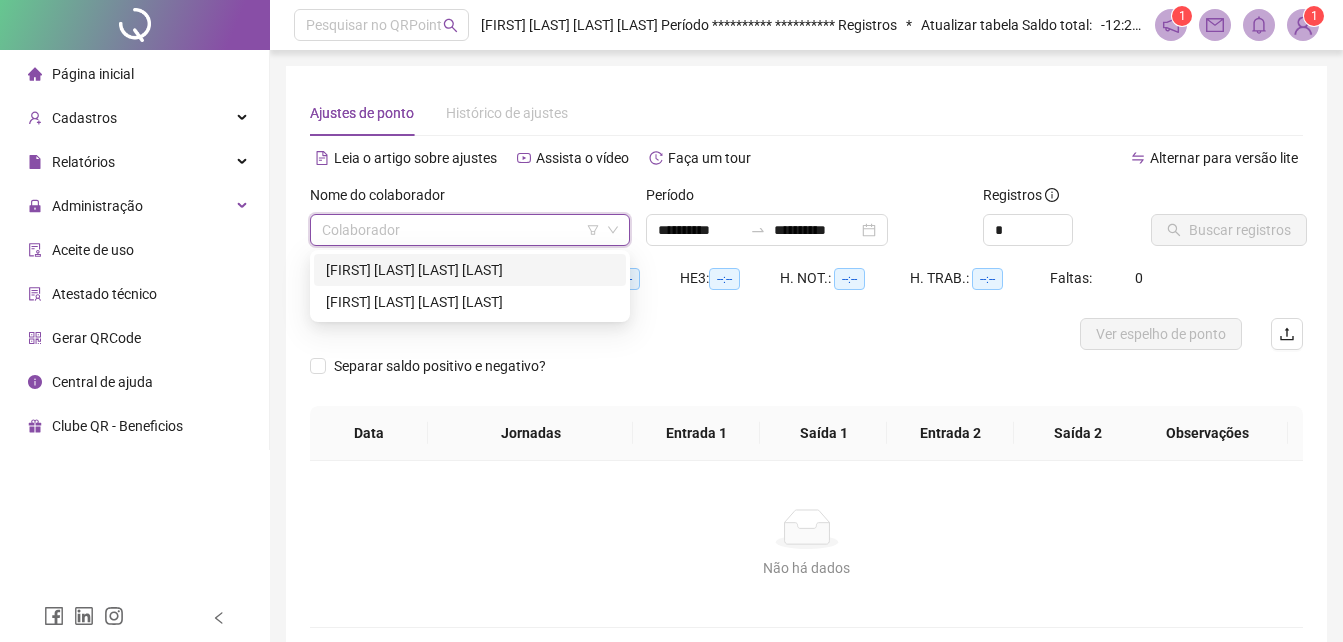 click on "[FIRST] [LAST] [LAST] [LAST] [LAST]" at bounding box center (470, 270) 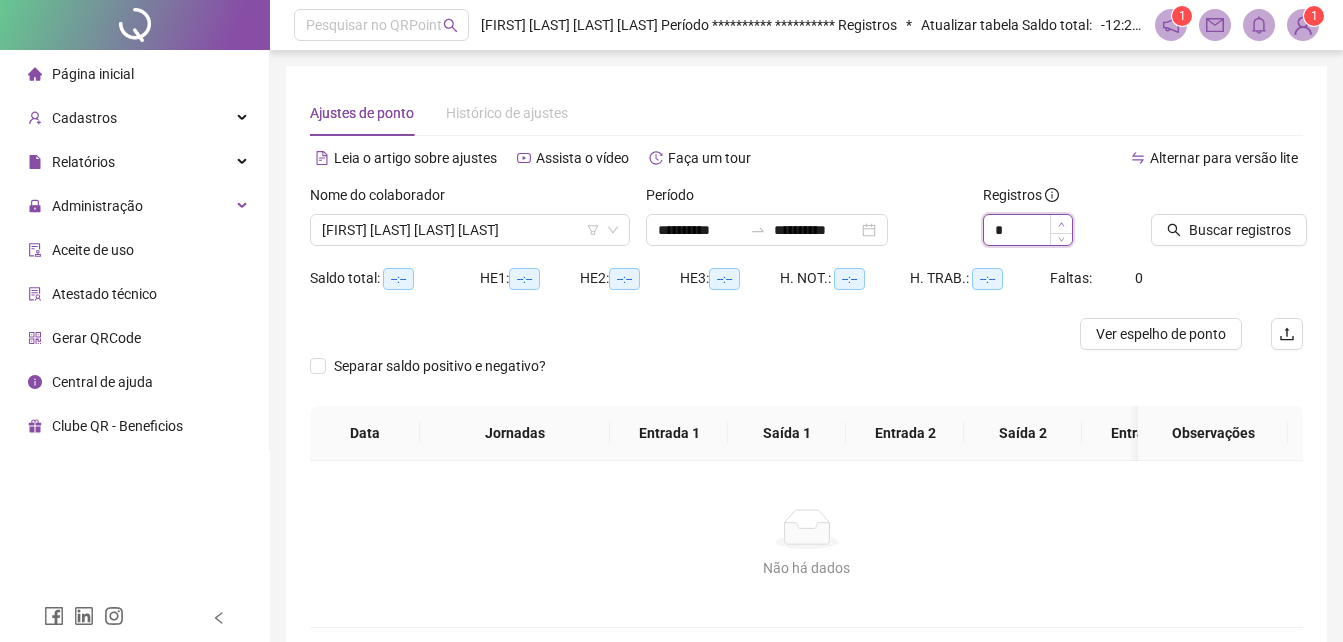 click 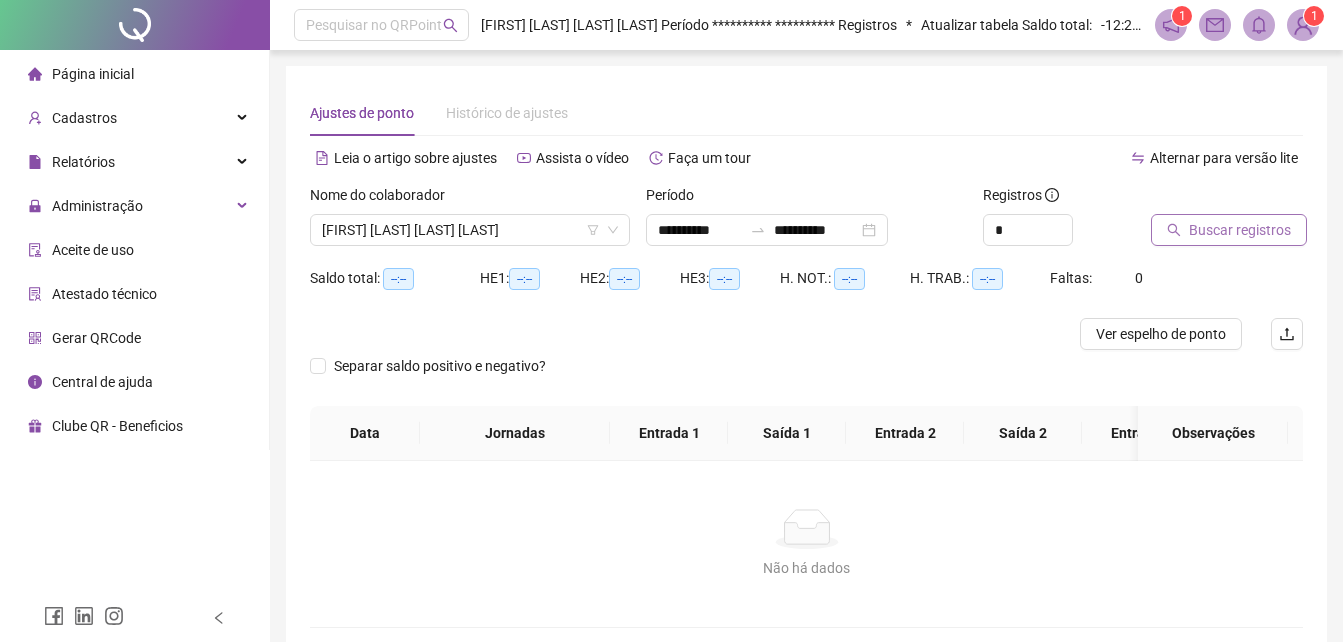 click on "Buscar registros" at bounding box center (1240, 230) 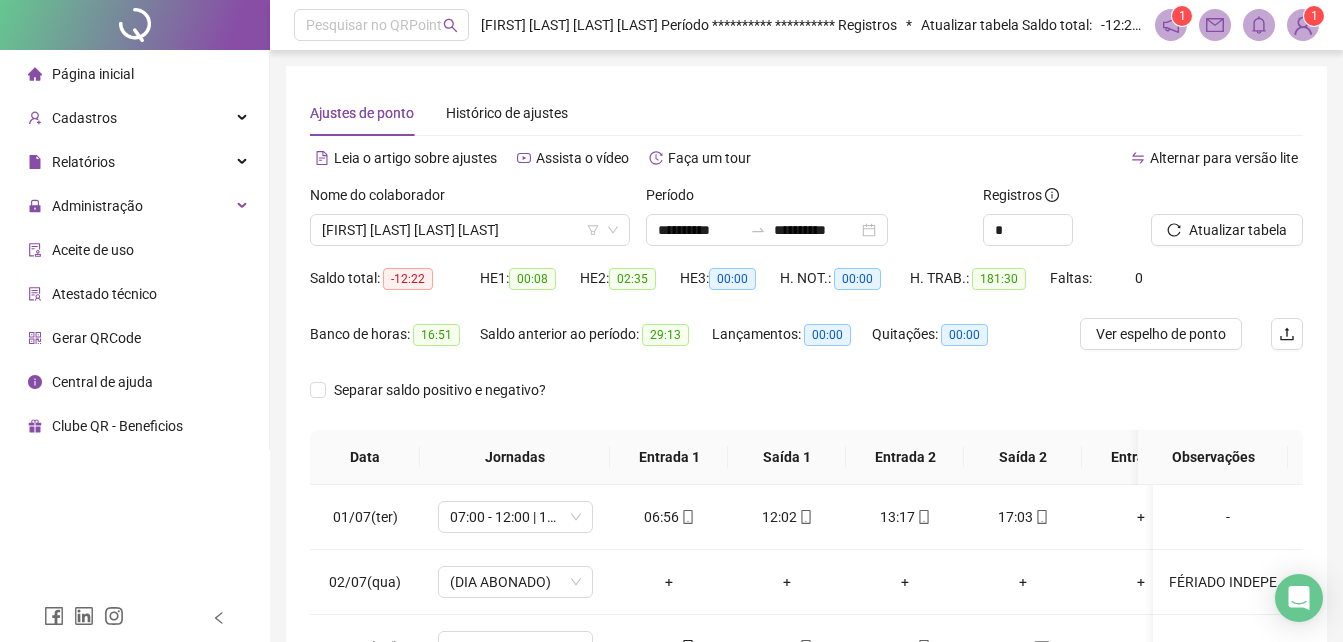 scroll, scrollTop: 380, scrollLeft: 0, axis: vertical 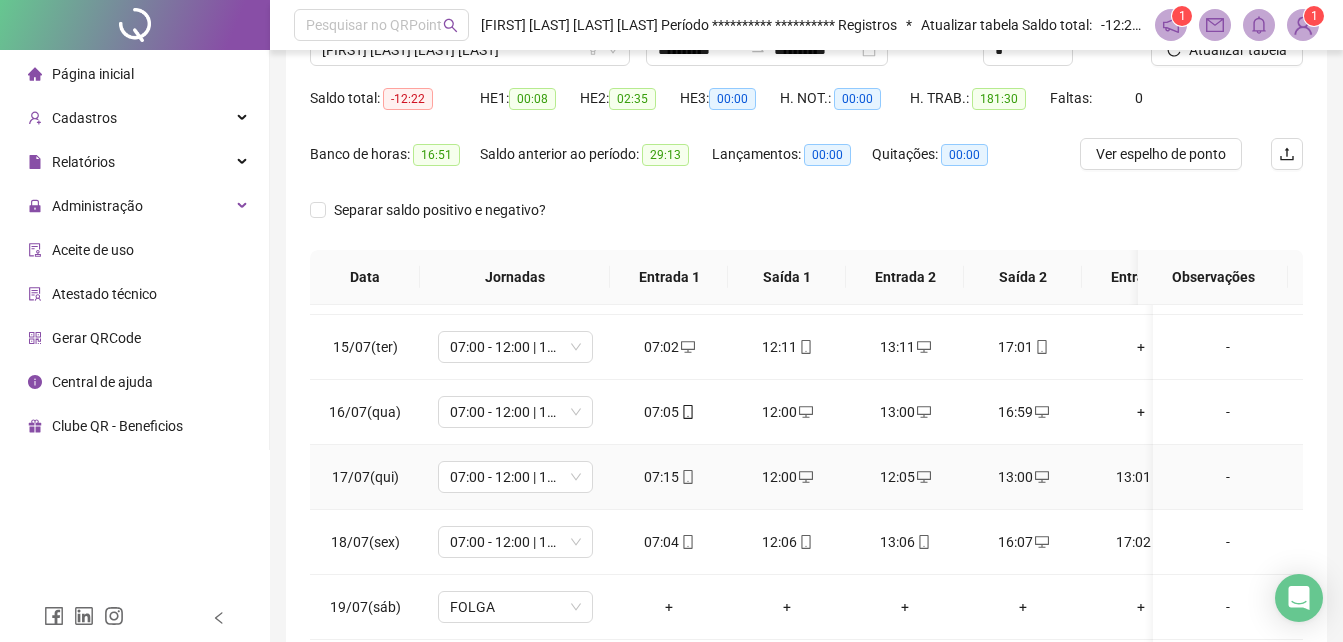 click on "12:05" at bounding box center [905, 477] 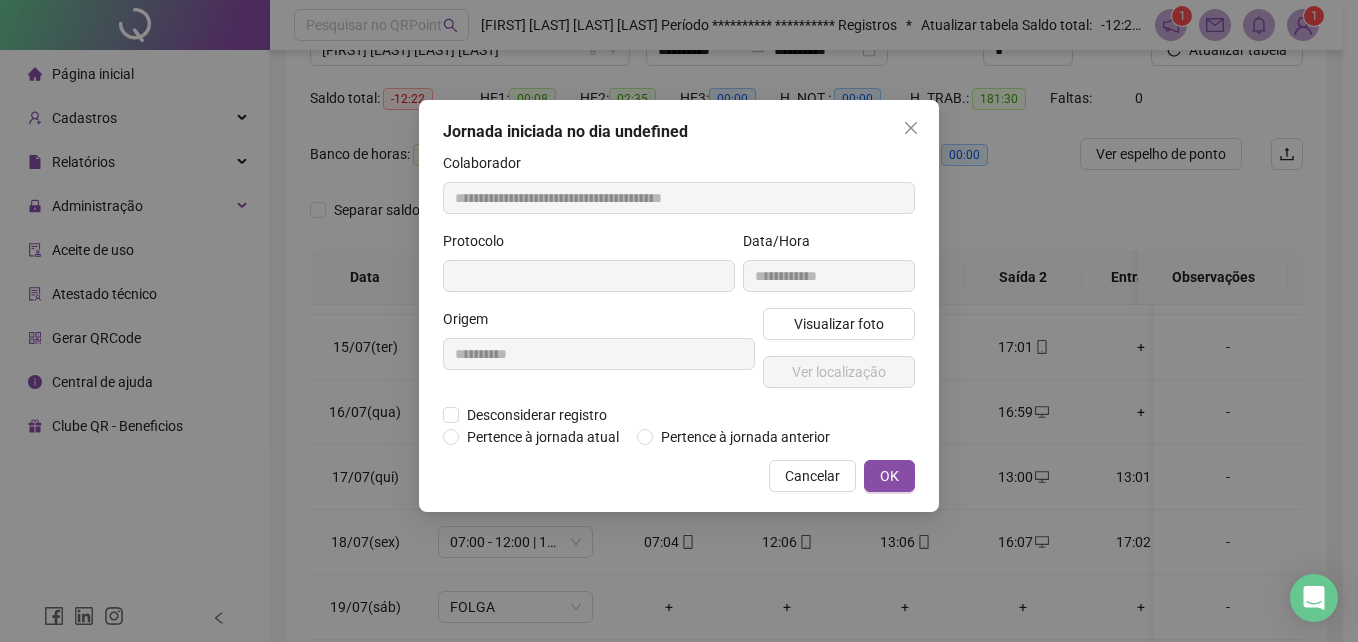 type on "**********" 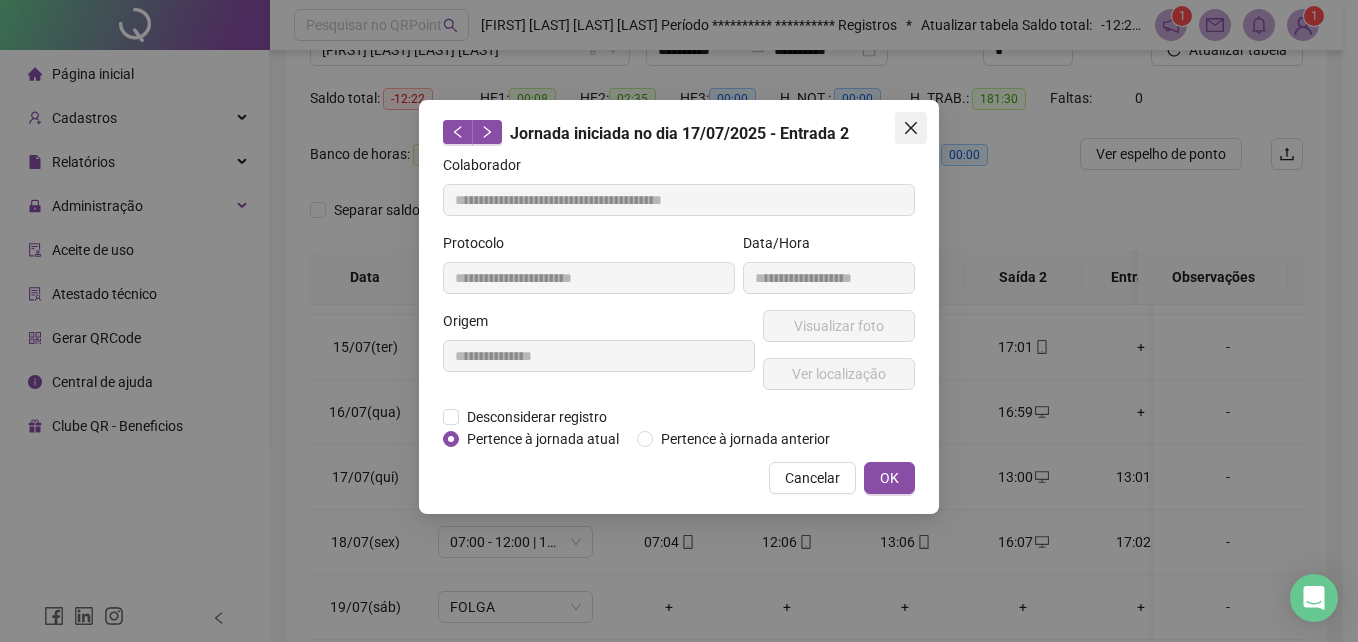 click 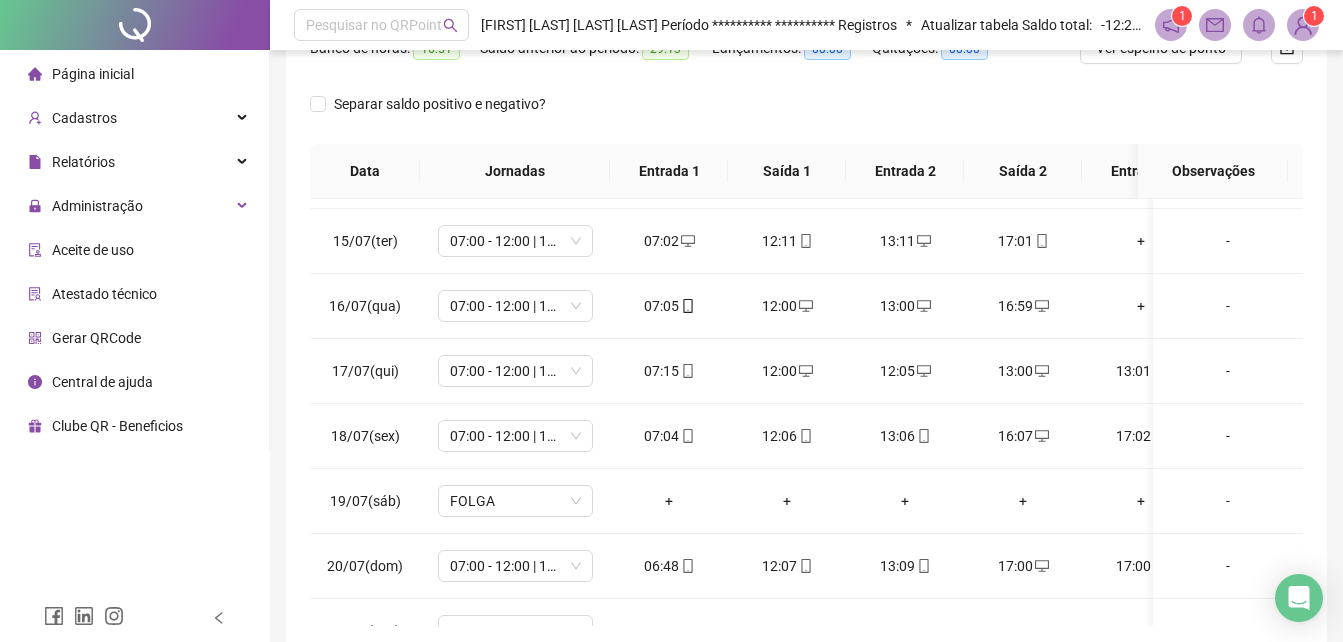scroll, scrollTop: 303, scrollLeft: 0, axis: vertical 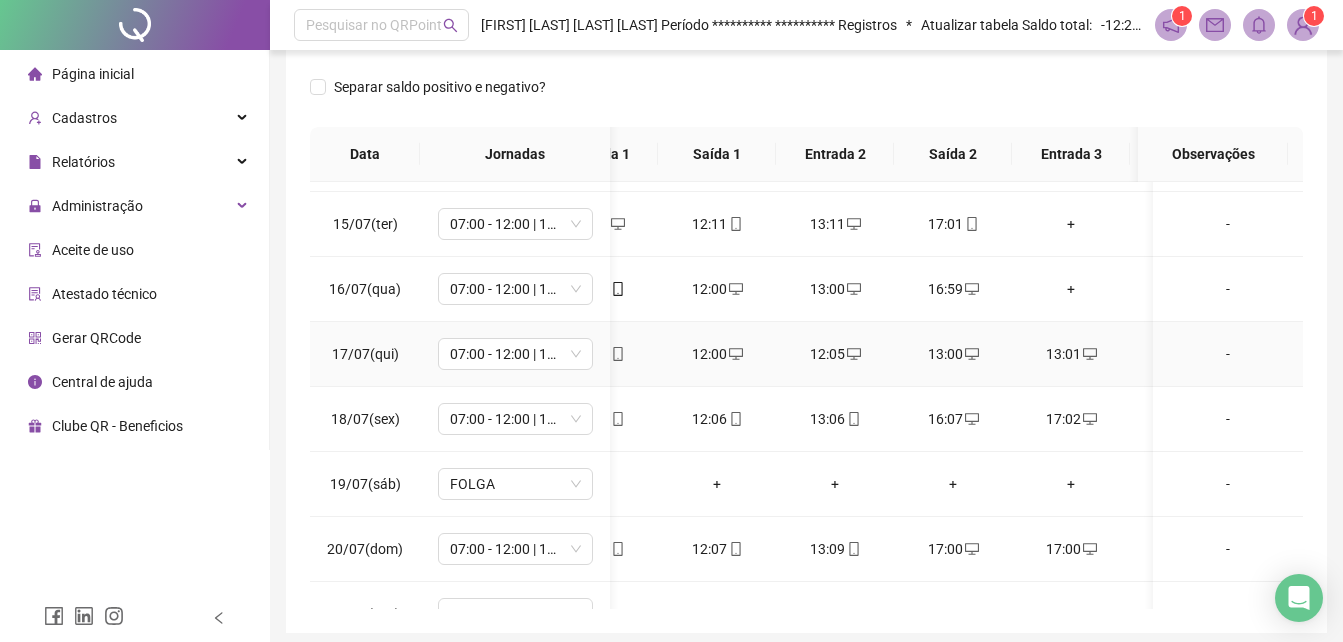 click on "13:01" at bounding box center [1071, 354] 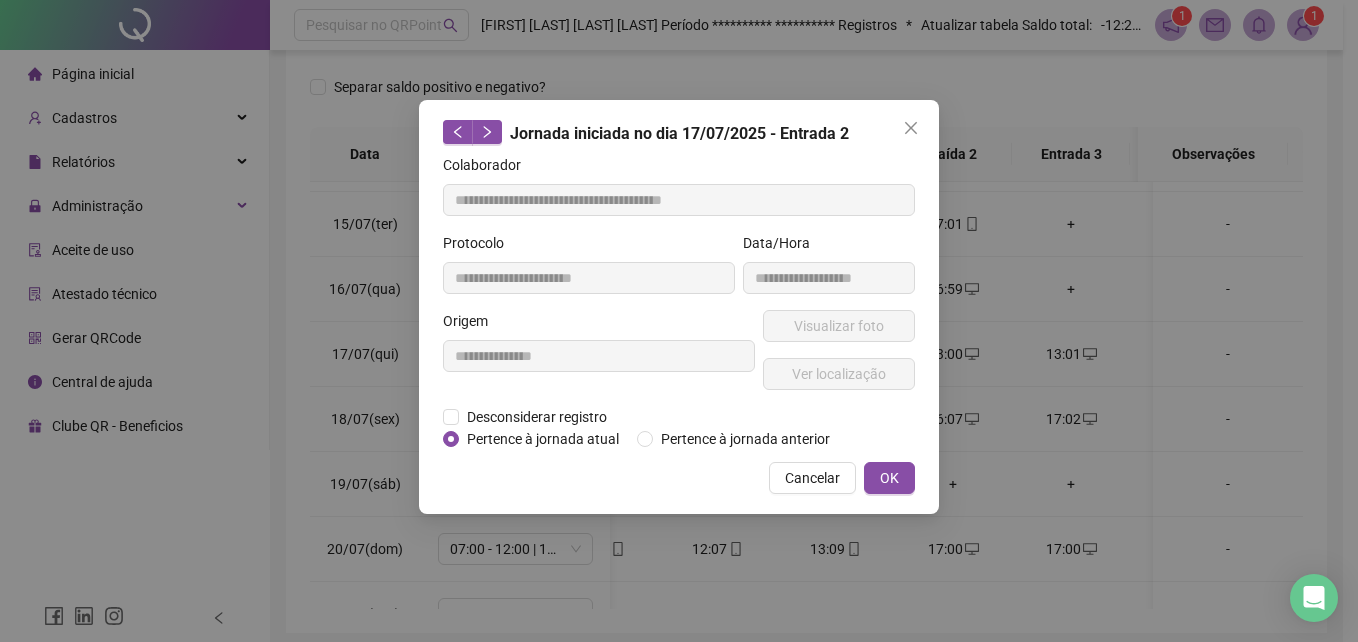 type on "**********" 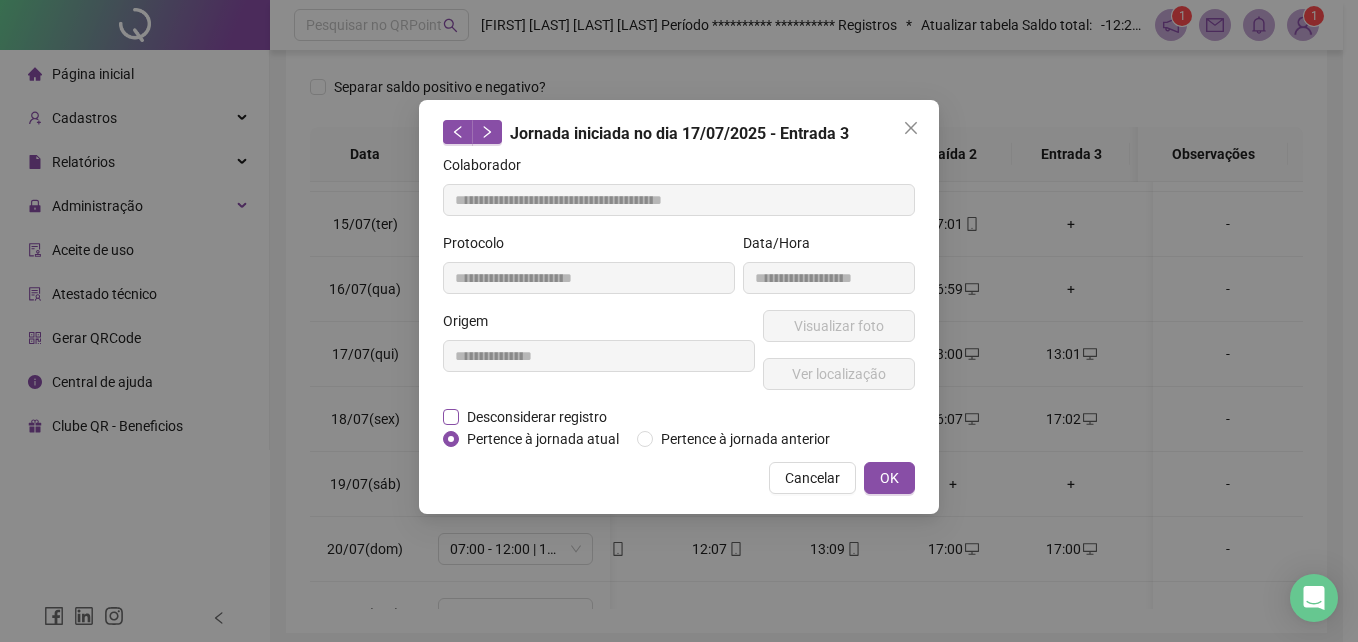 click on "Desconsiderar registro" at bounding box center (537, 417) 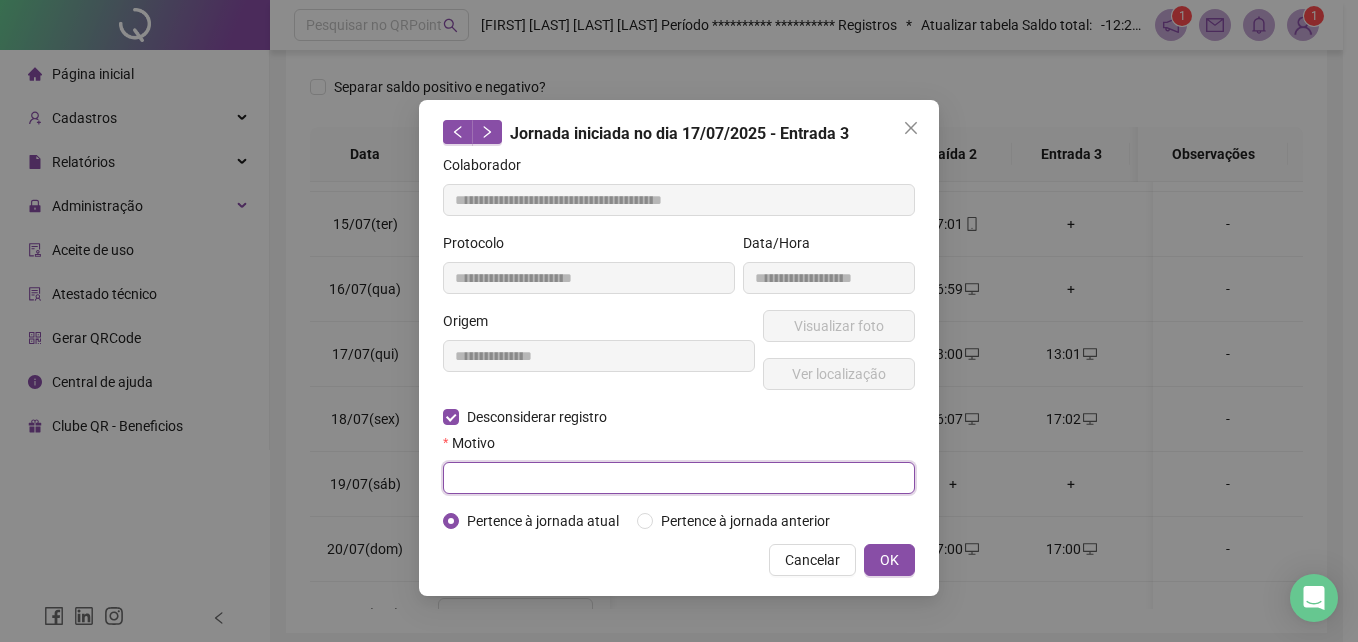click at bounding box center [679, 478] 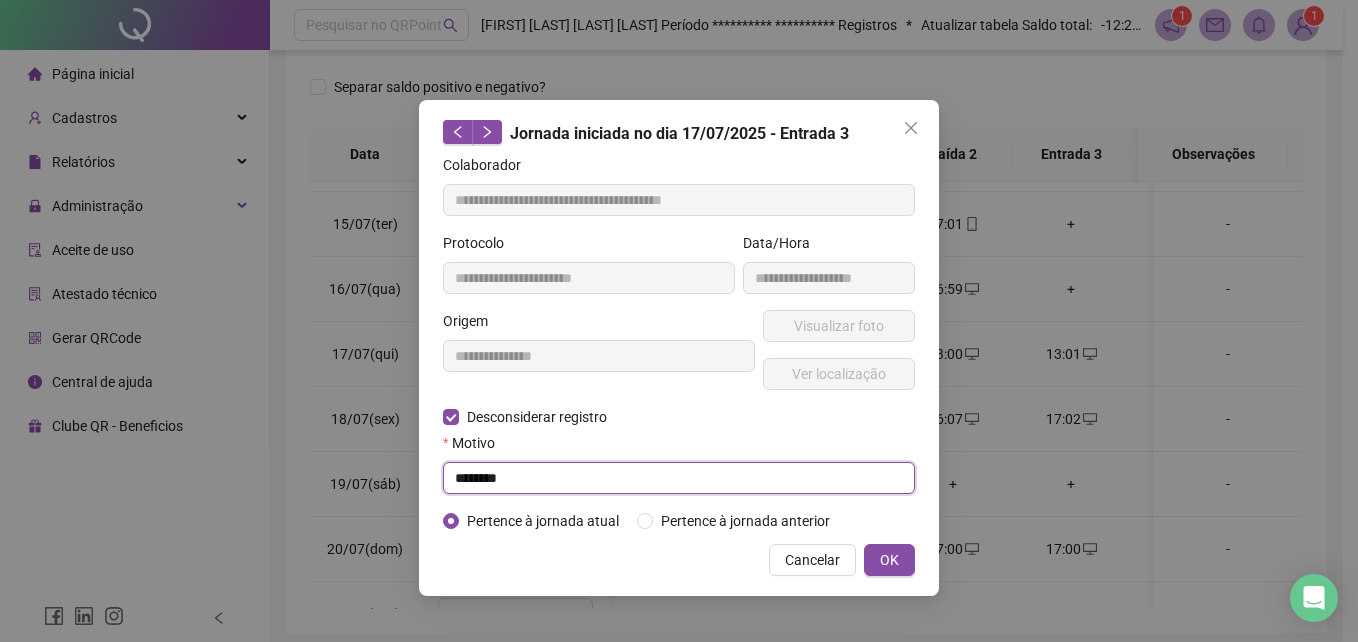 drag, startPoint x: 521, startPoint y: 472, endPoint x: 413, endPoint y: 483, distance: 108.55874 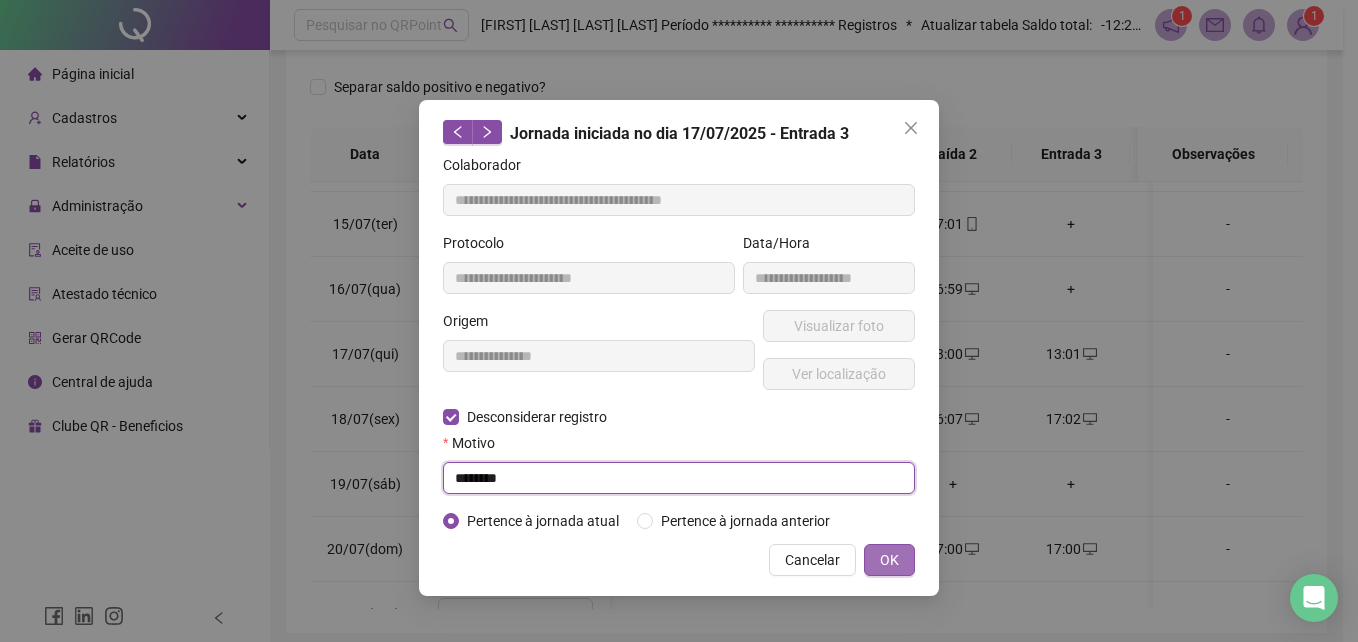 type on "********" 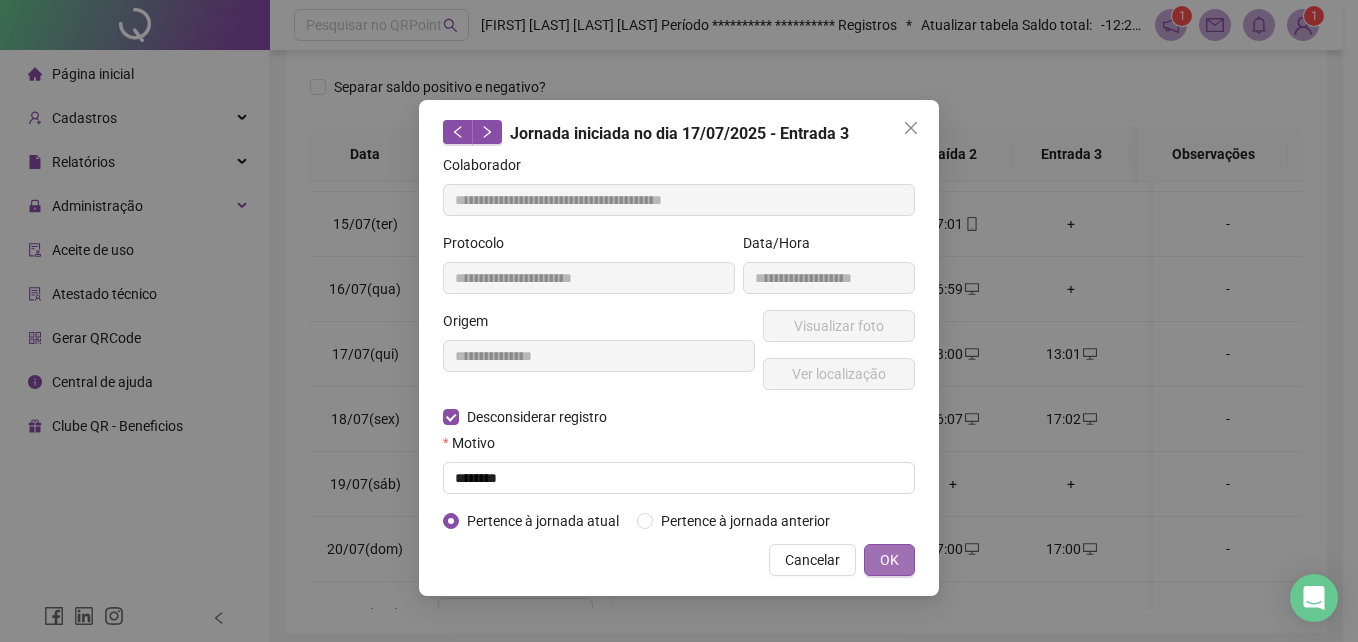 click on "OK" at bounding box center [889, 560] 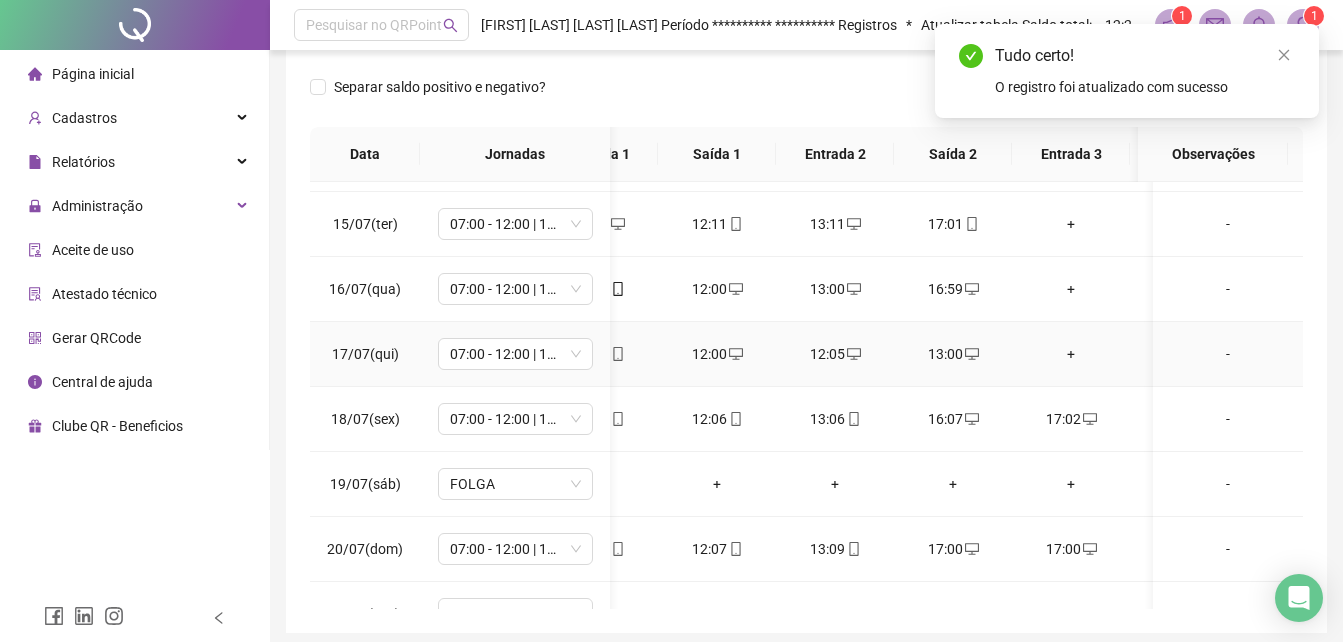 click on "12:05" at bounding box center (835, 354) 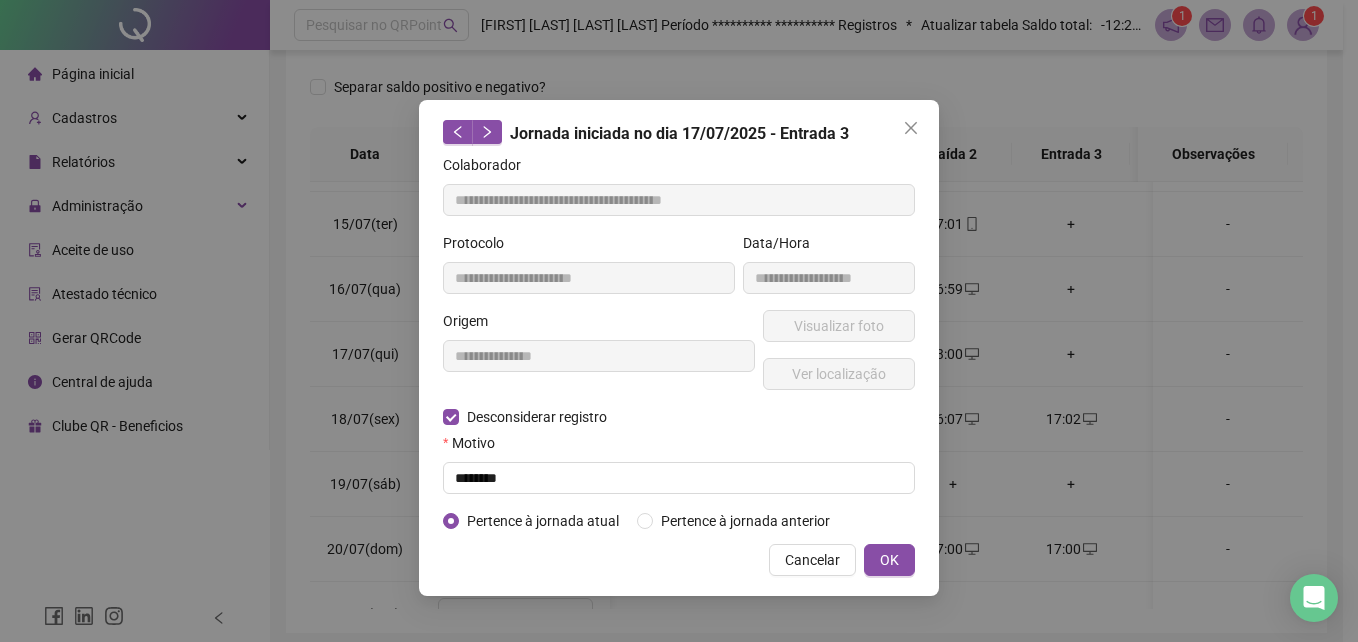 type on "**********" 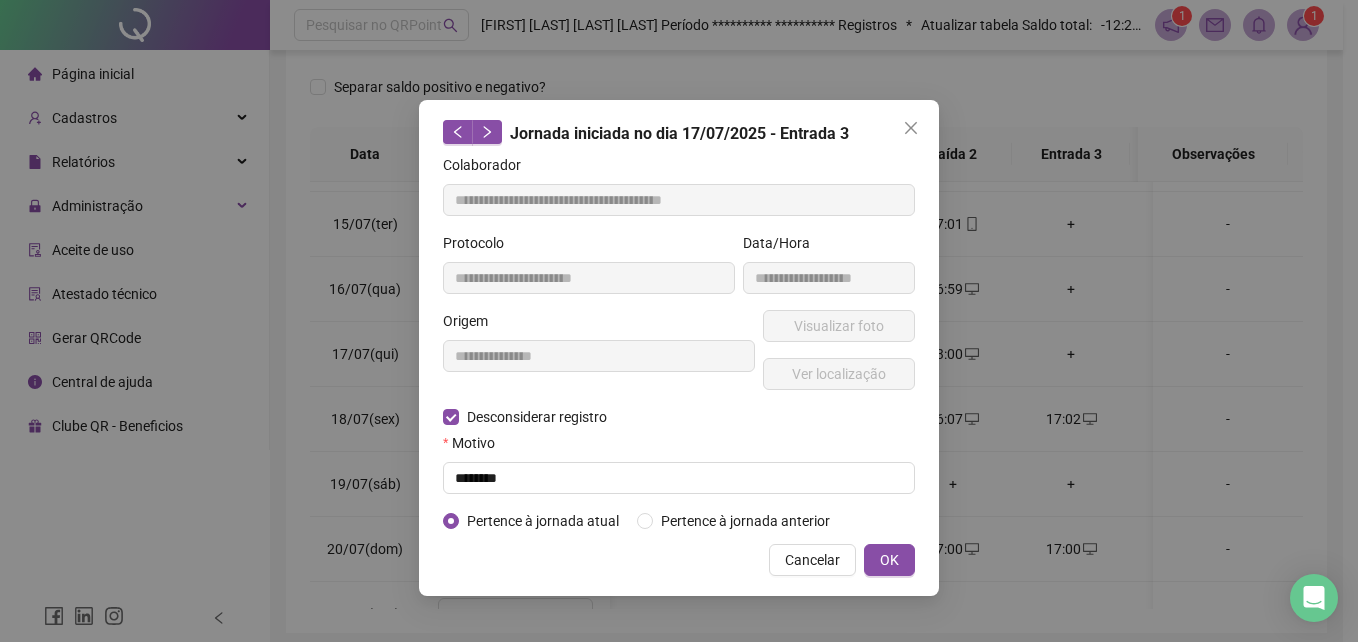 type on "**********" 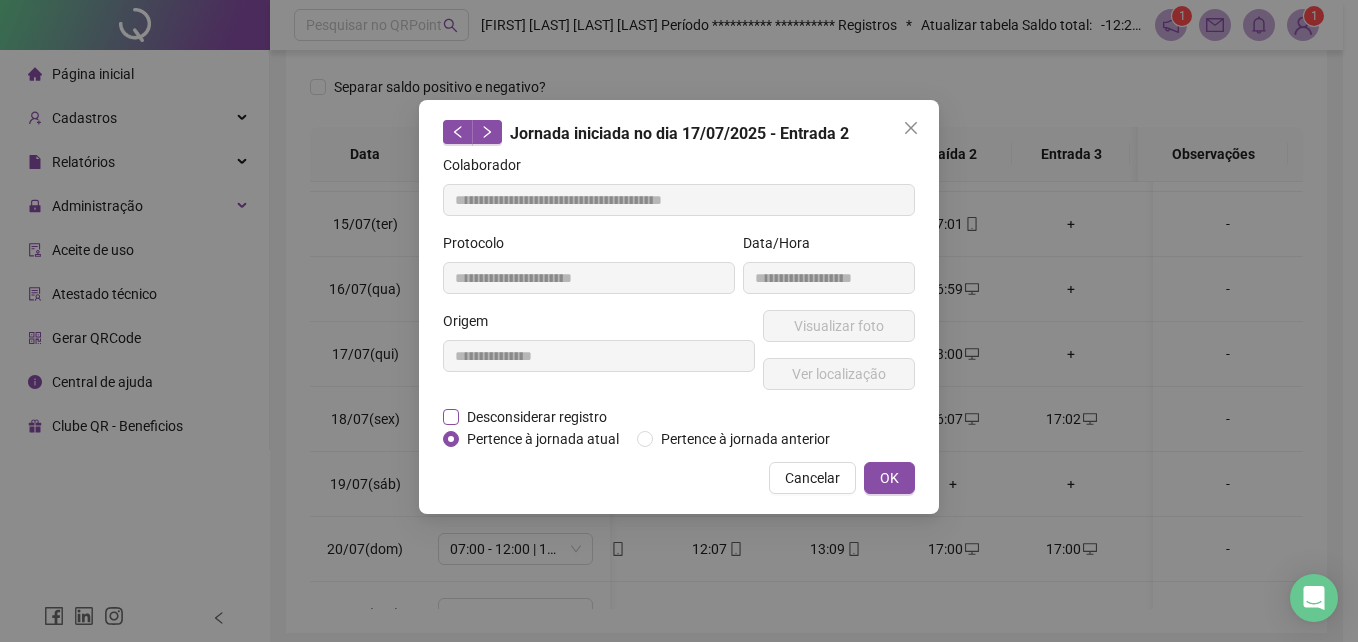 click on "Desconsiderar registro" at bounding box center (537, 417) 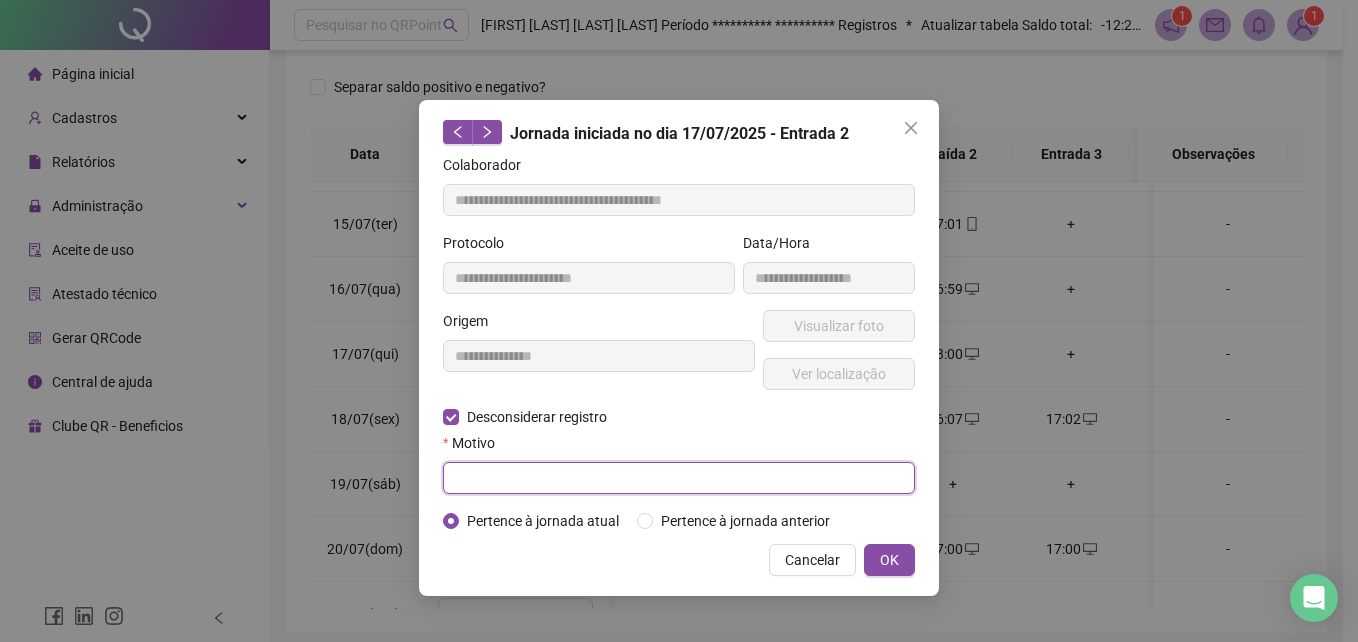 click at bounding box center [679, 478] 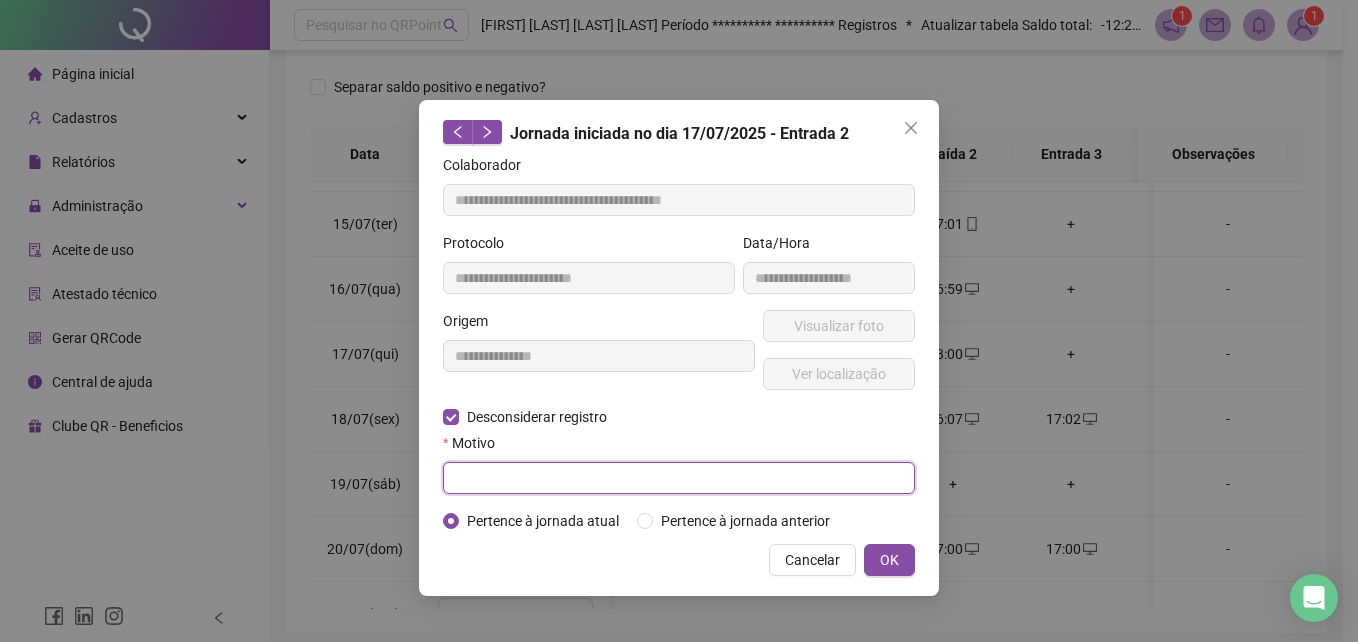 paste on "********" 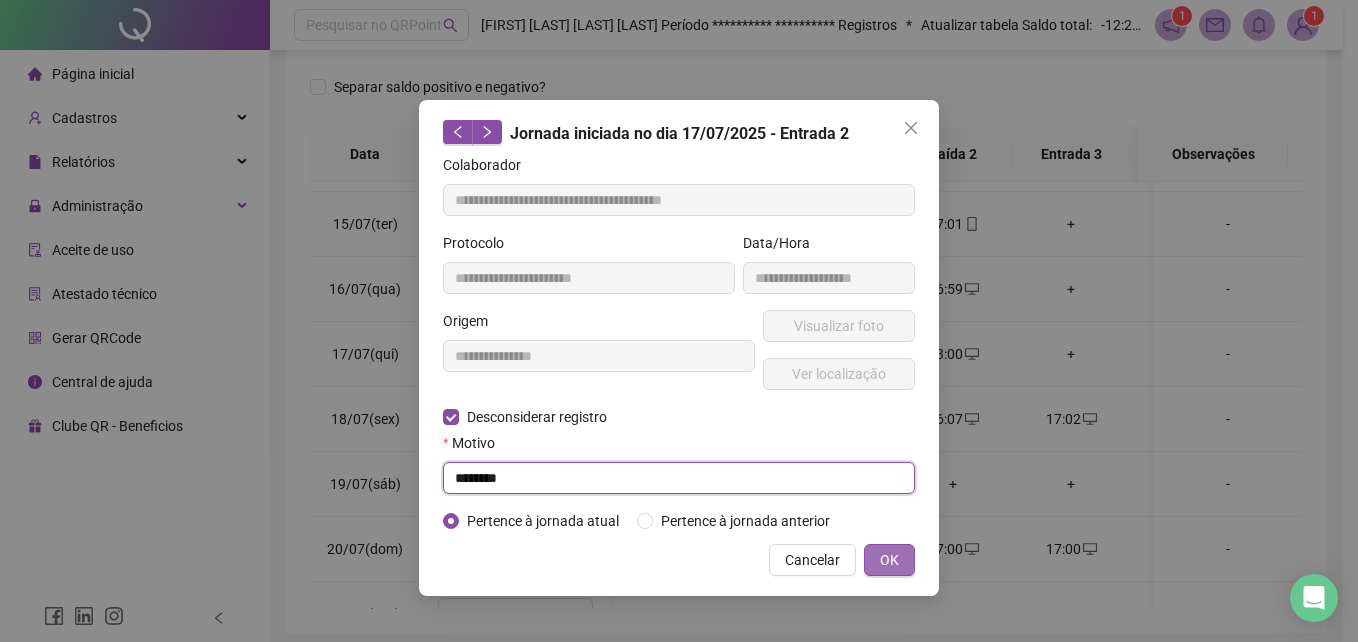 type on "********" 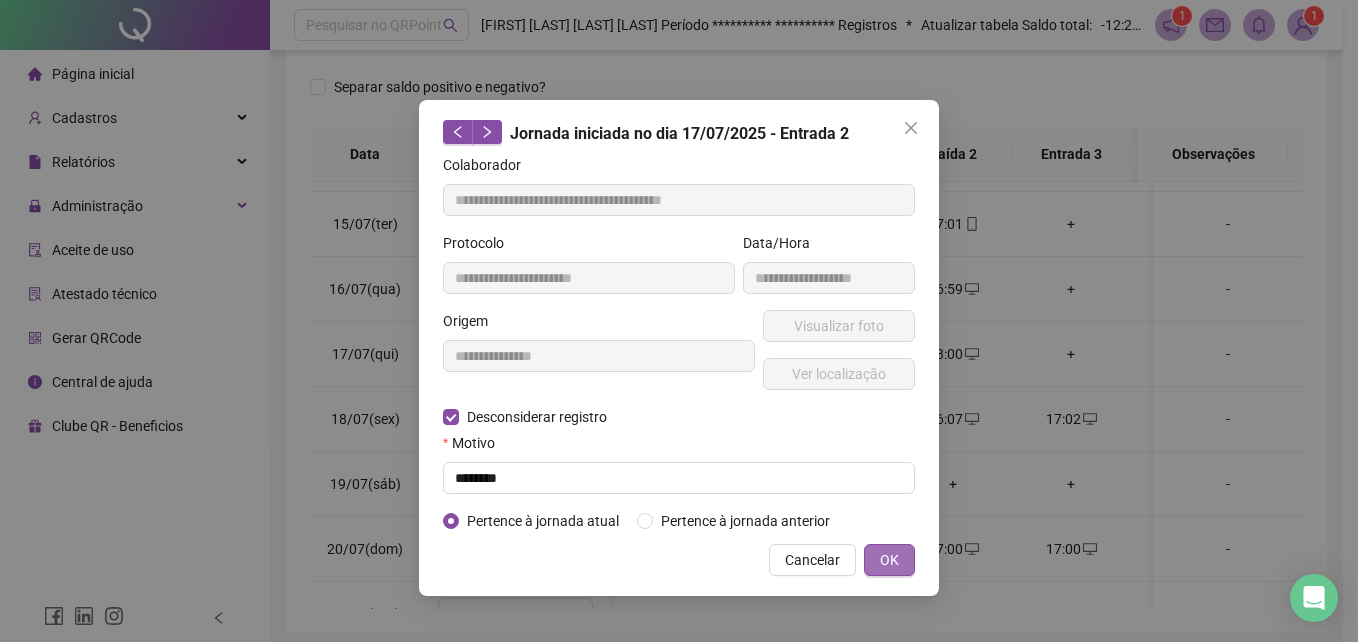 click on "OK" at bounding box center [889, 560] 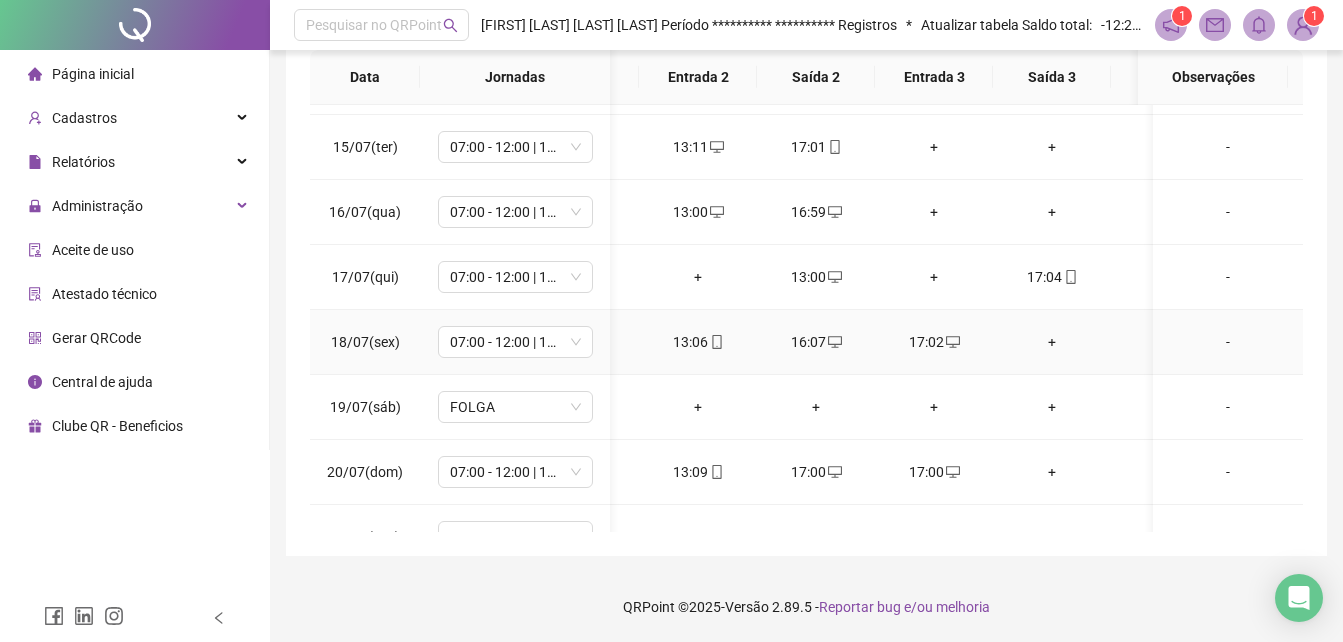 click on "17:02" at bounding box center [934, 342] 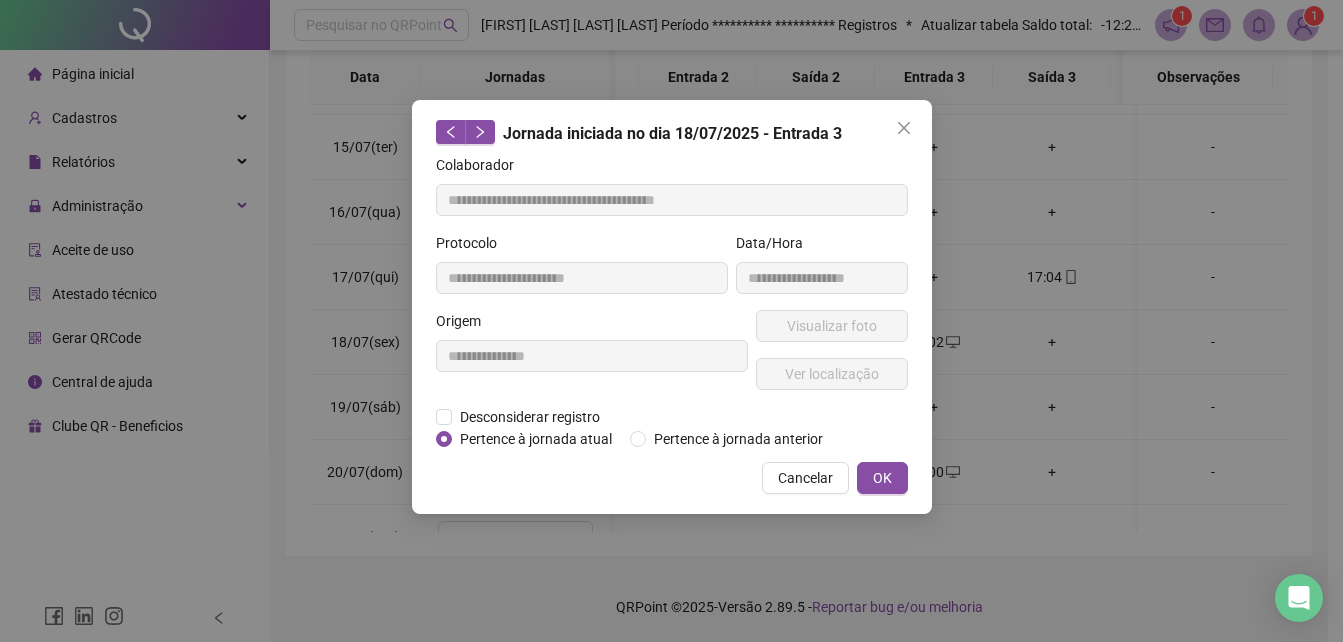 type on "**********" 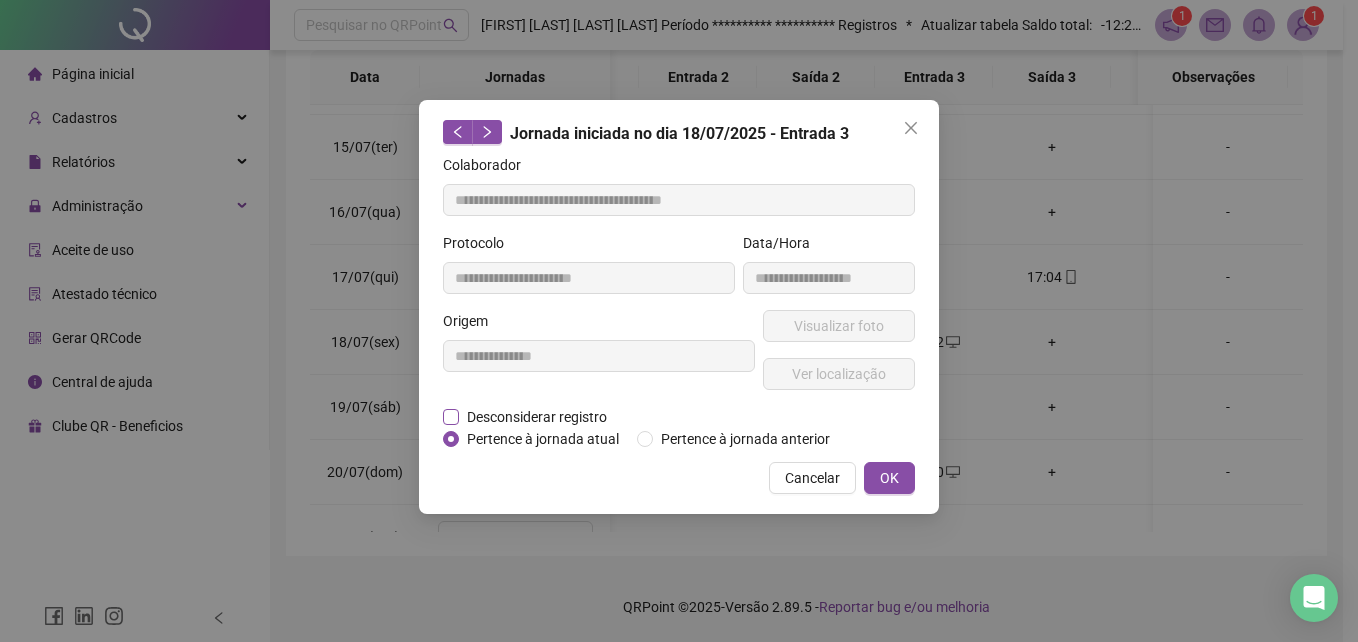 click on "Desconsiderar registro" at bounding box center (537, 417) 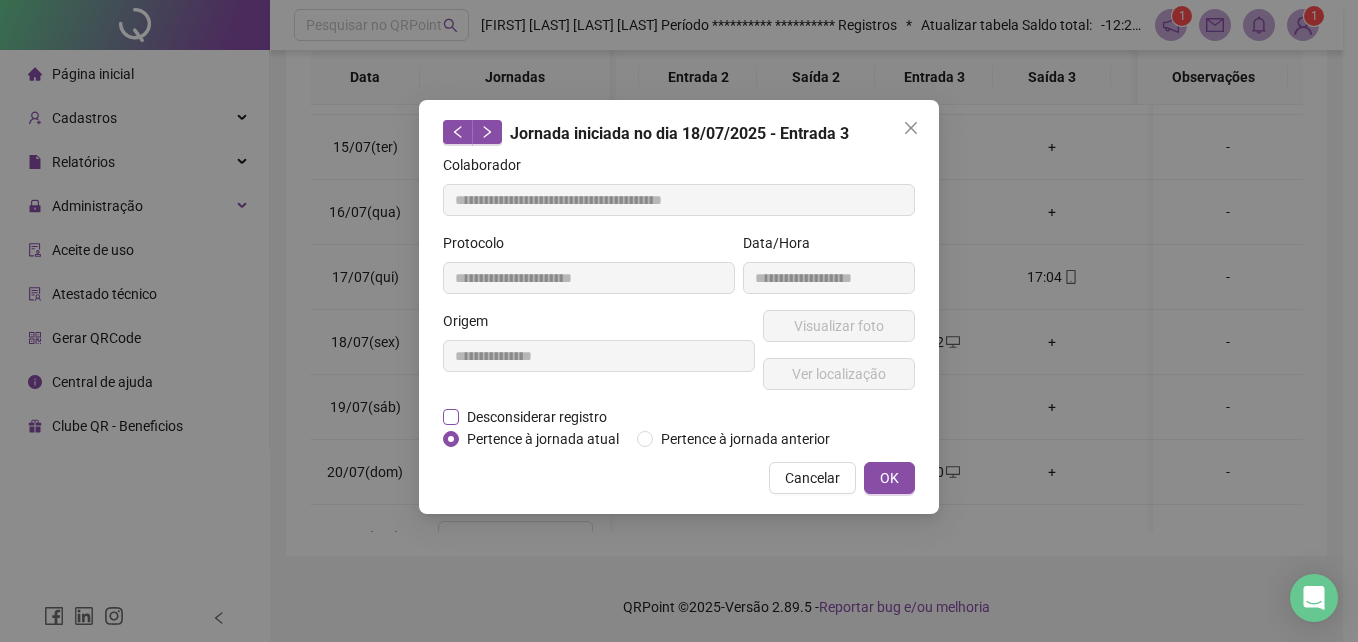 click on "Desconsiderar registro" at bounding box center (537, 417) 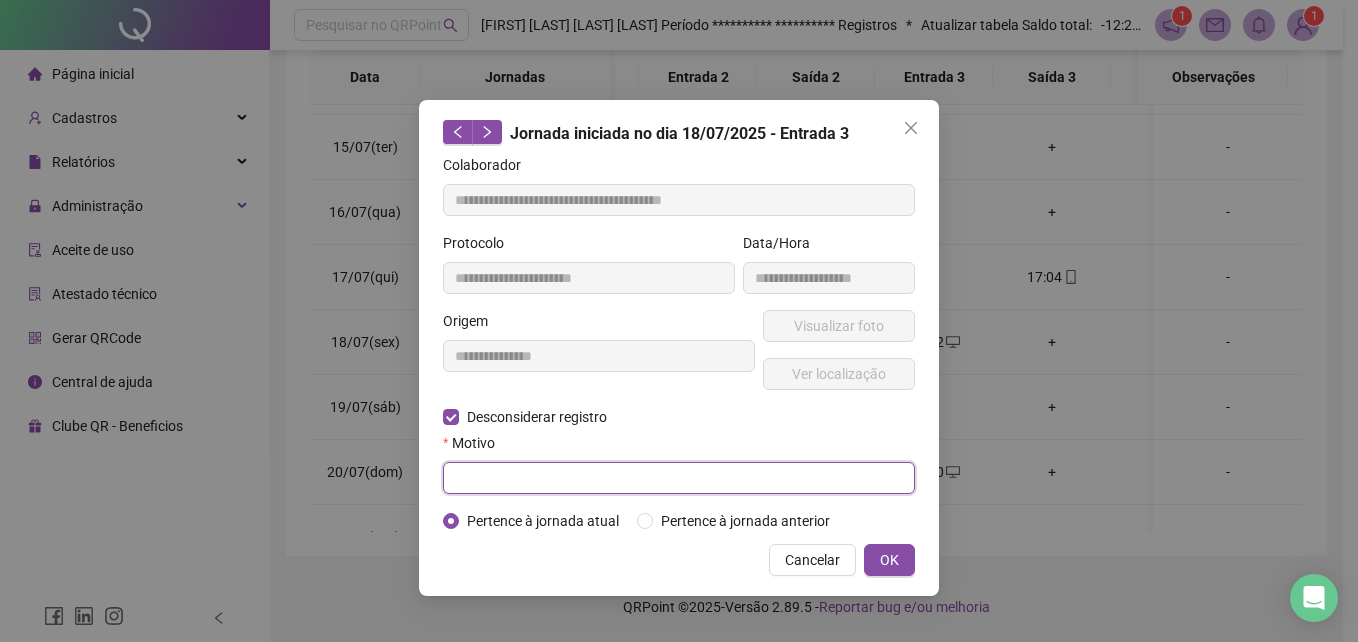 click at bounding box center [679, 478] 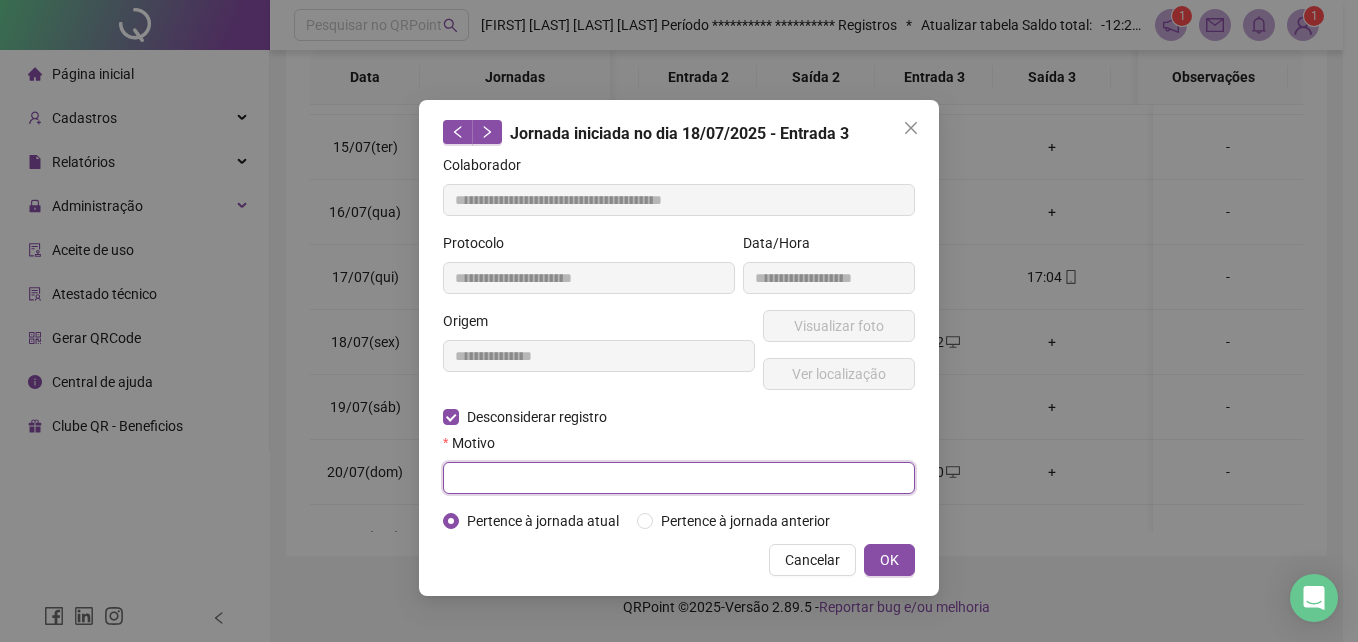 paste on "********" 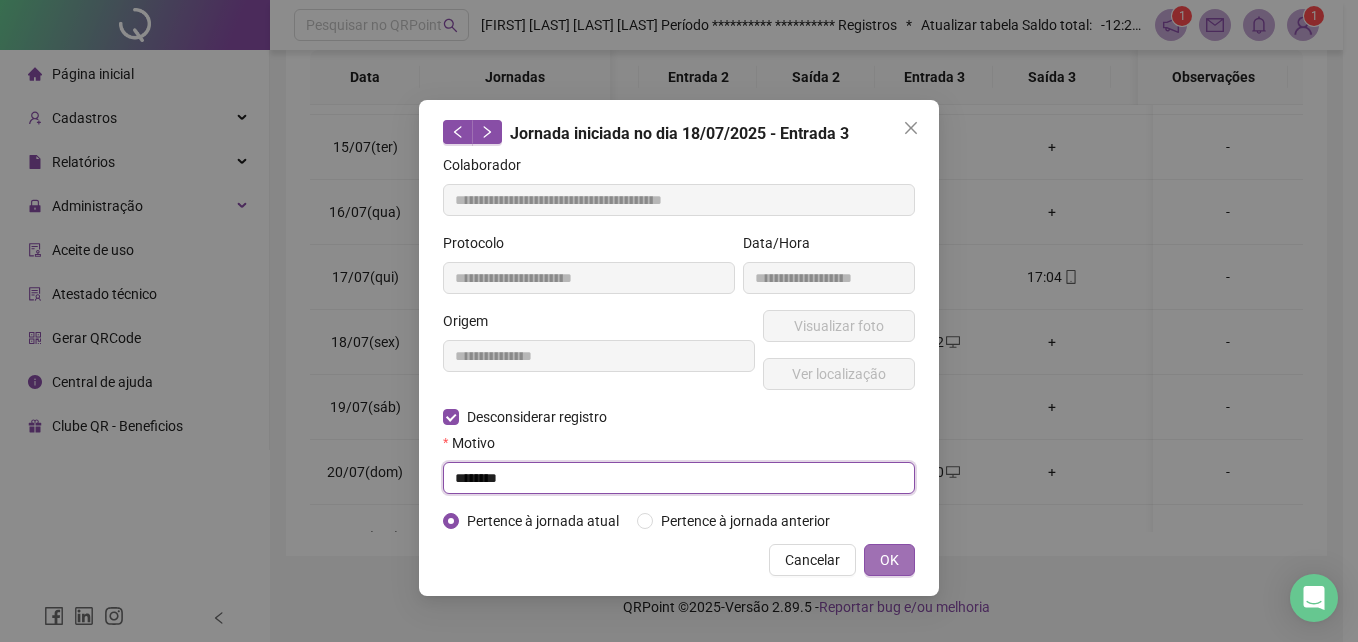 type on "********" 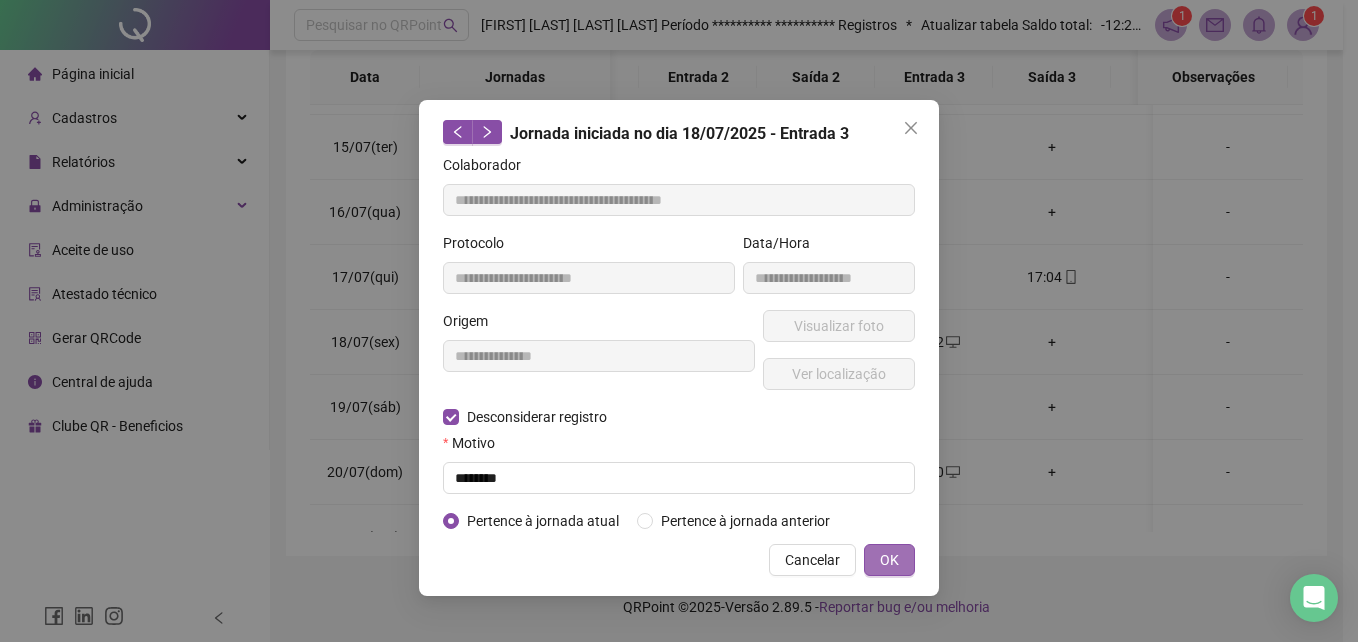 click on "OK" at bounding box center (889, 560) 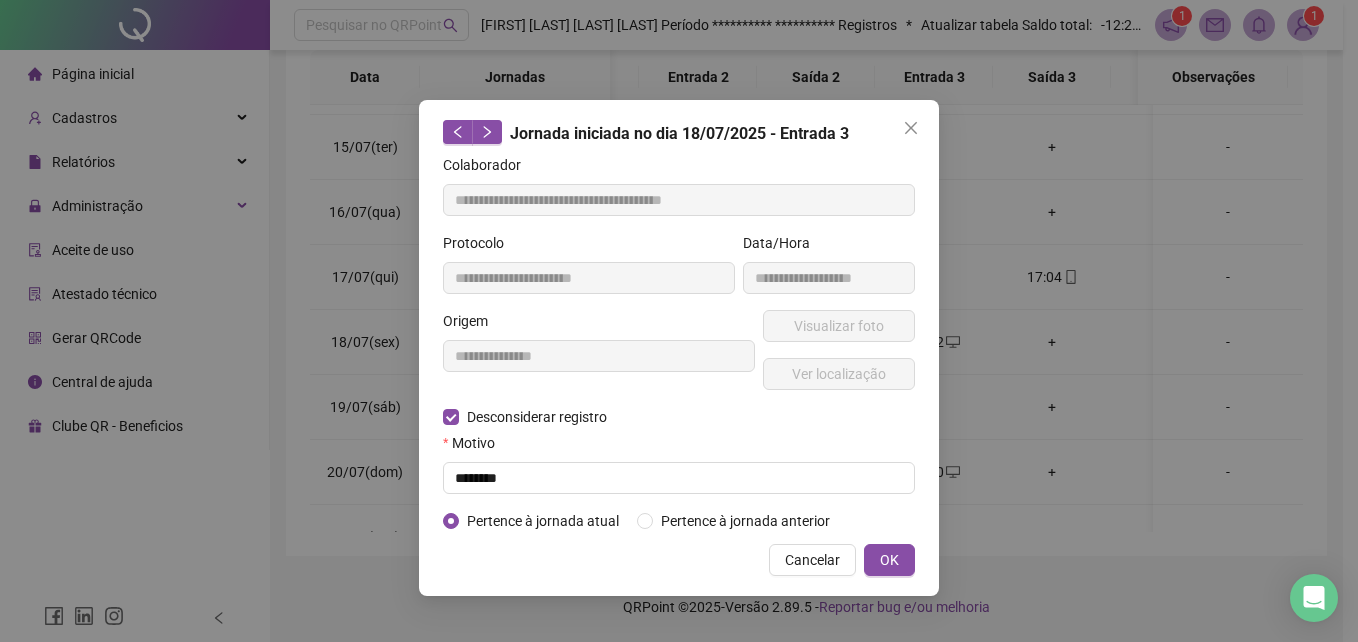 click on "**********" at bounding box center [679, 321] 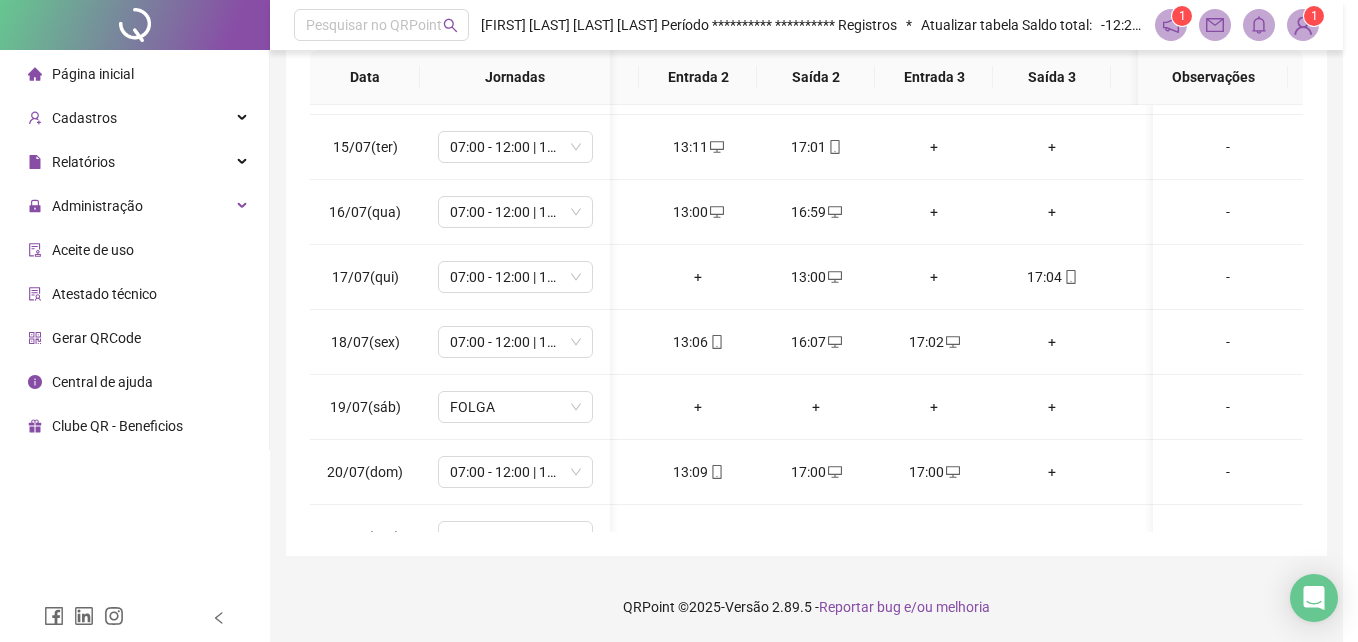 drag, startPoint x: 822, startPoint y: 532, endPoint x: 989, endPoint y: 528, distance: 167.0479 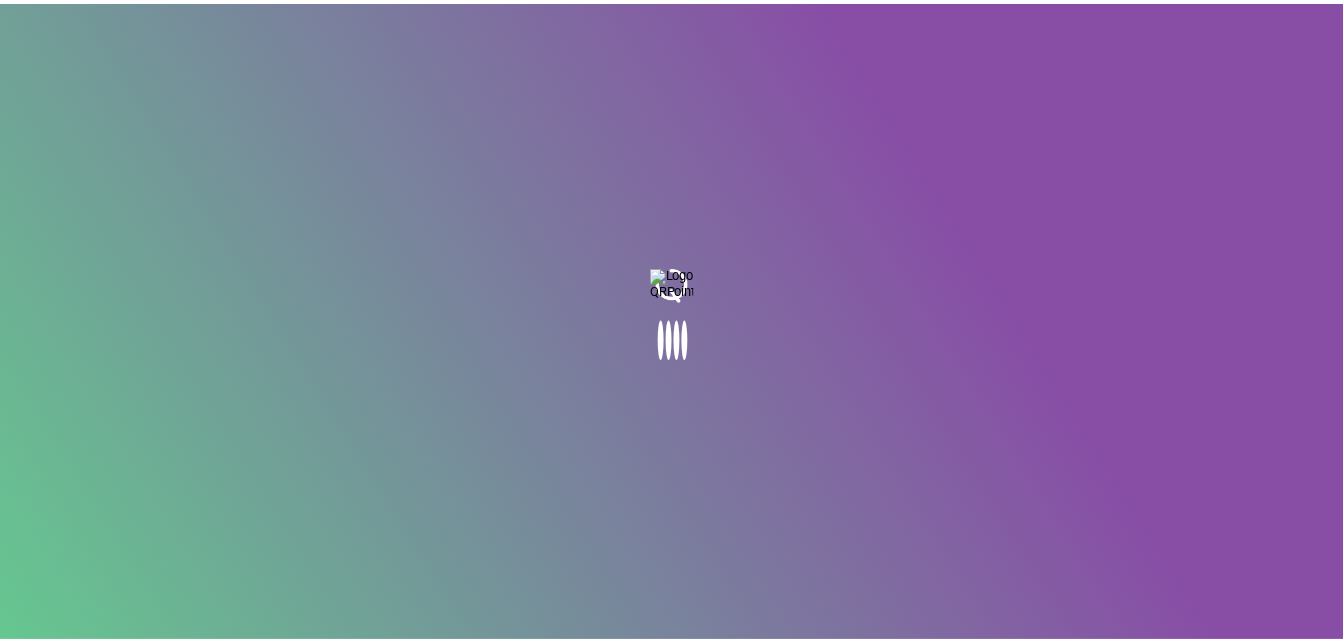 scroll, scrollTop: 0, scrollLeft: 0, axis: both 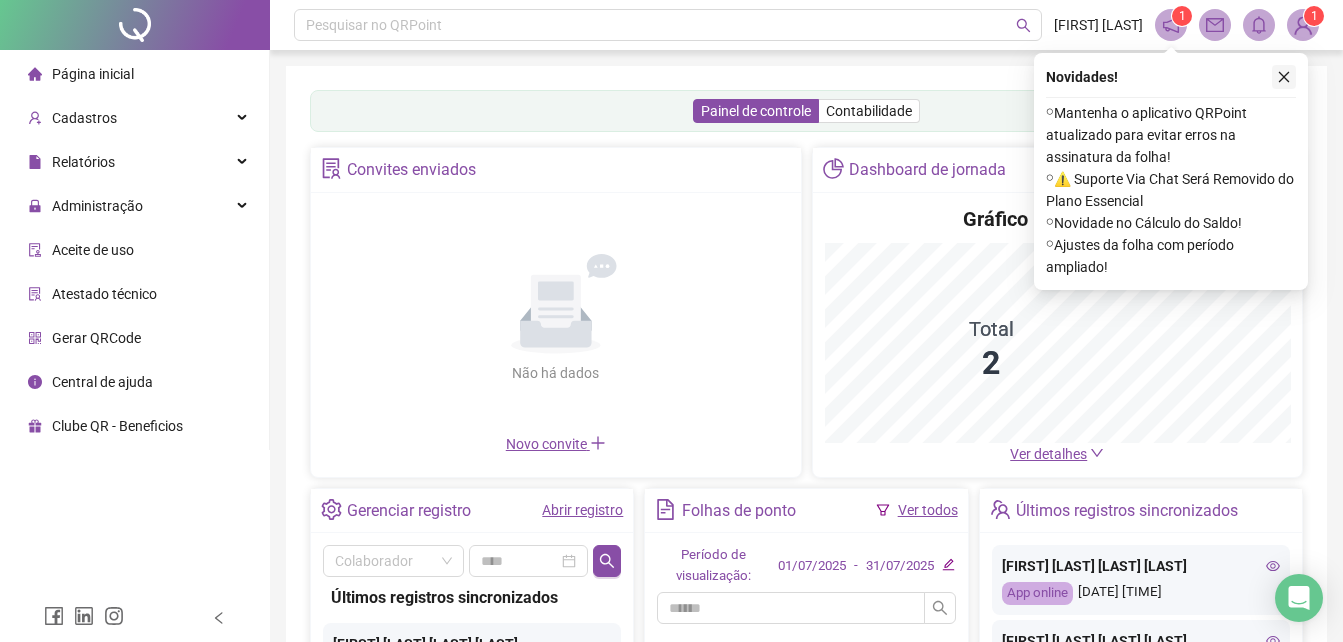 click 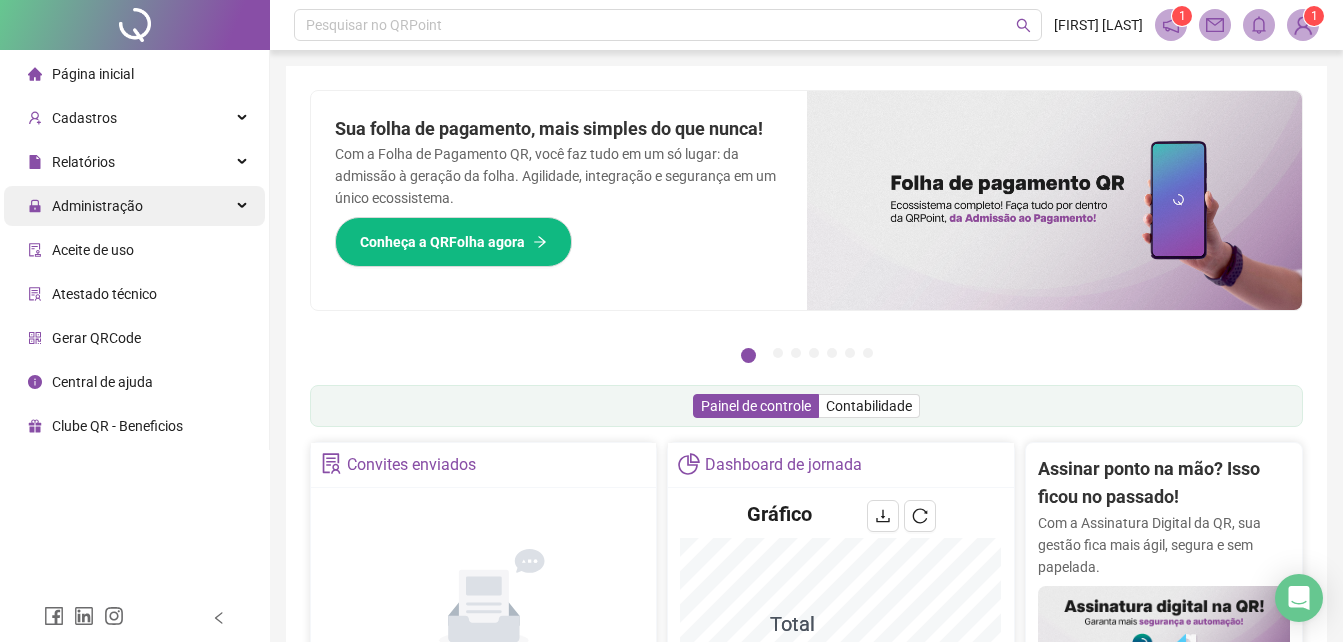 click on "Administração" at bounding box center [85, 206] 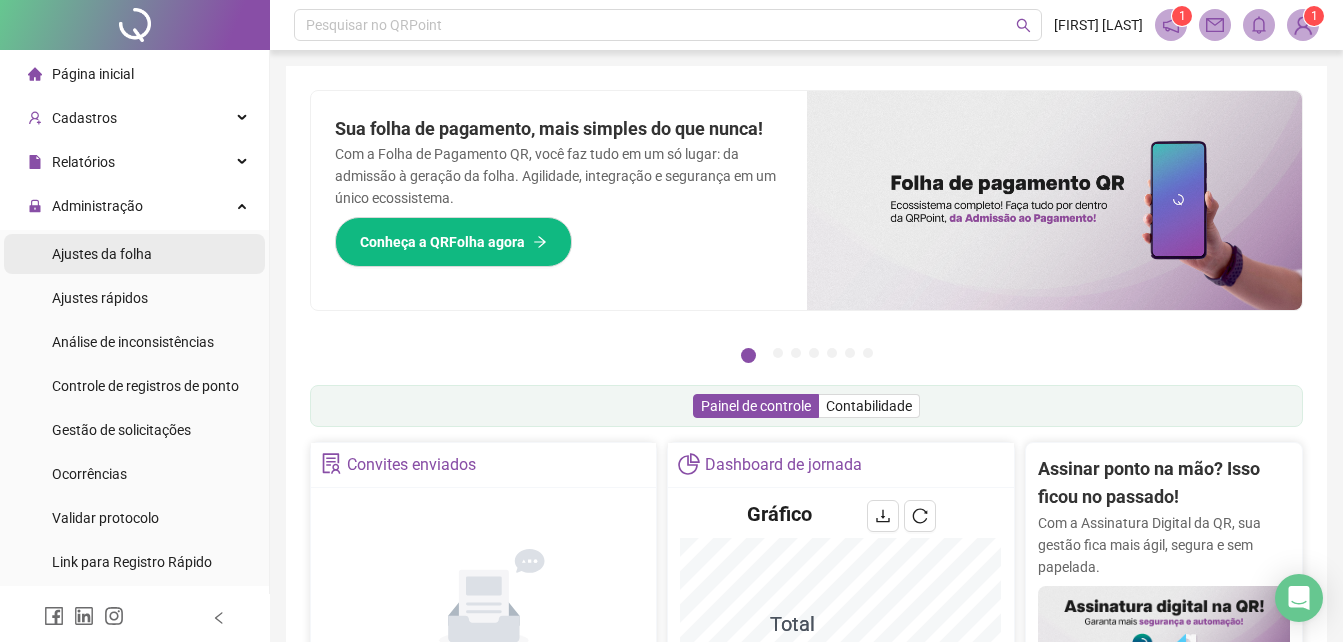click on "Ajustes da folha" at bounding box center (102, 254) 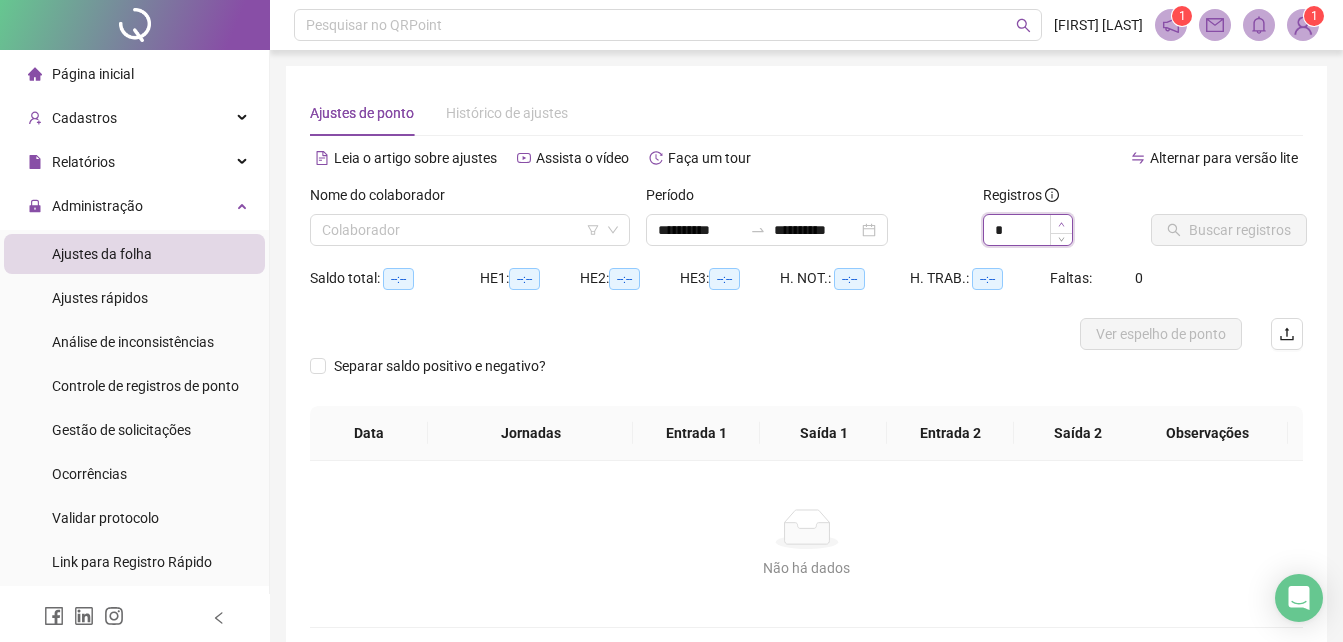type on "*" 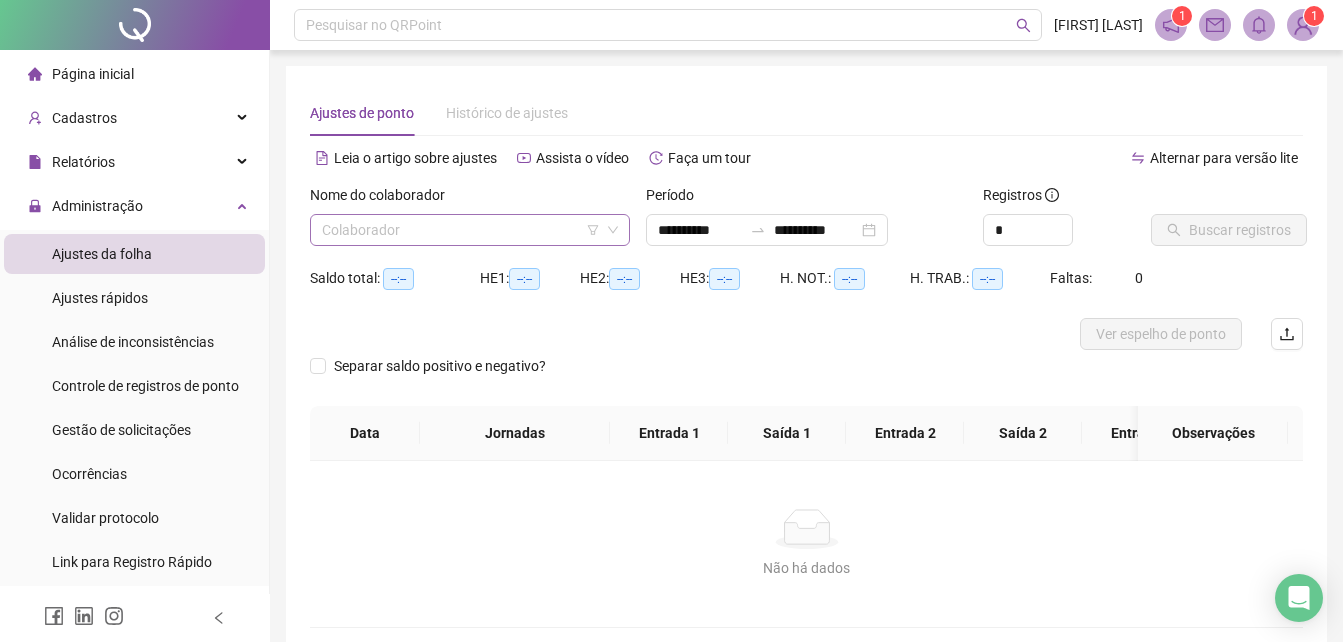 click at bounding box center (461, 230) 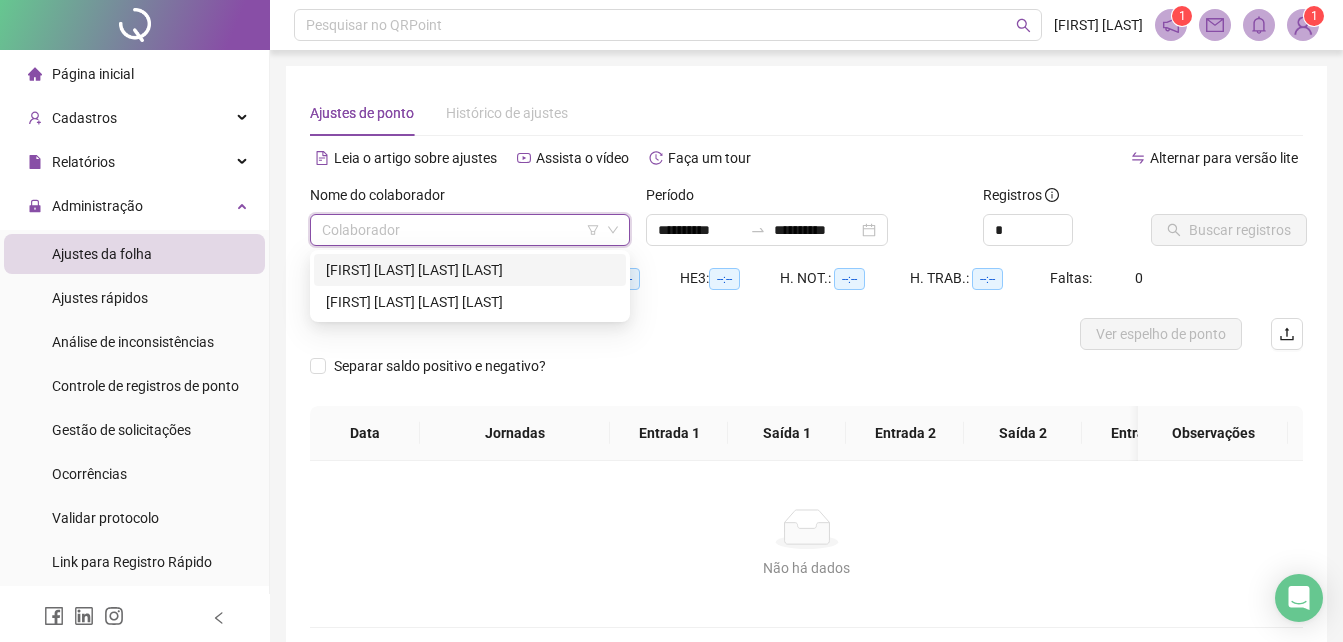 click on "CRISTIANE DAYSE HENRIQUES DA SILVA SANTOS" at bounding box center [470, 270] 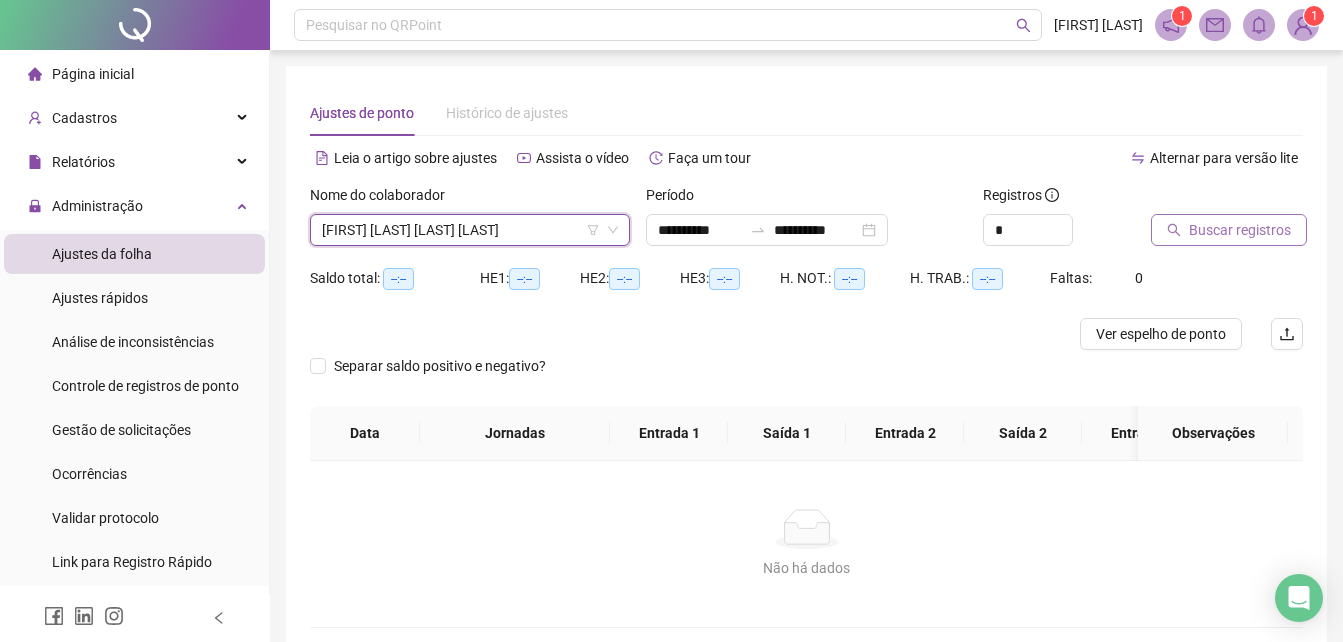 click on "Buscar registros" at bounding box center [1229, 230] 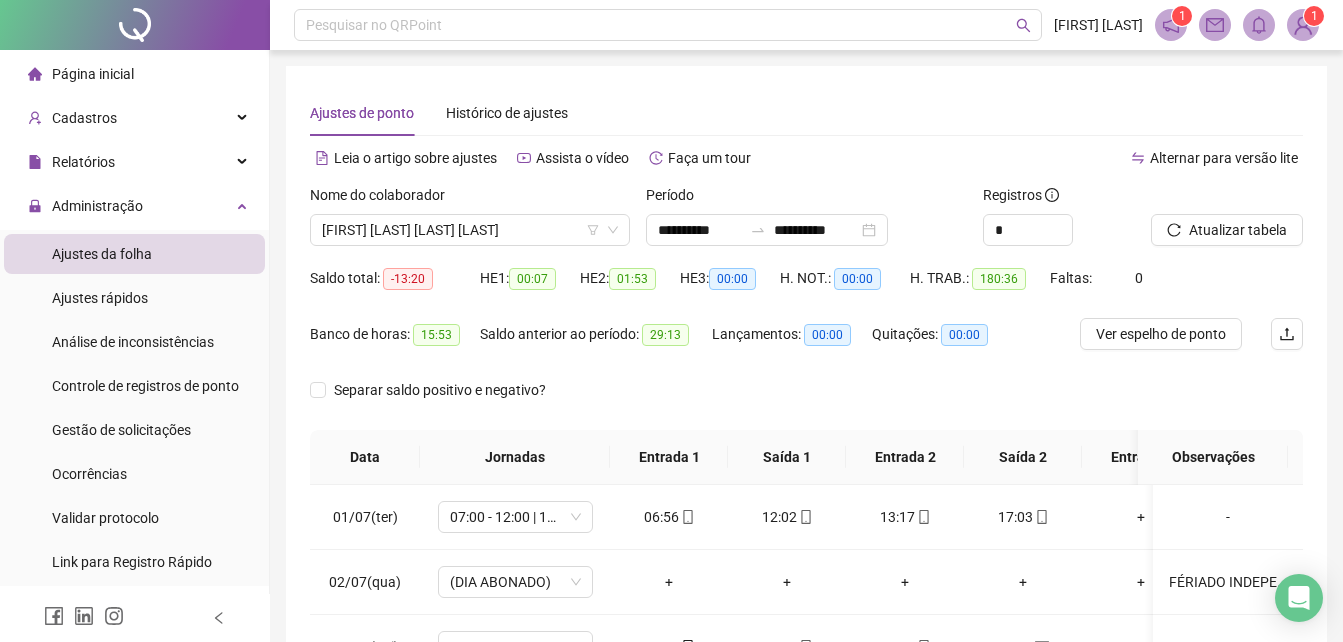 scroll, scrollTop: 300, scrollLeft: 0, axis: vertical 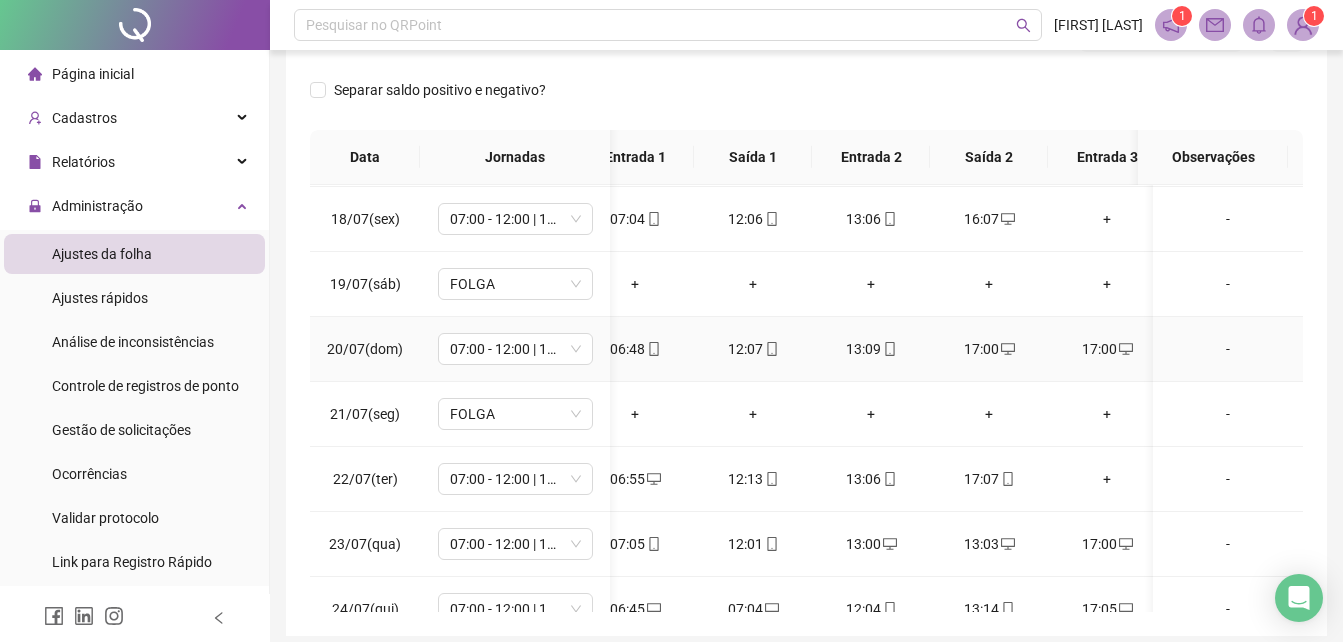 click on "17:00" at bounding box center (1107, 349) 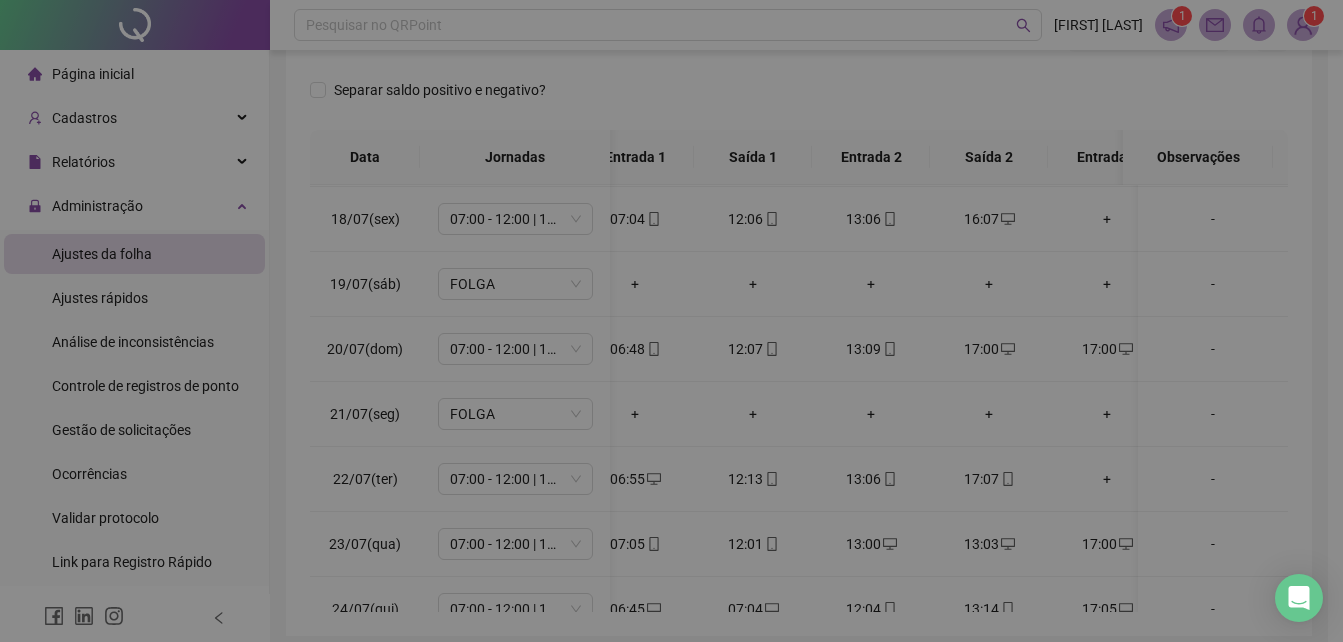 type on "**********" 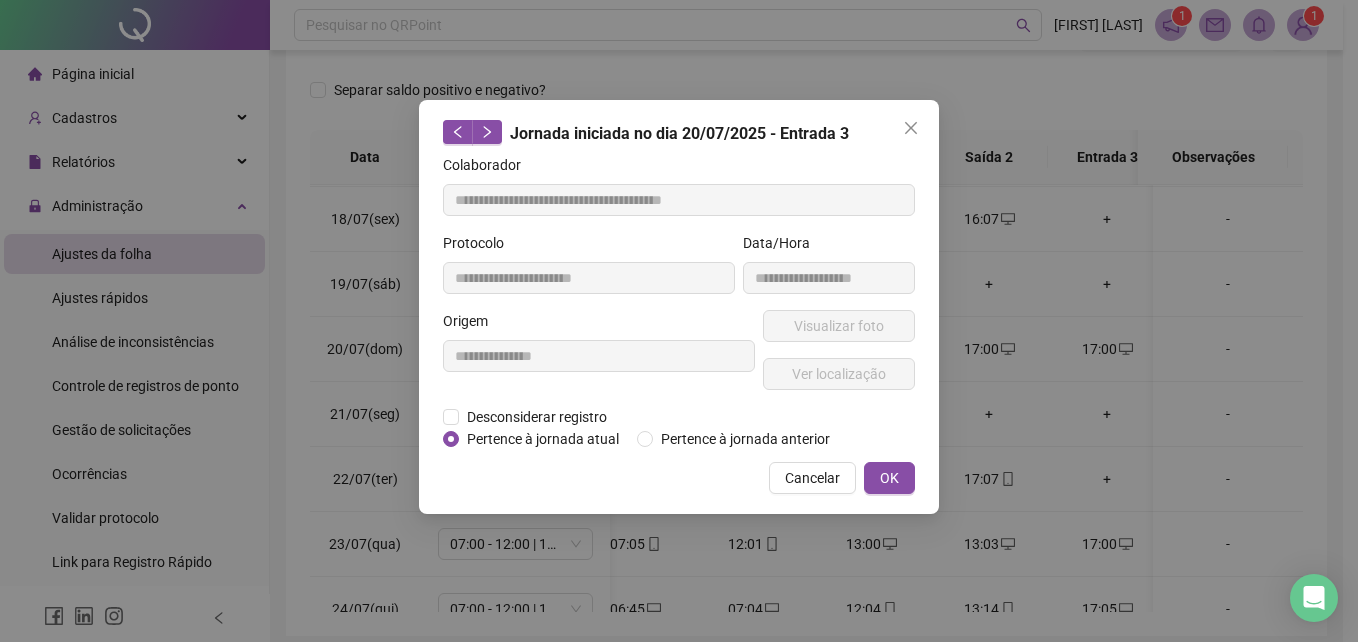 click on "**********" at bounding box center [679, 307] 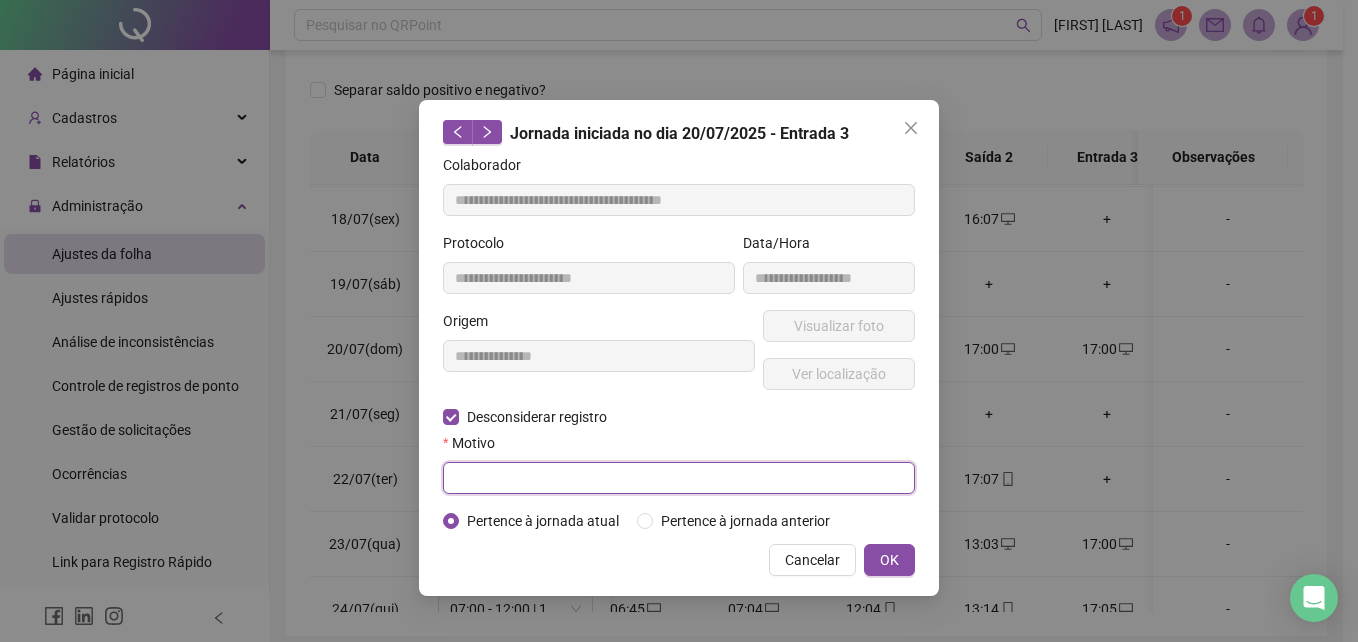 click at bounding box center (679, 478) 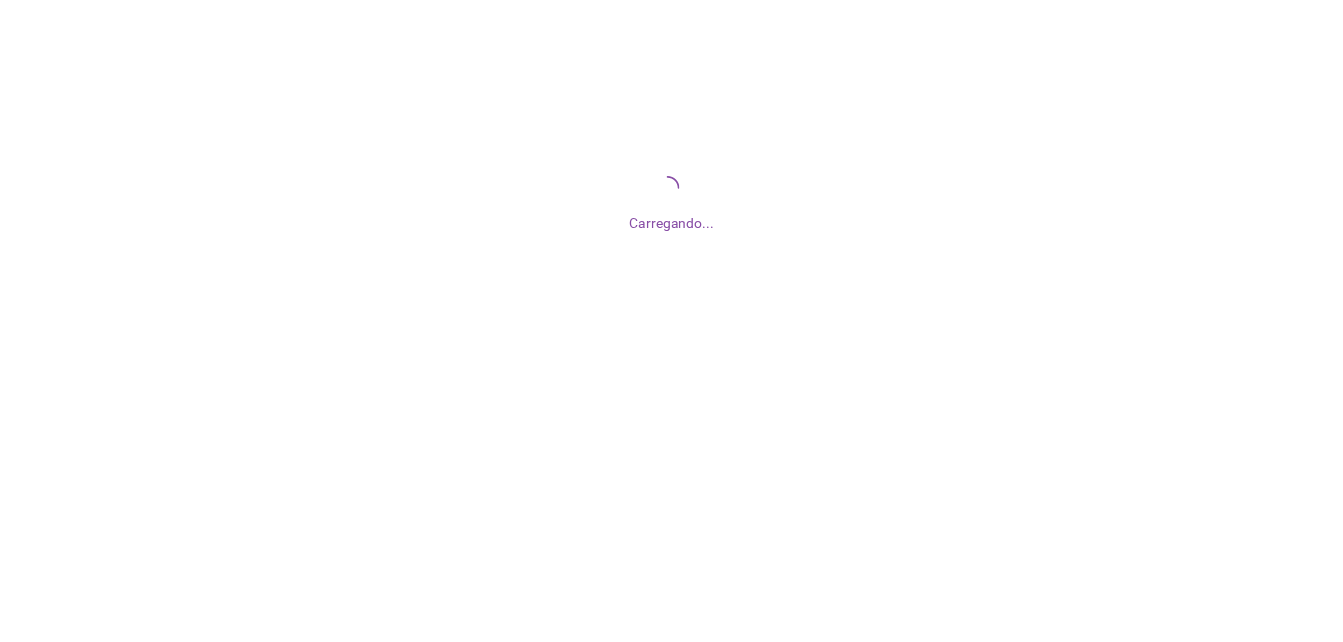 scroll, scrollTop: 0, scrollLeft: 0, axis: both 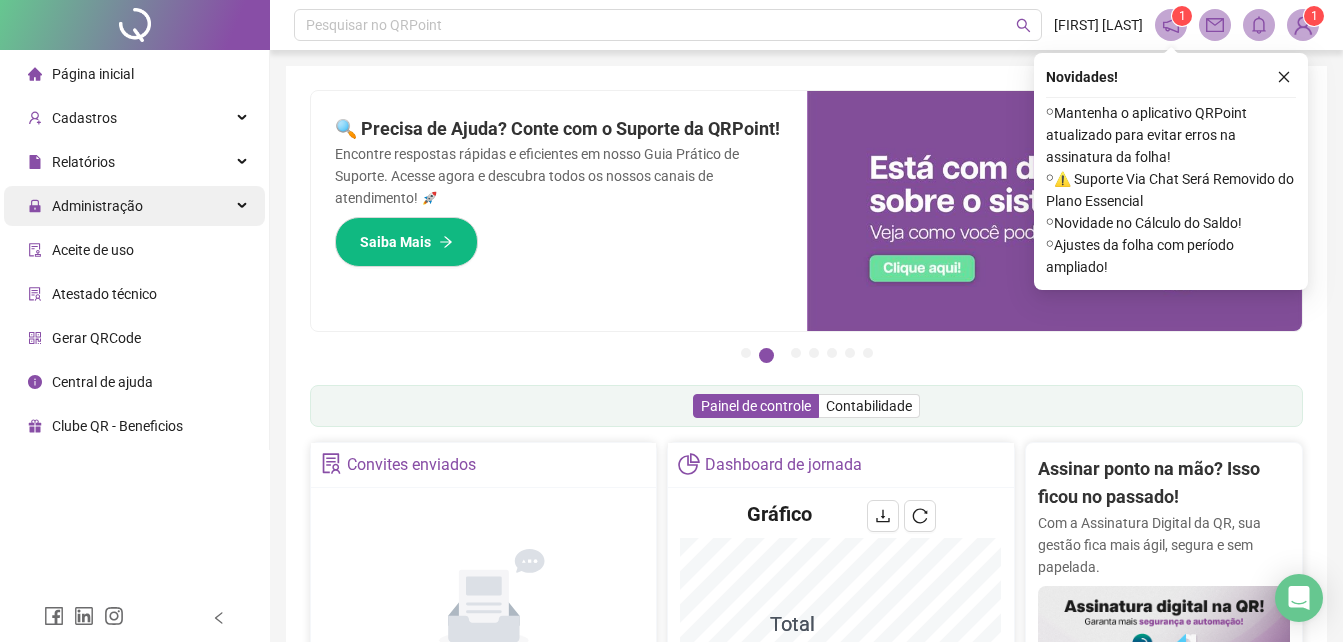 click on "Administração" at bounding box center (97, 206) 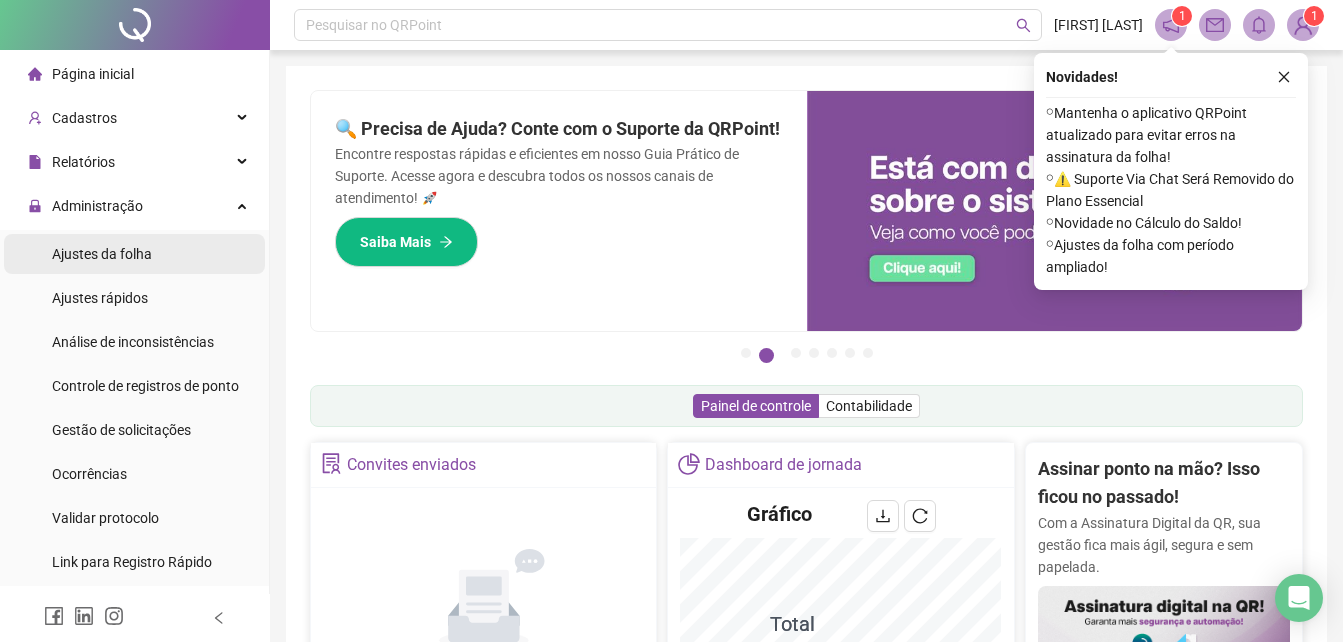 click on "Ajustes da folha" at bounding box center [102, 254] 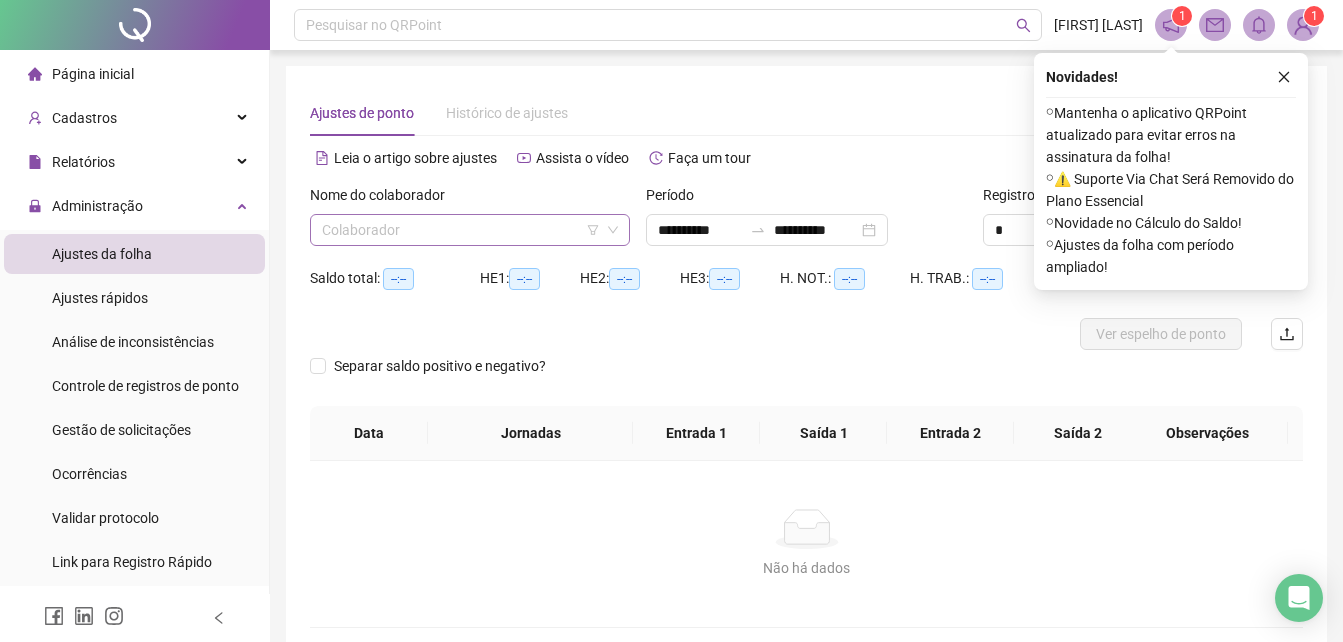 click at bounding box center [461, 230] 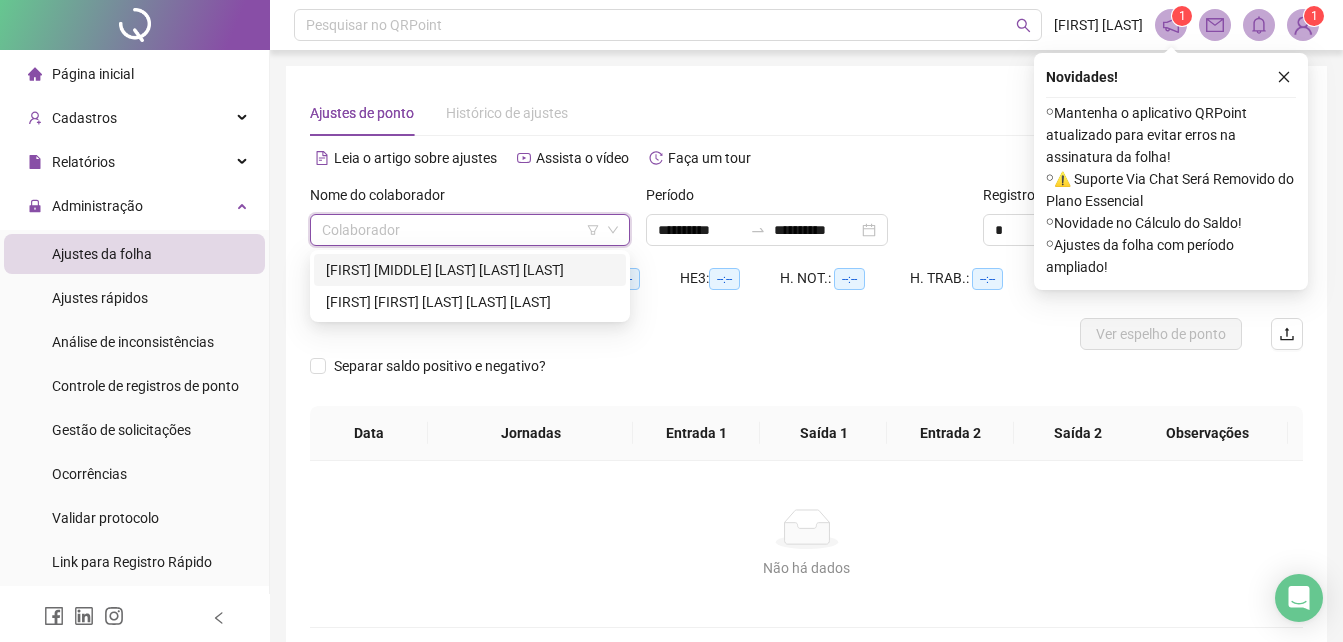 click on "[FIRST] [MIDDLE] [LAST] [LAST] [LAST]" at bounding box center (470, 270) 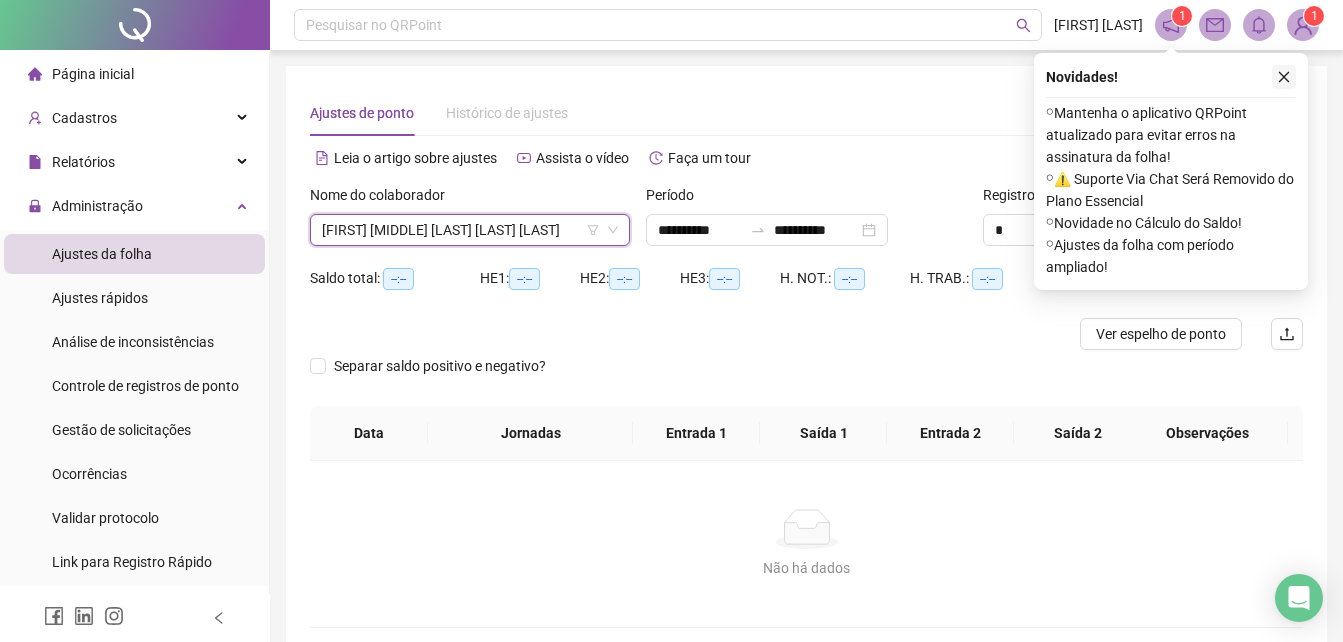 click 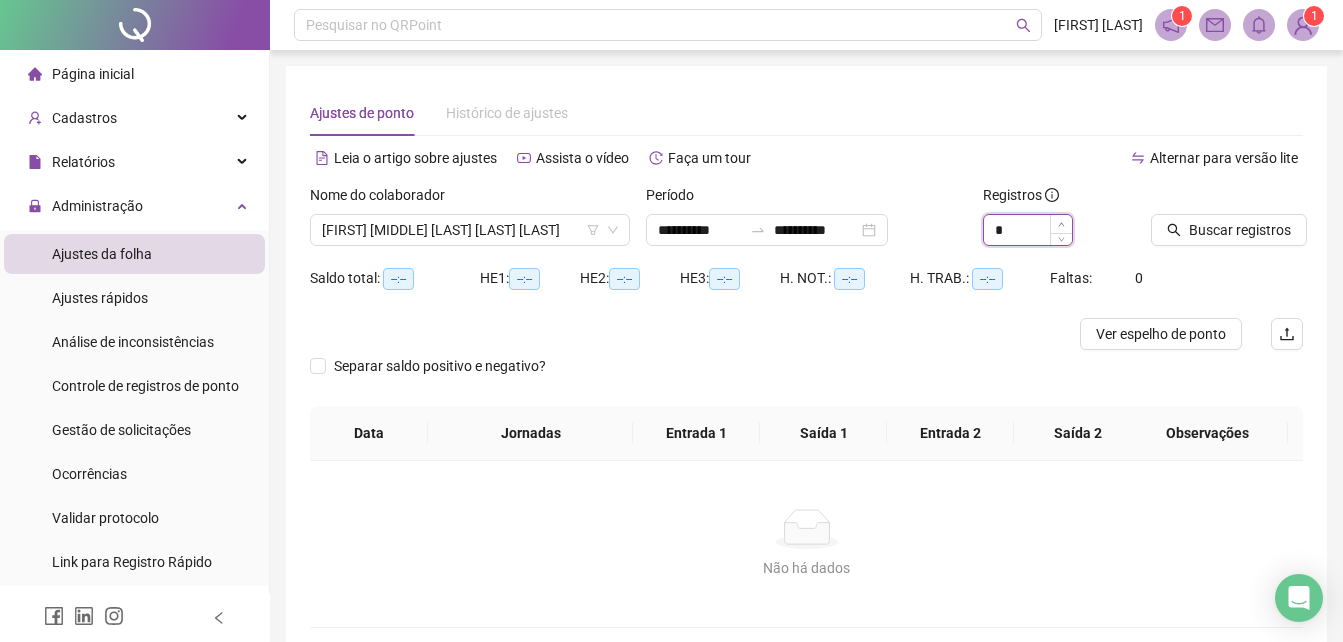 type on "*" 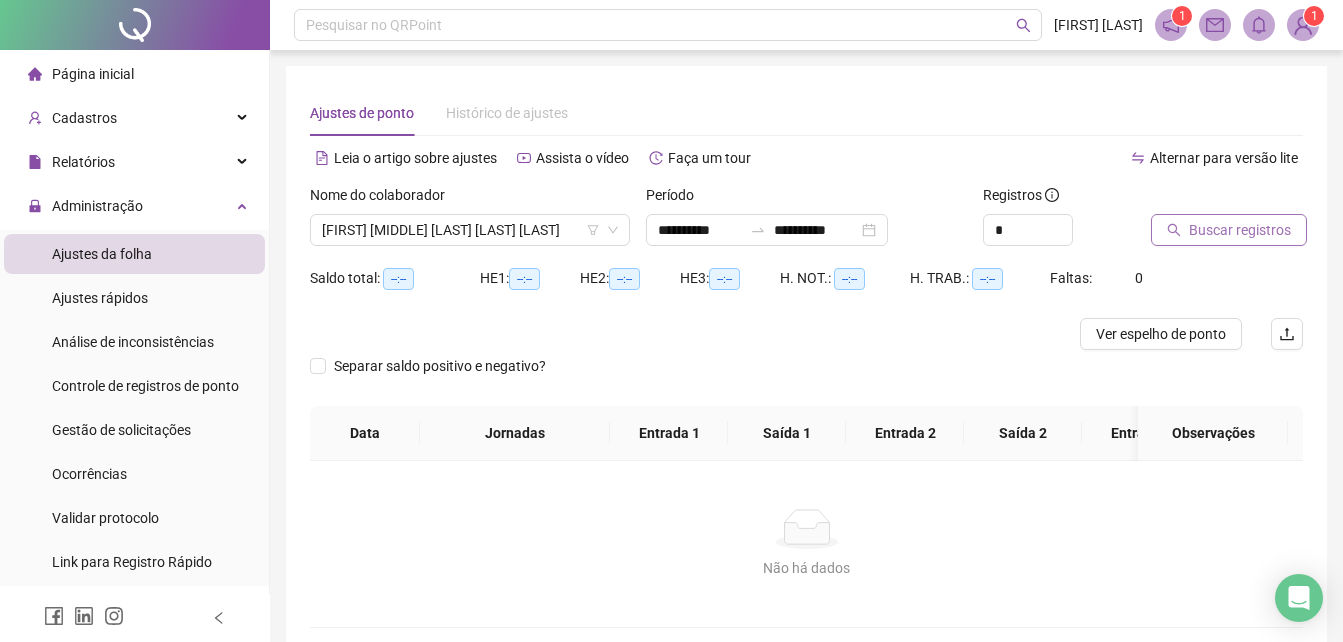click 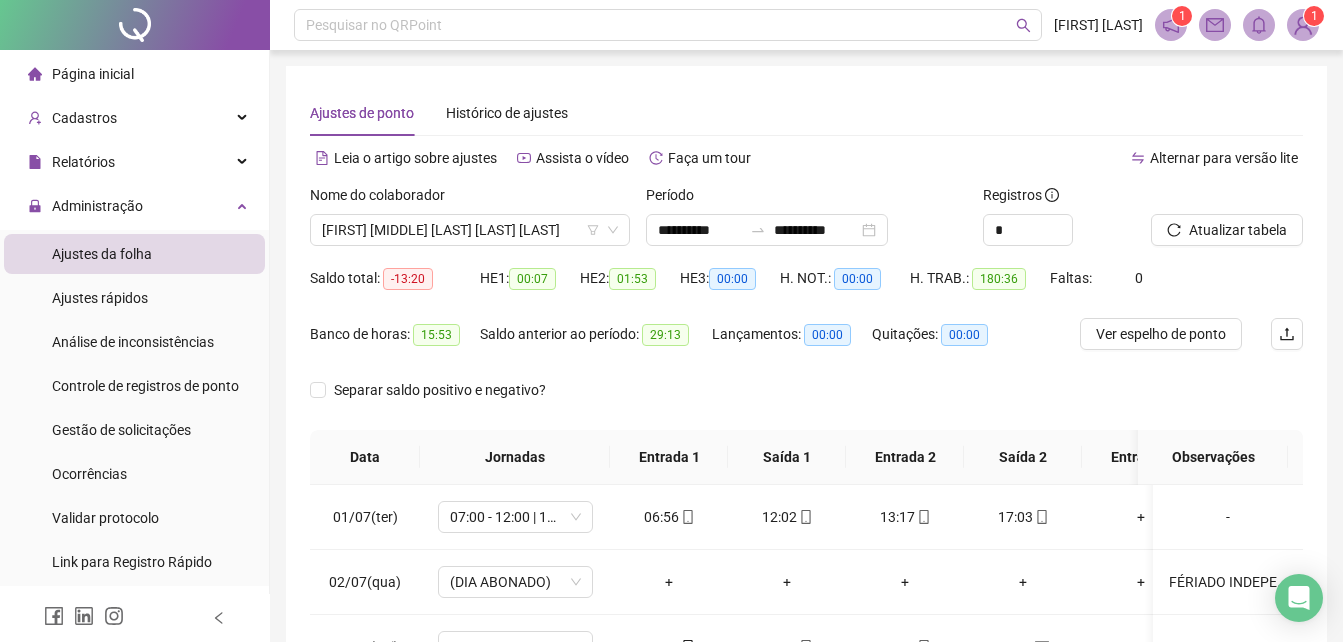 scroll, scrollTop: 380, scrollLeft: 0, axis: vertical 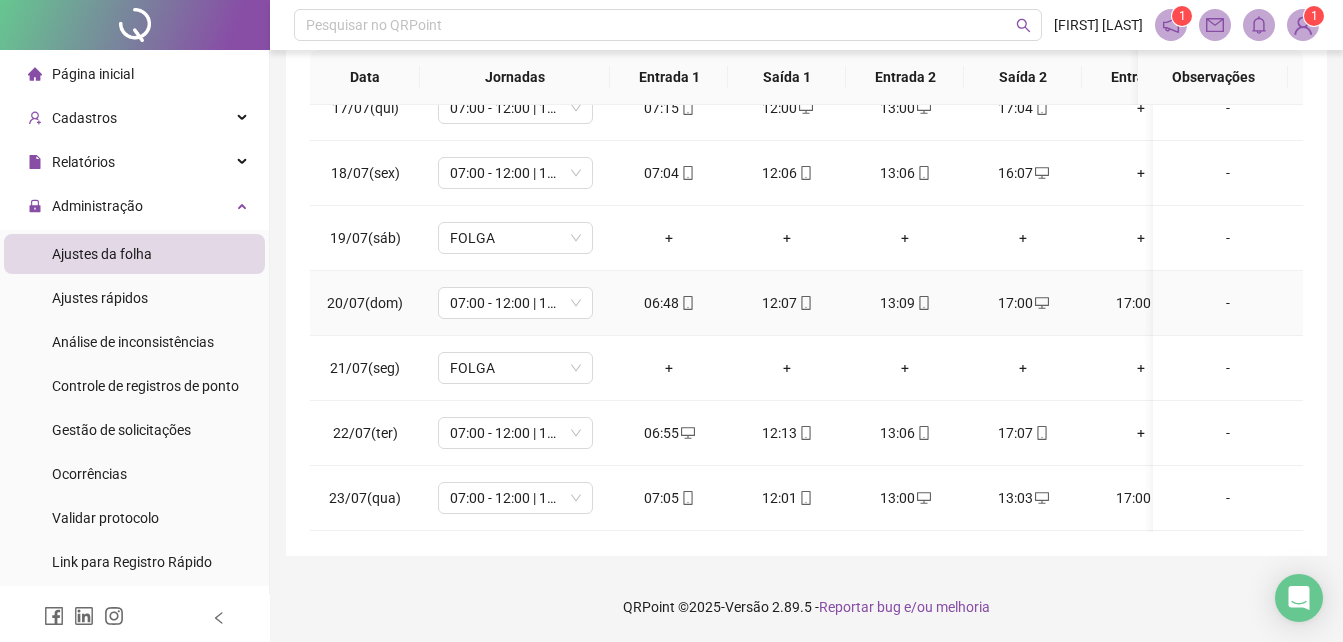 click on "17:00" at bounding box center (1141, 303) 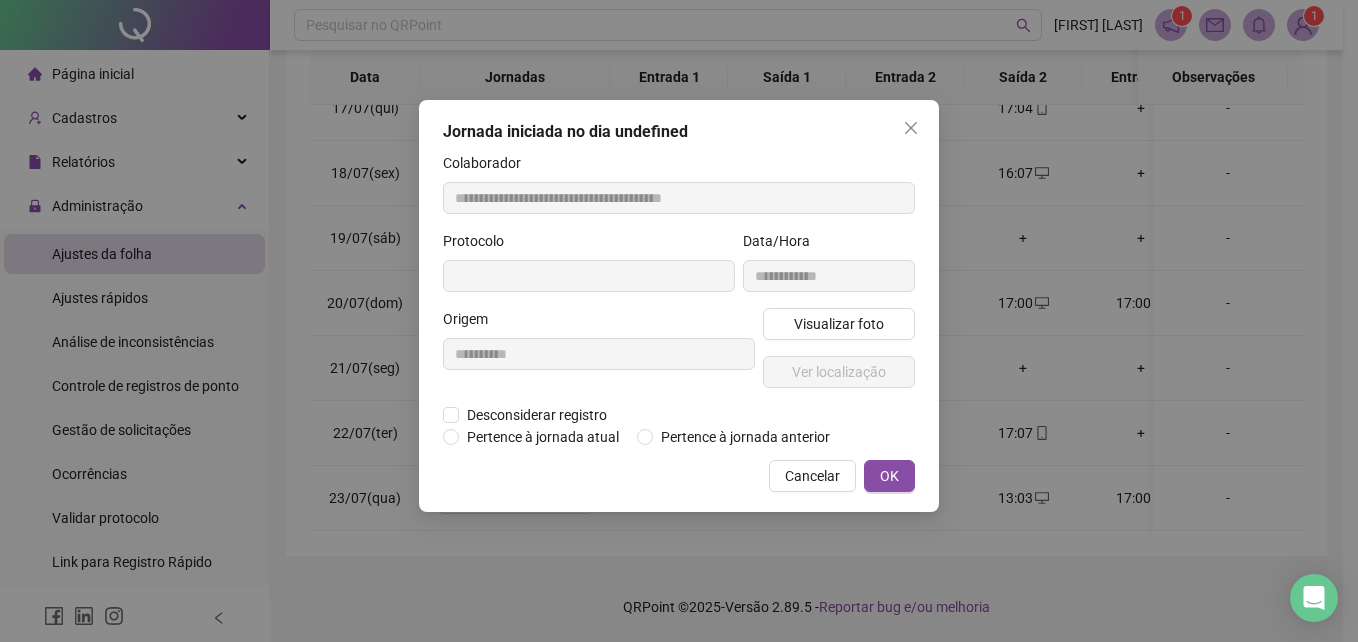 type on "**********" 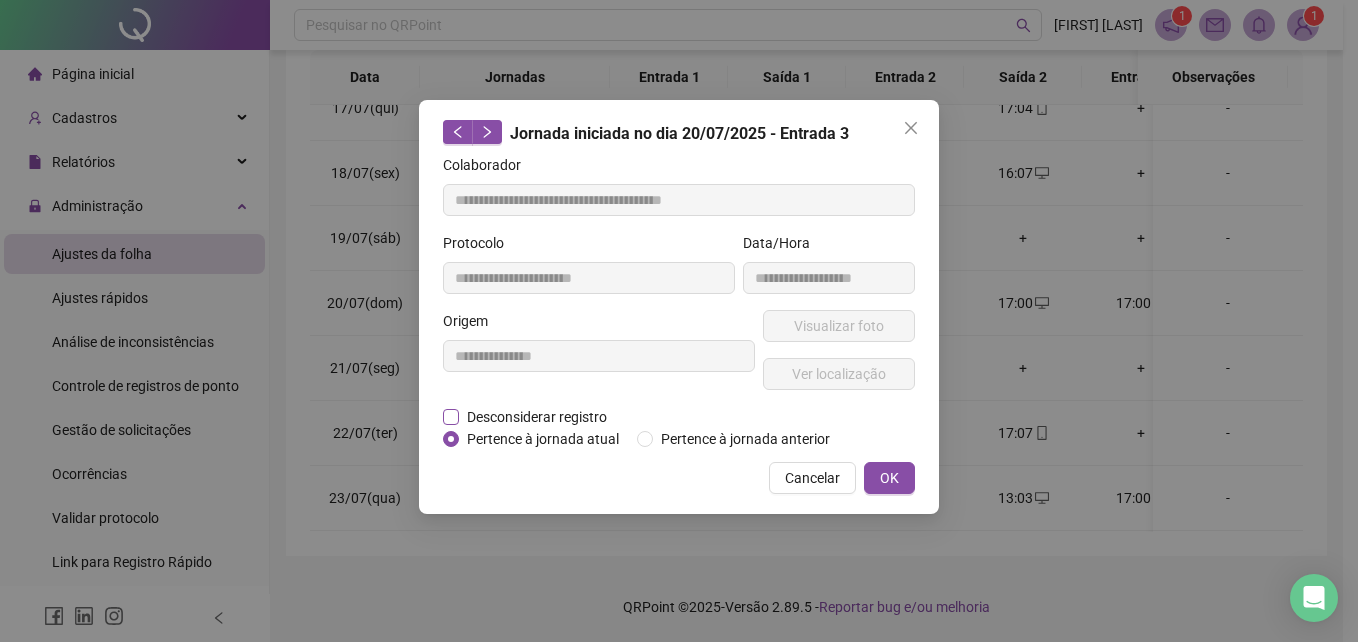click on "Desconsiderar registro" at bounding box center [537, 417] 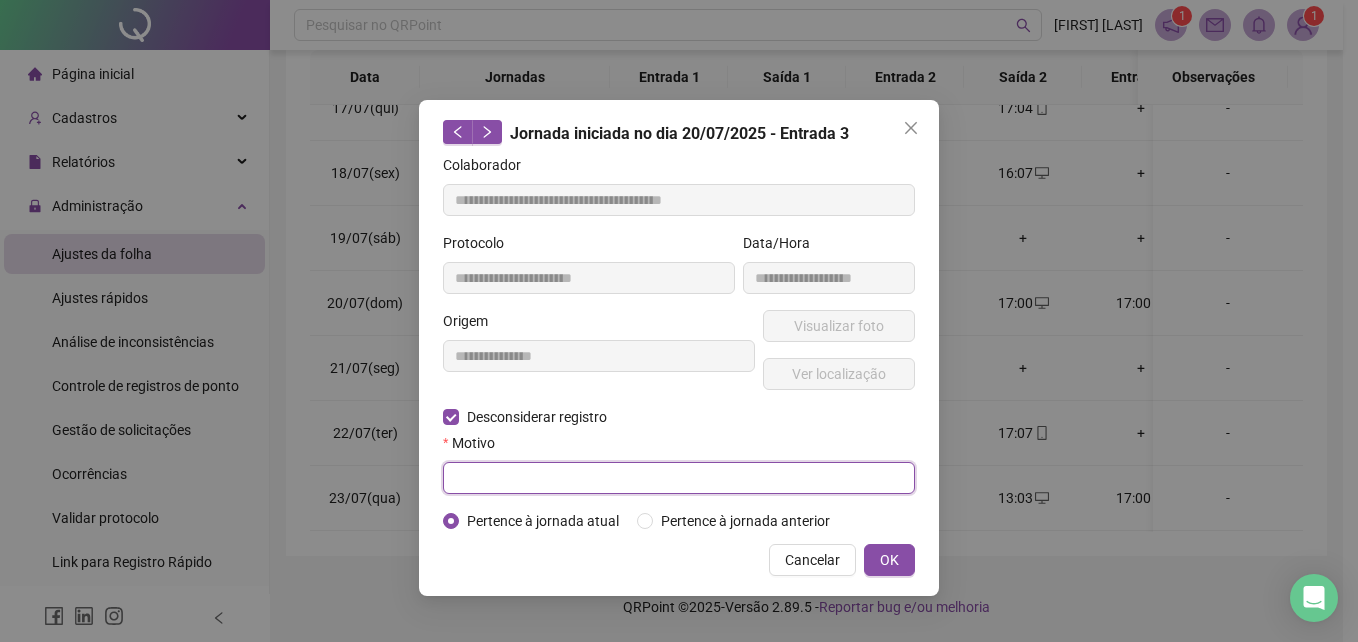 click at bounding box center (679, 478) 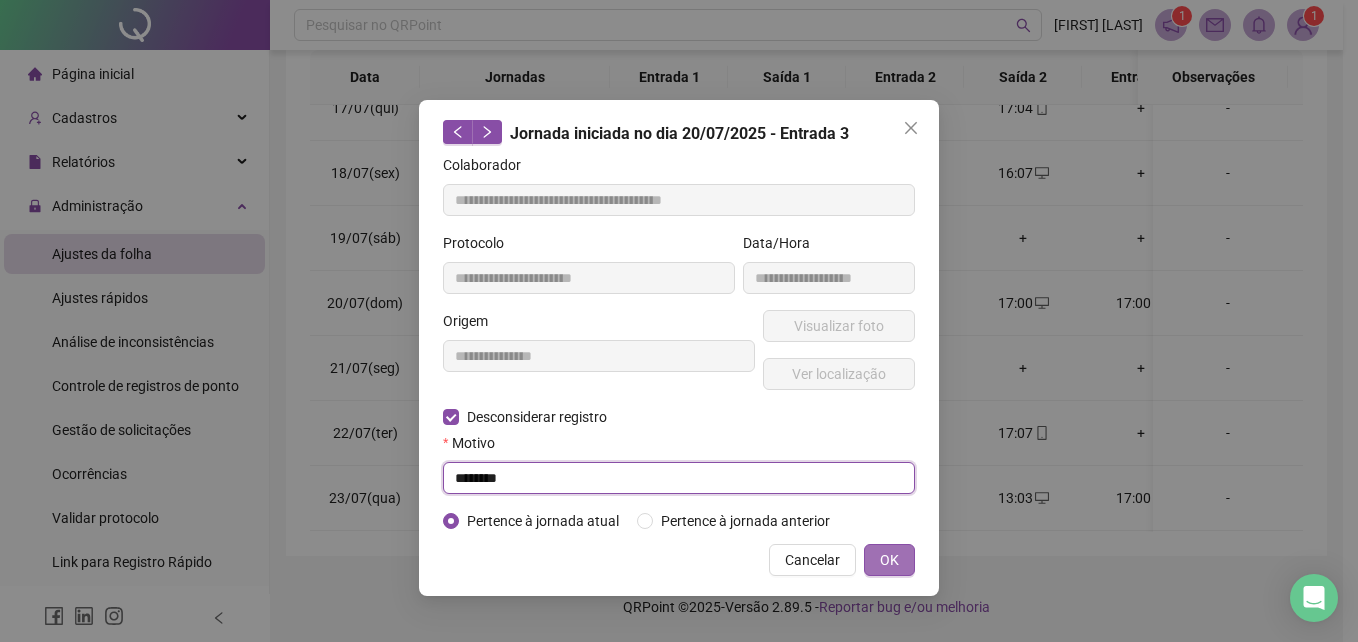 type on "********" 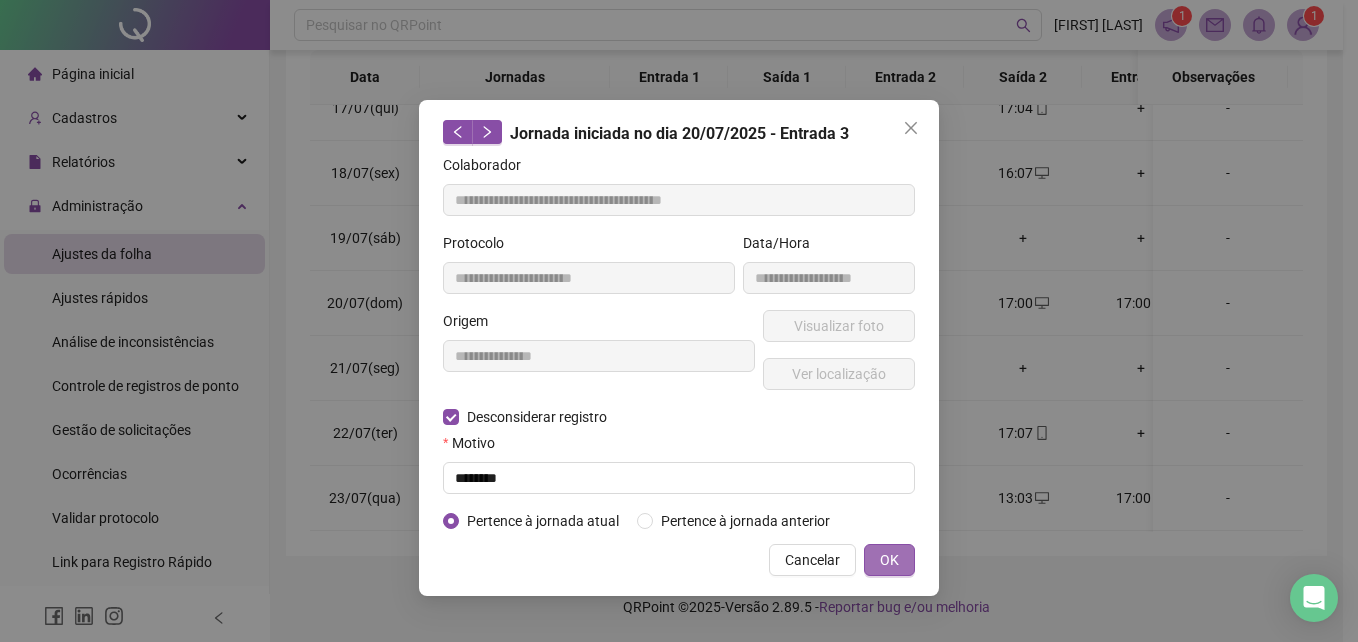 click on "OK" at bounding box center (889, 560) 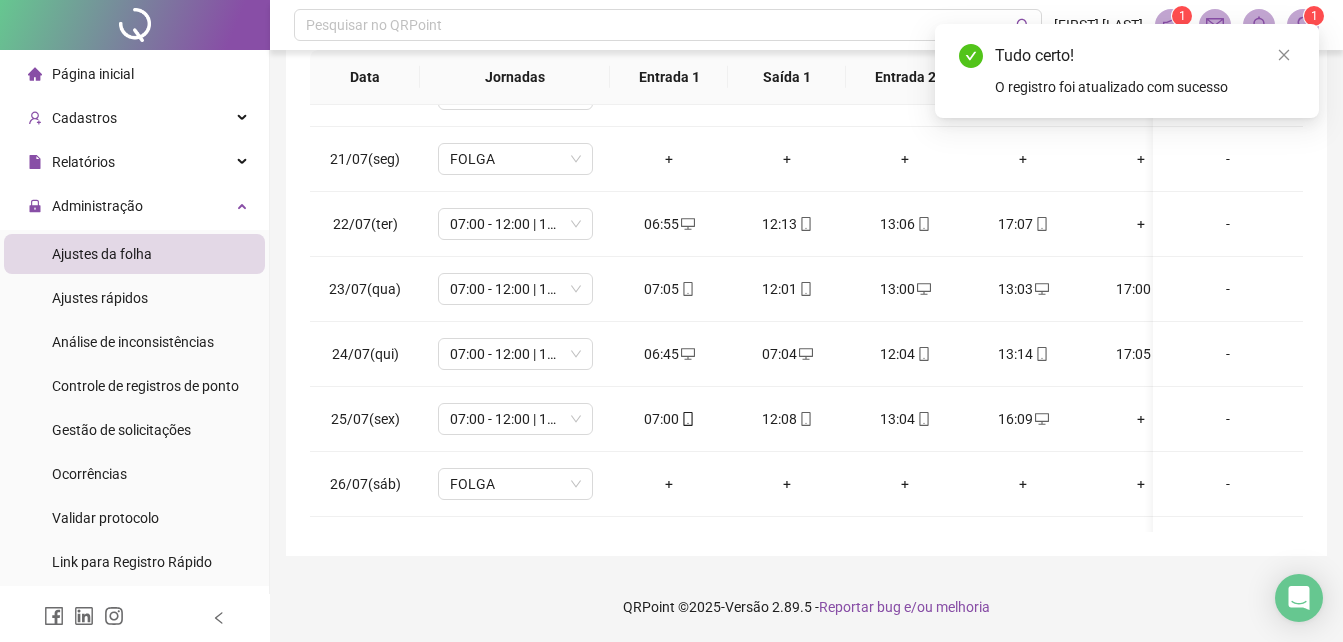 scroll, scrollTop: 1289, scrollLeft: 0, axis: vertical 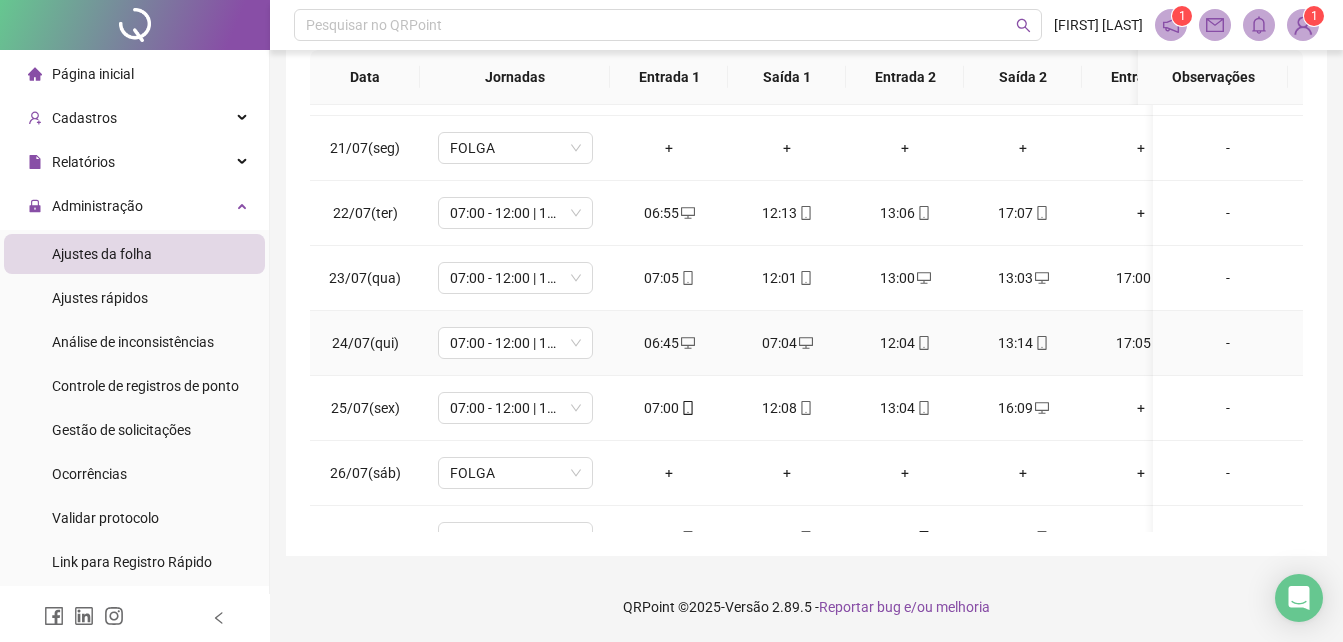 click on "06:45" at bounding box center (669, 343) 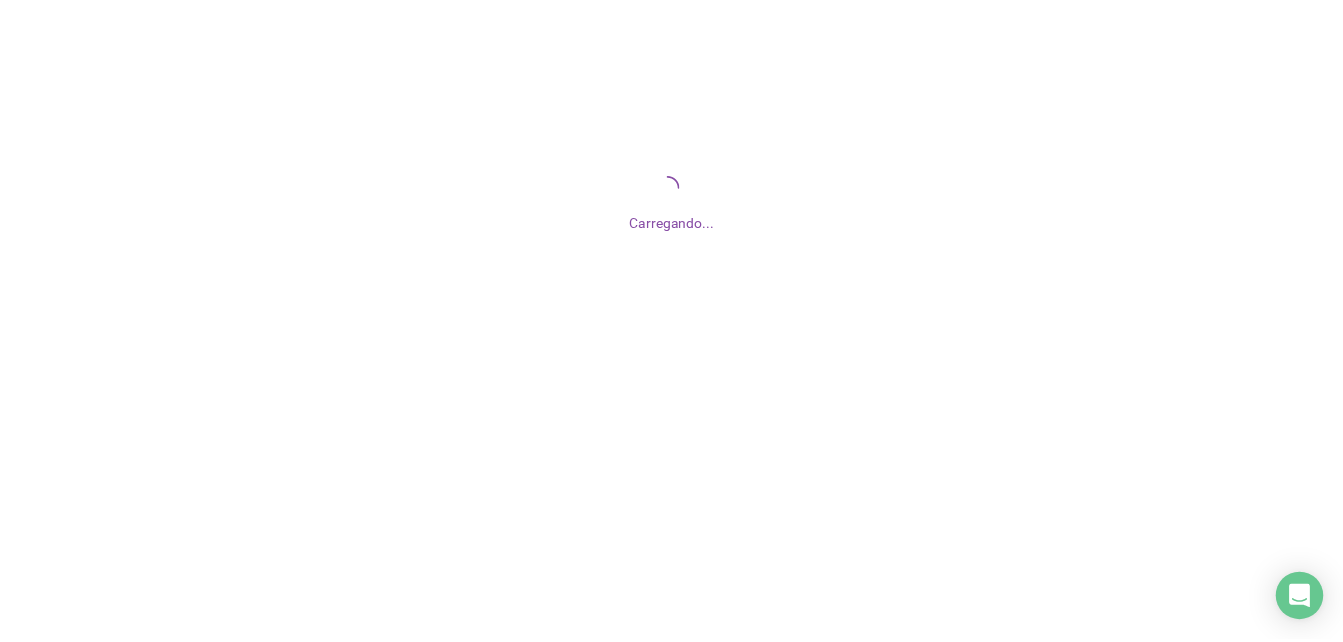 scroll, scrollTop: 0, scrollLeft: 0, axis: both 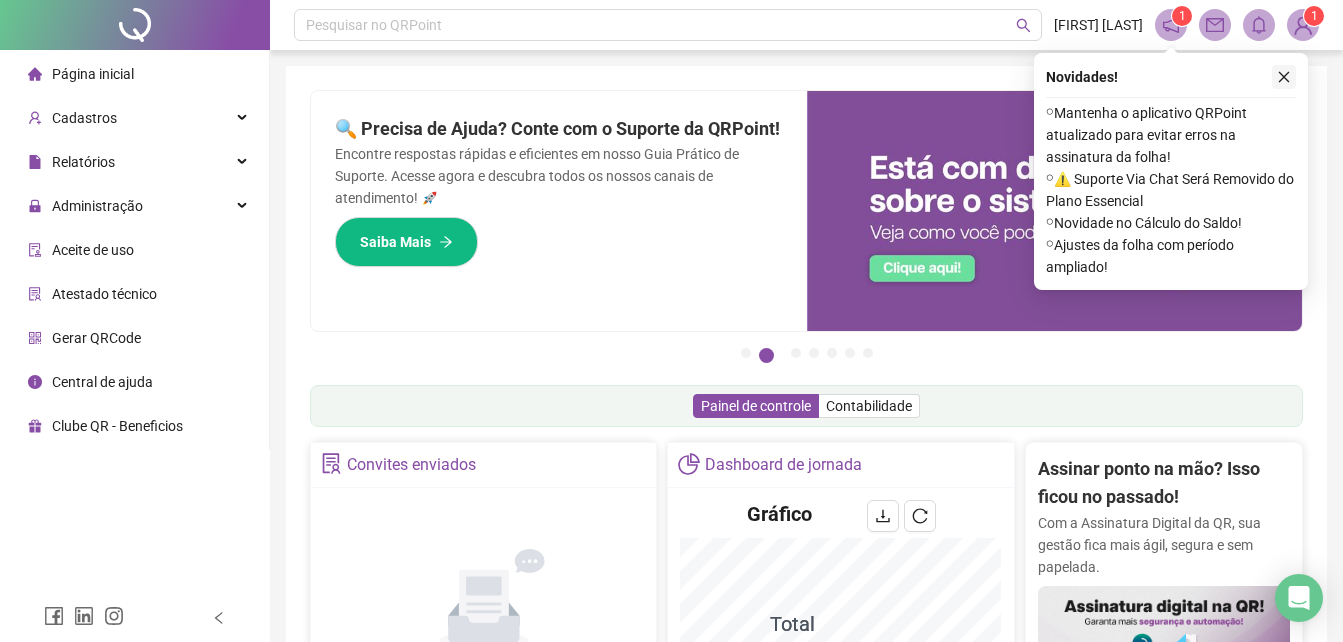 click 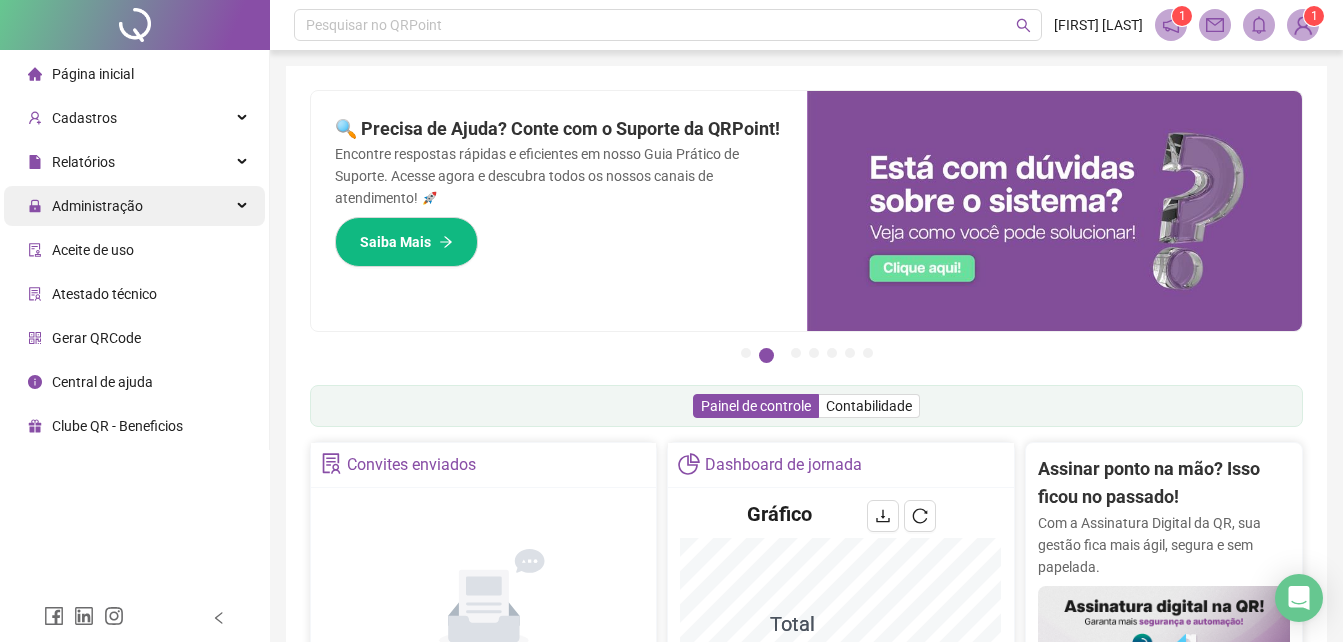 click on "Administração" at bounding box center (97, 206) 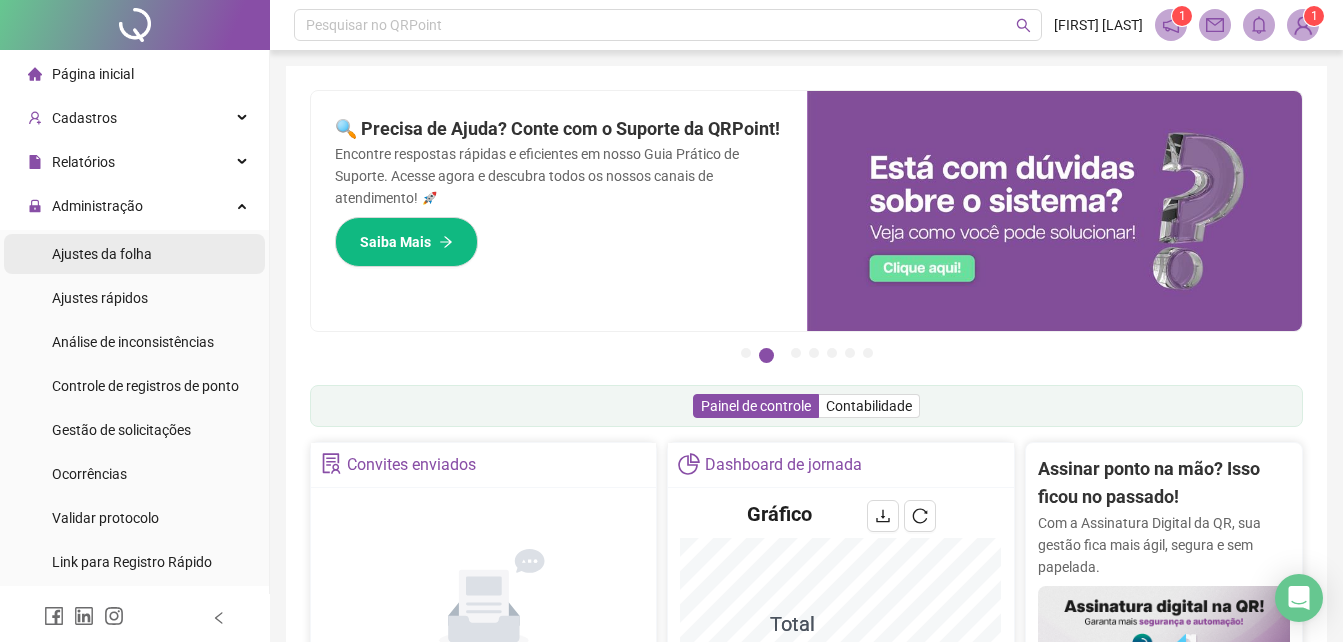 click on "Ajustes da folha" at bounding box center [102, 254] 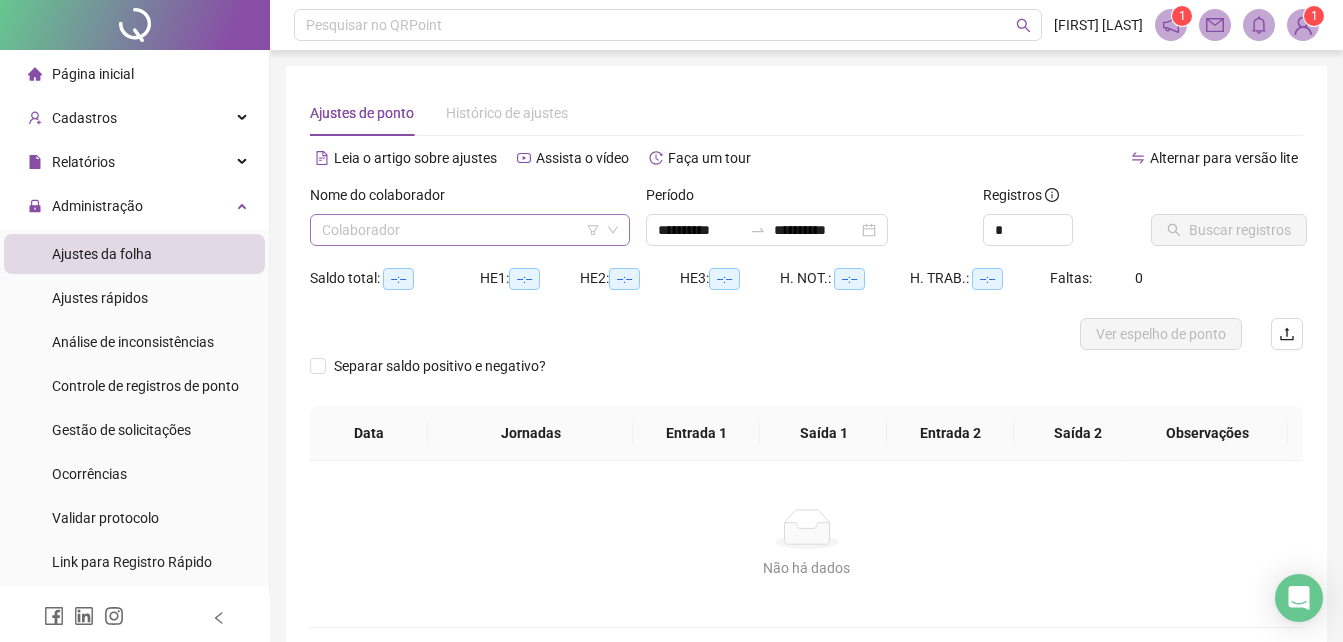click at bounding box center [461, 230] 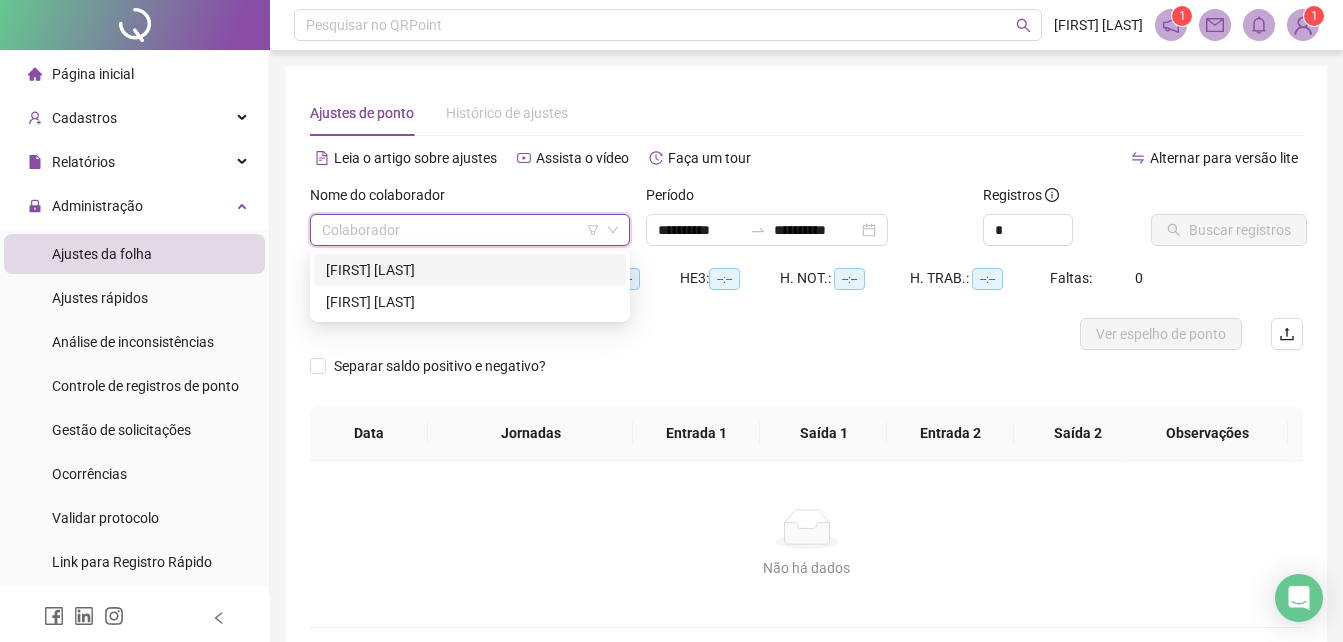 click on "[FIRST] [MIDDLE] [LAST] [LAST] [LAST]" at bounding box center [470, 270] 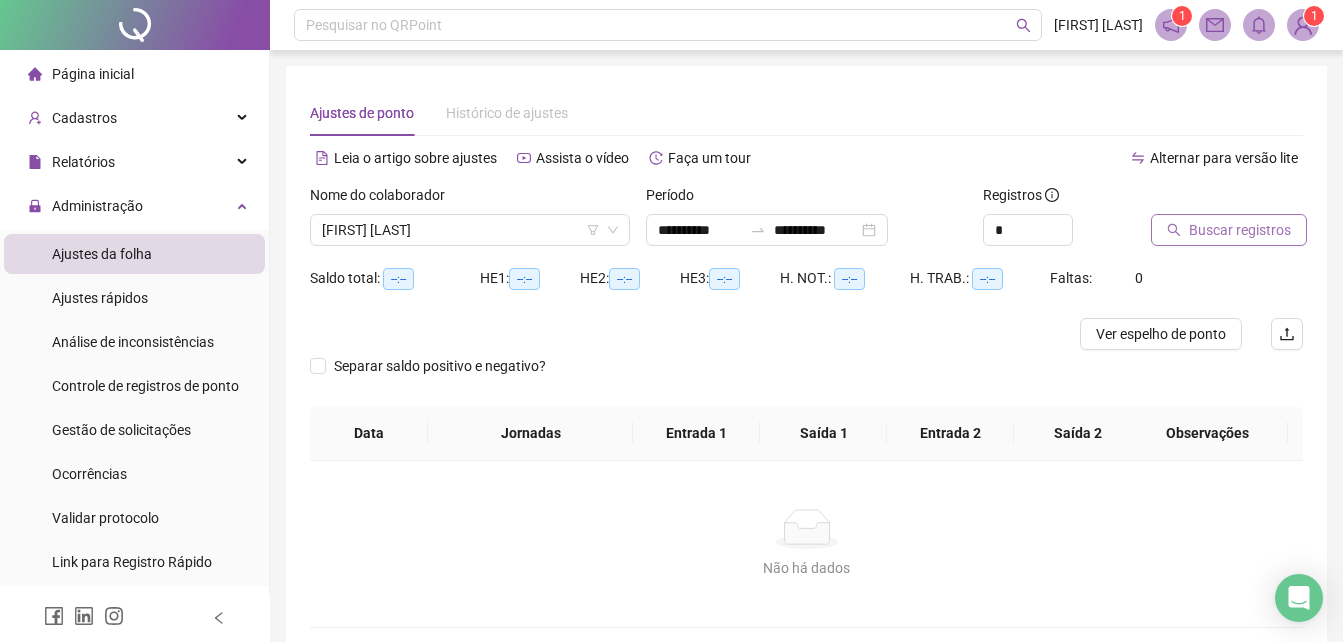 click on "Buscar registros" at bounding box center [1240, 230] 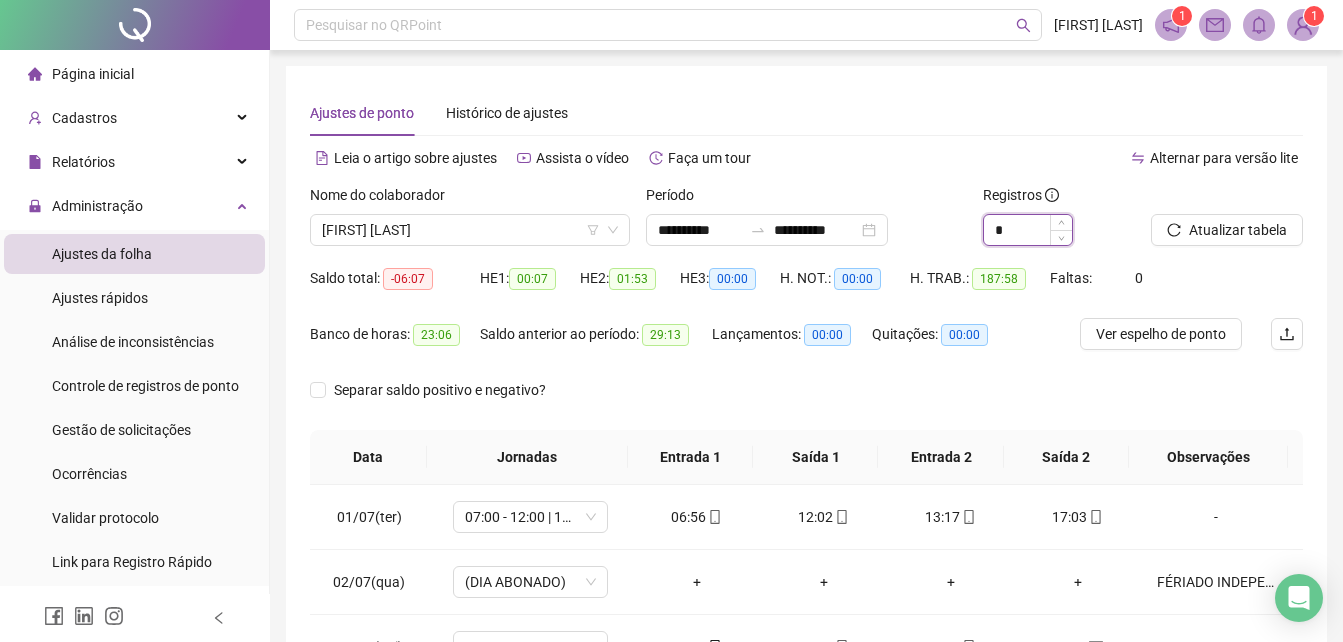 click 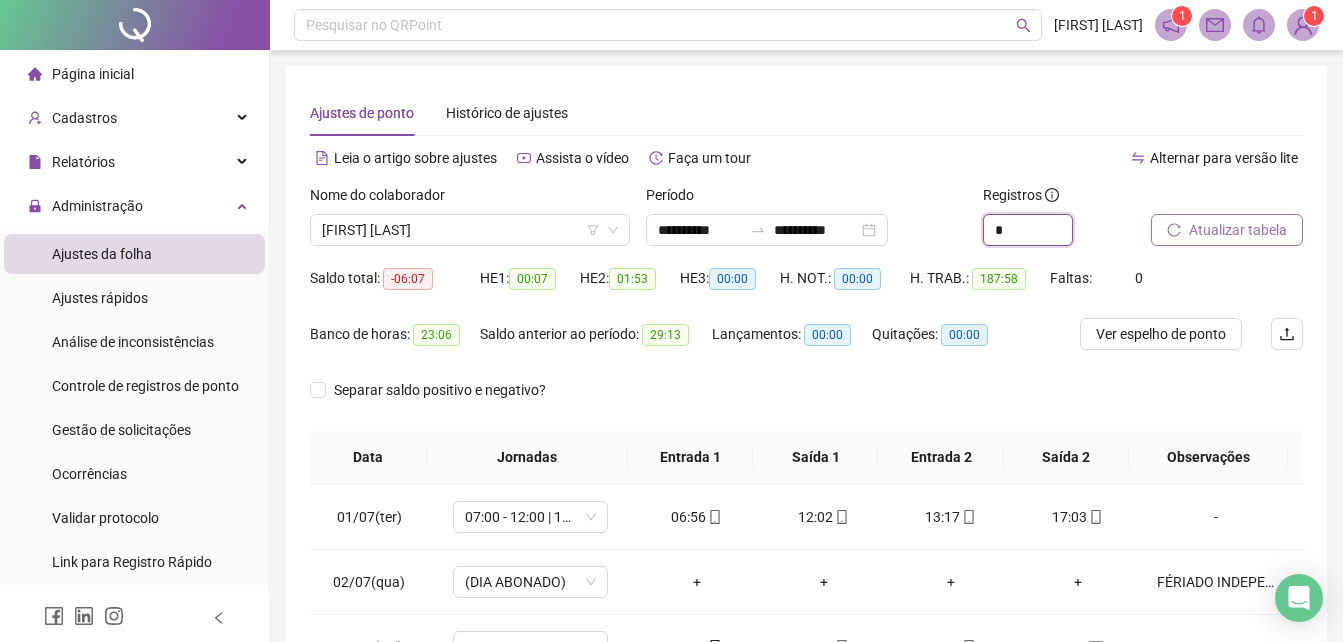 type on "*" 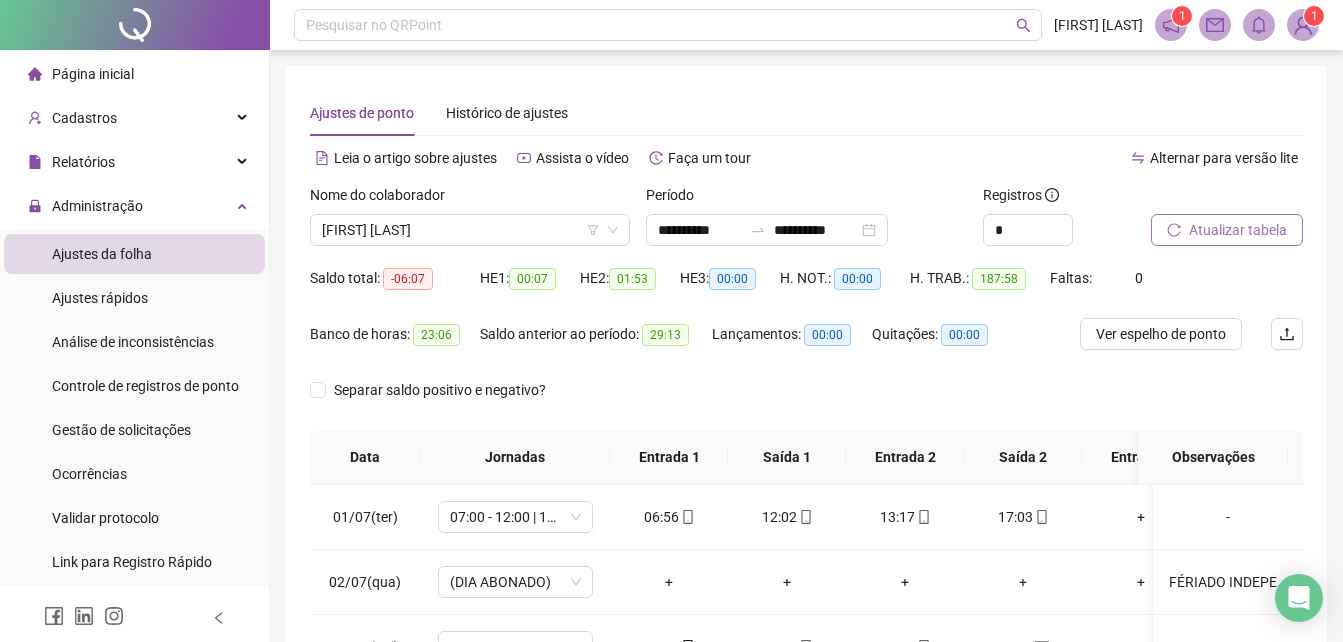 click on "Atualizar tabela" at bounding box center [1238, 230] 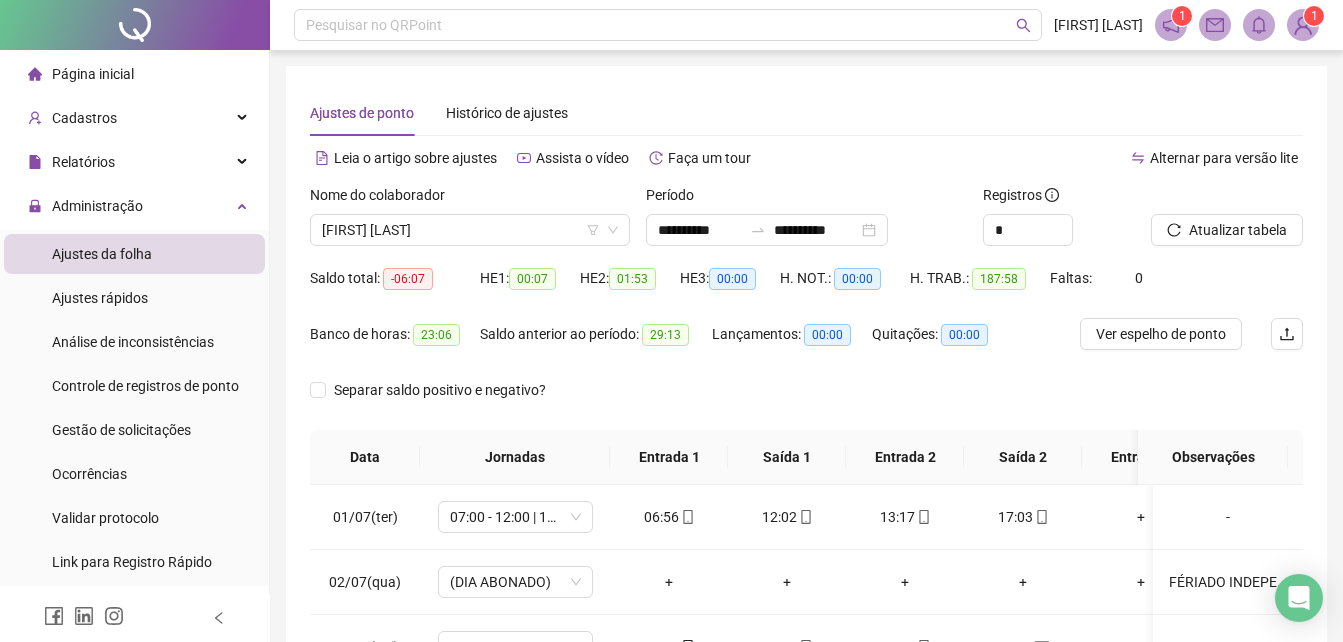 scroll, scrollTop: 380, scrollLeft: 0, axis: vertical 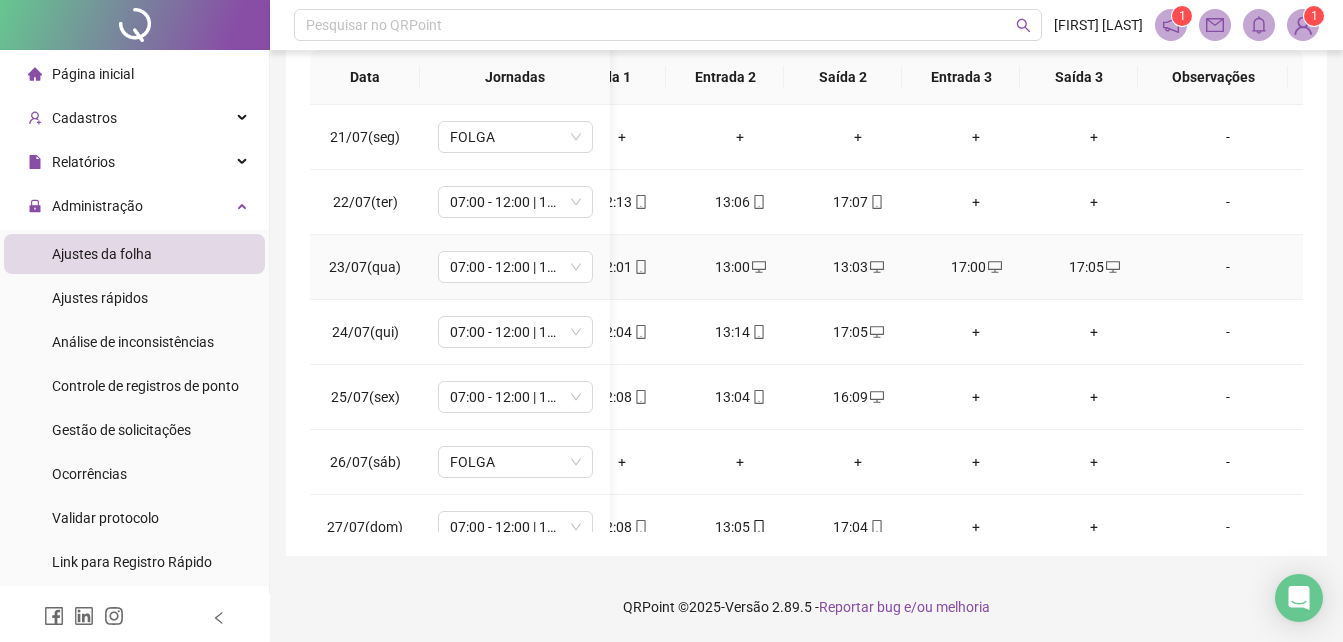 click on "17:00" at bounding box center [976, 267] 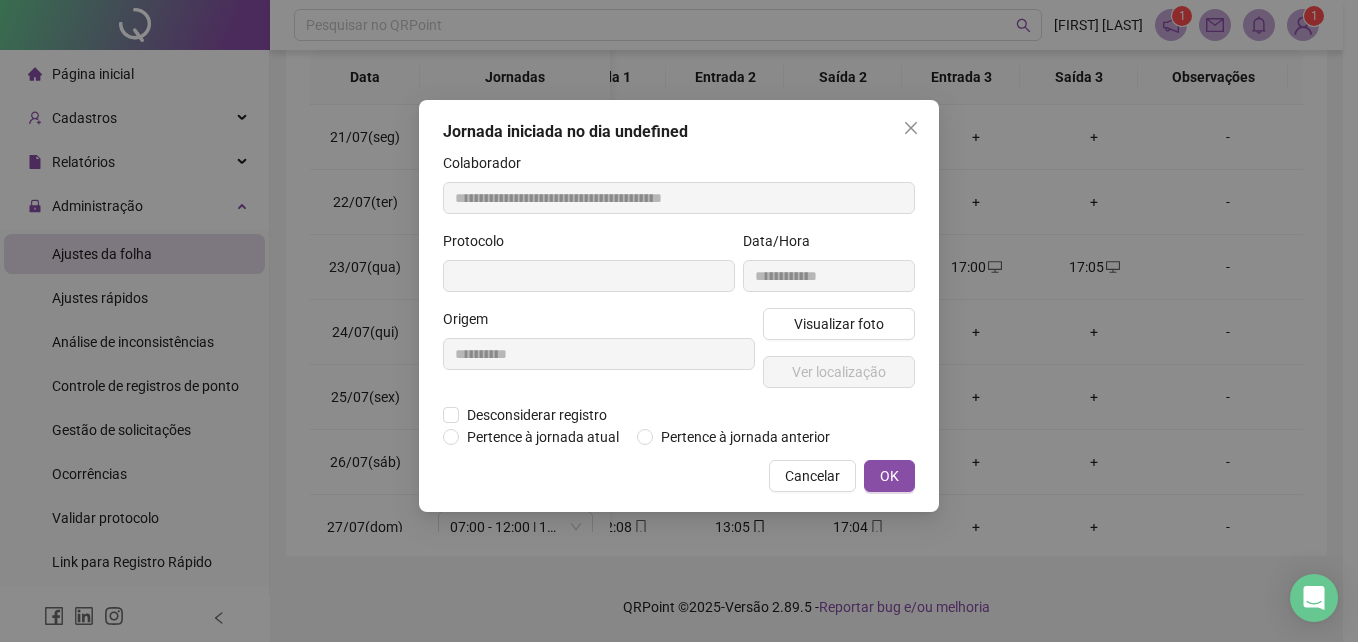 type on "**********" 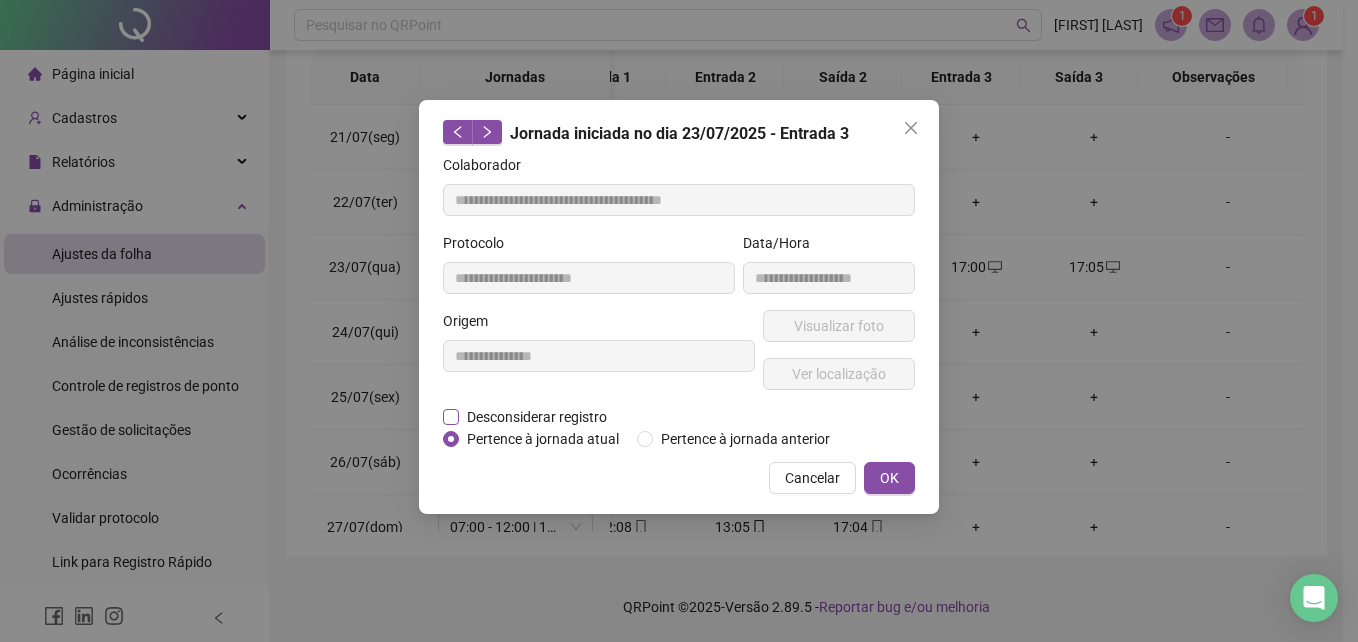 click on "Desconsiderar registro" at bounding box center [537, 417] 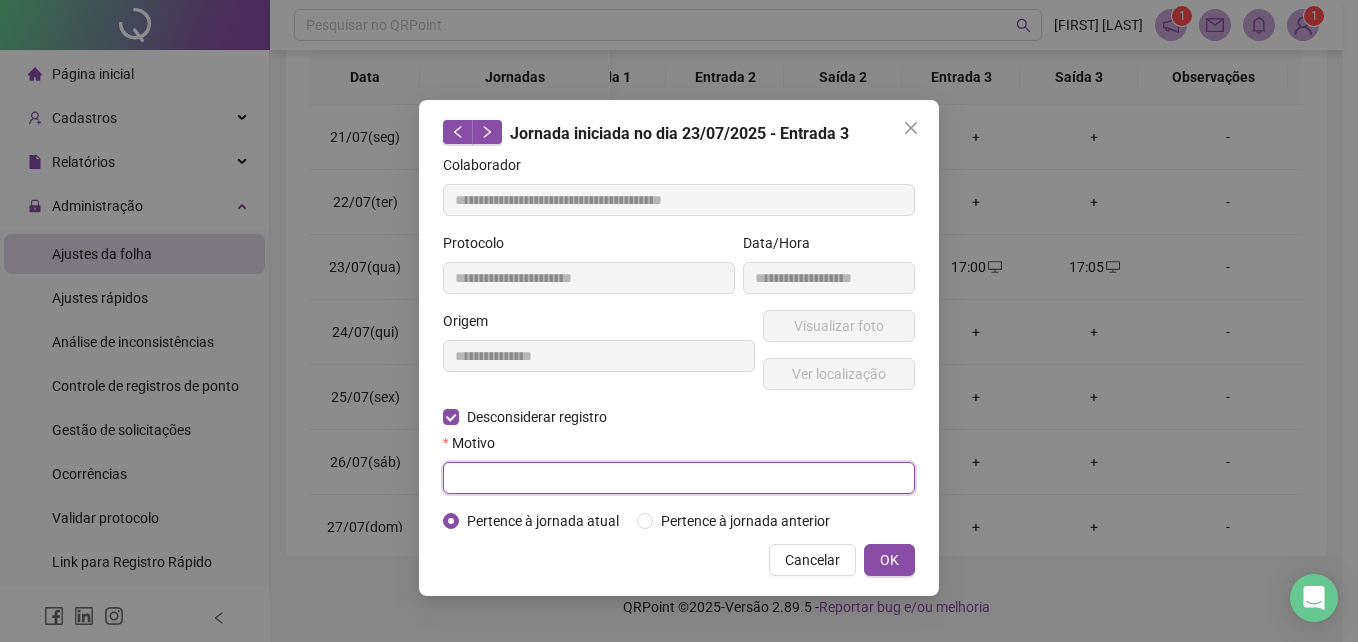 click at bounding box center (679, 478) 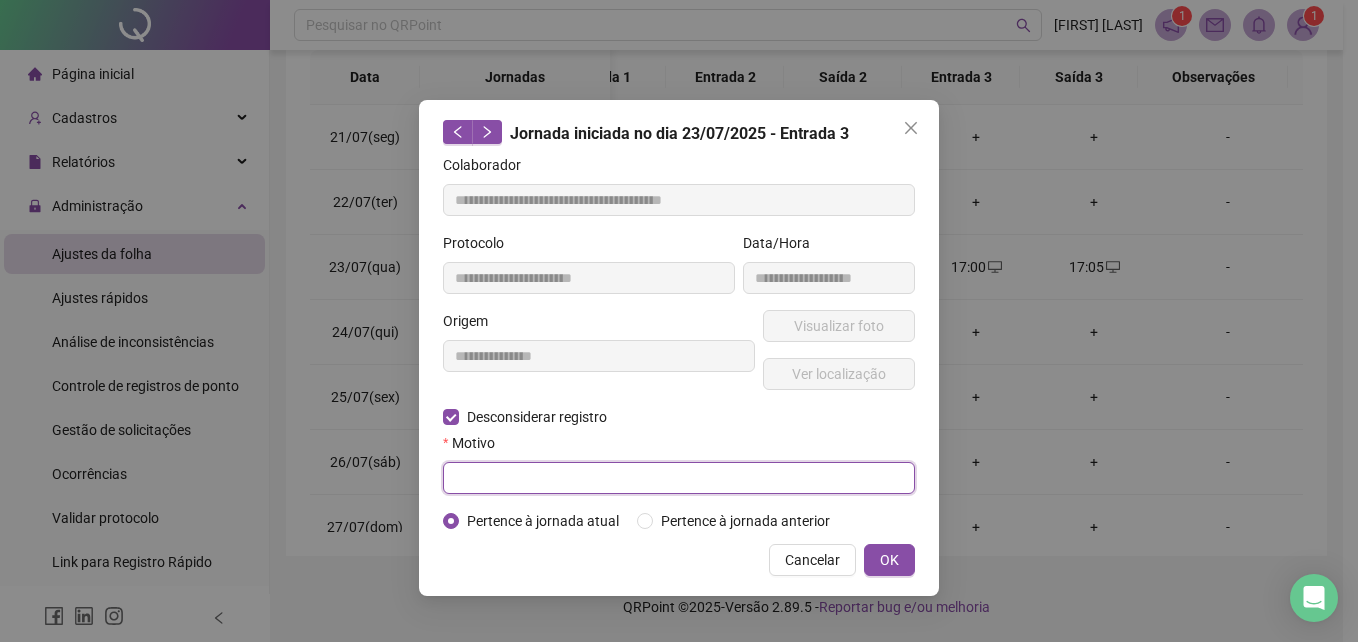 paste on "********" 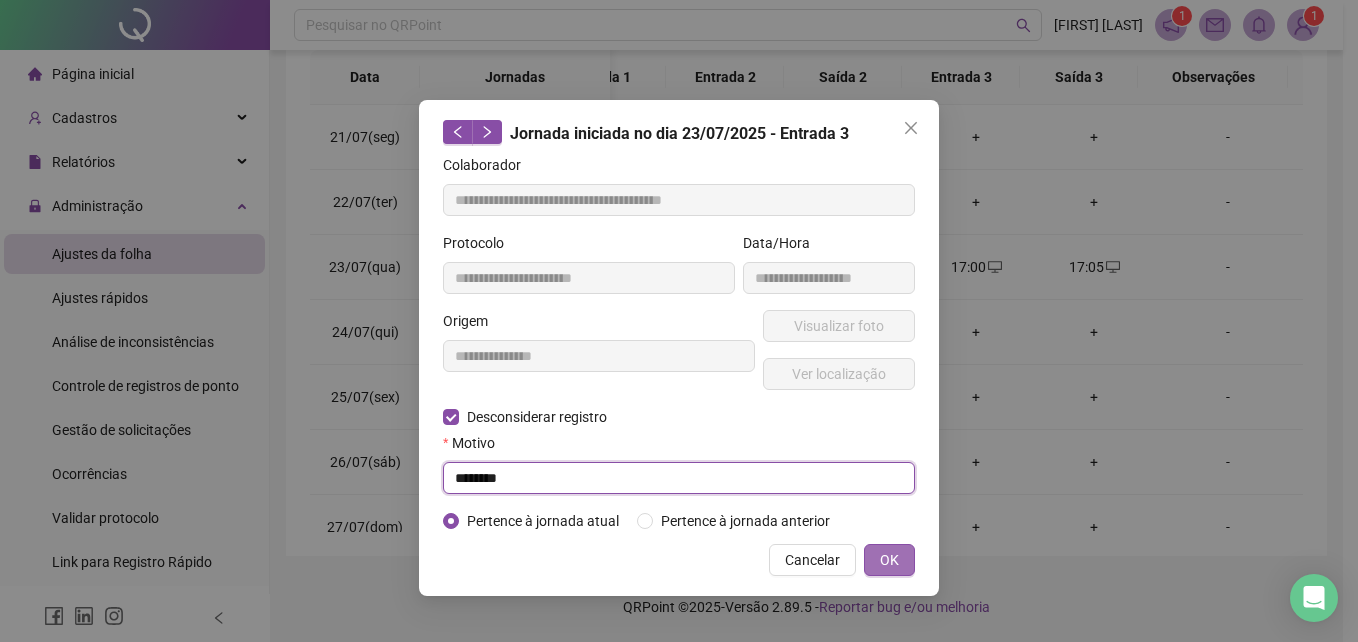 type on "********" 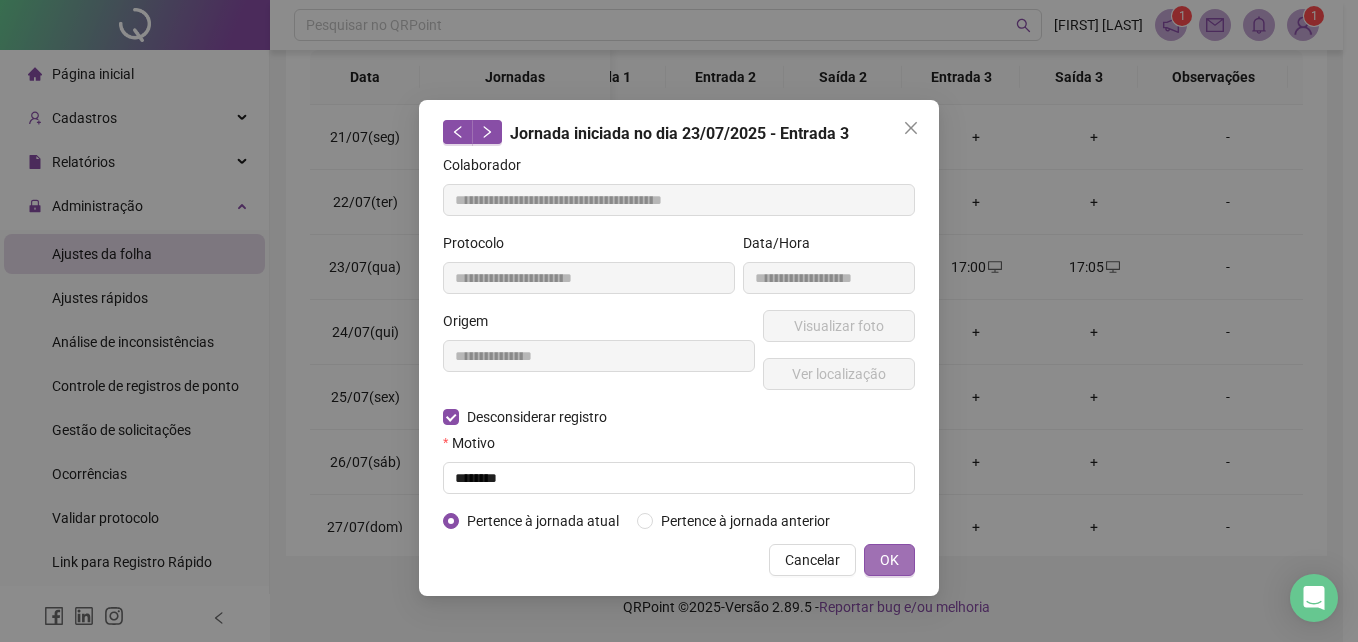 click on "OK" at bounding box center [889, 560] 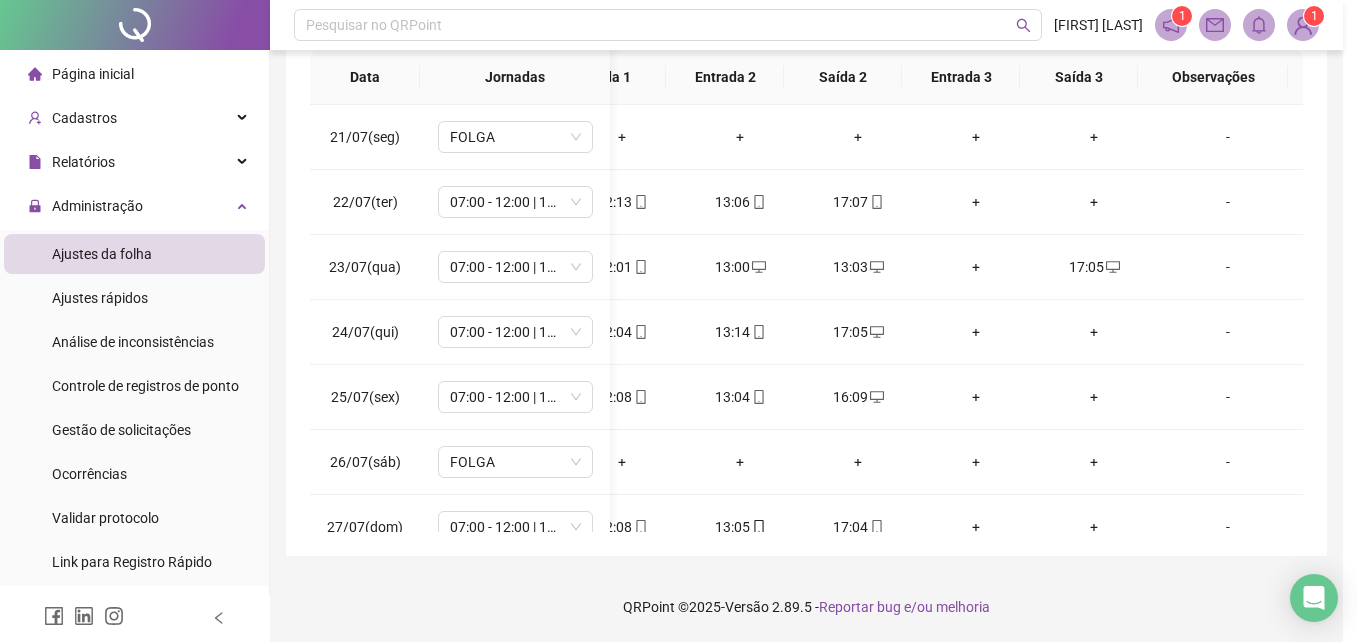 drag, startPoint x: 742, startPoint y: 524, endPoint x: 780, endPoint y: 386, distance: 143.13629 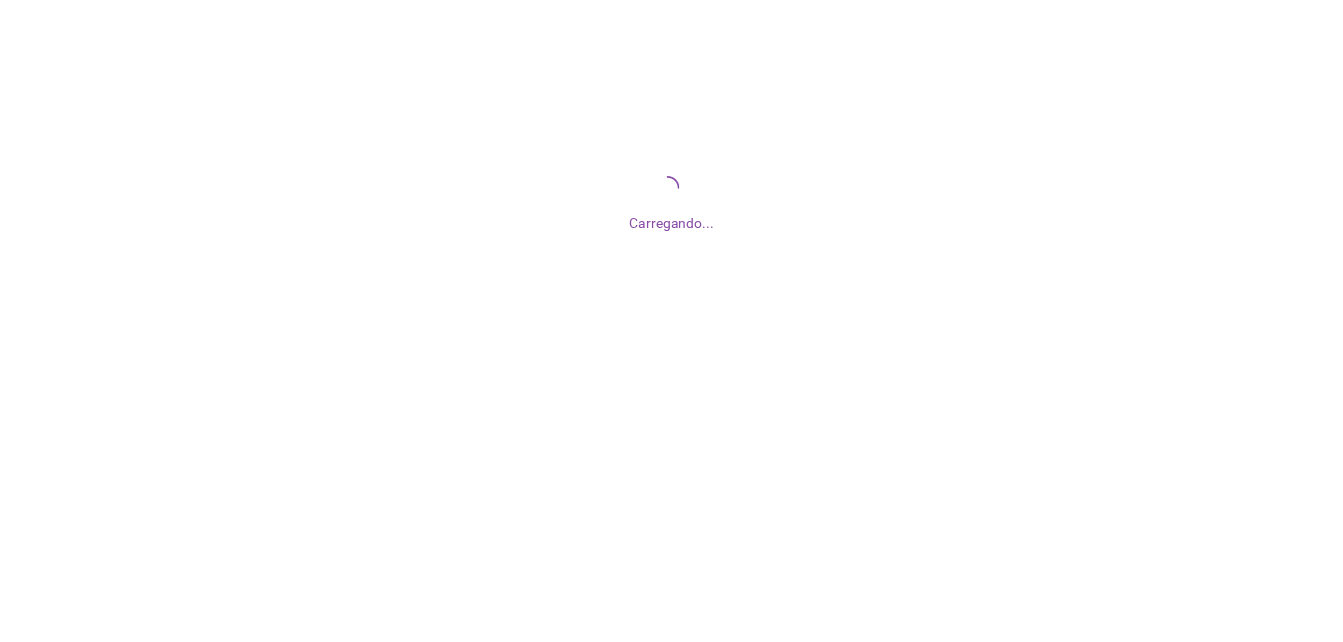 scroll, scrollTop: 0, scrollLeft: 0, axis: both 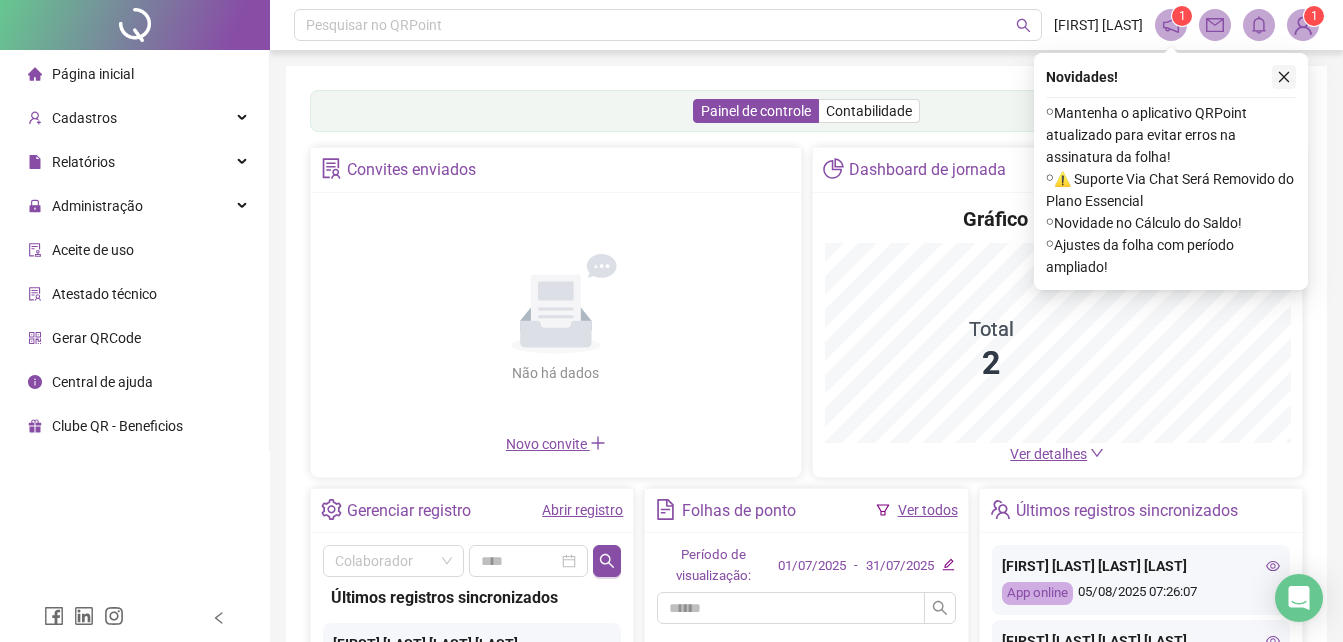 click 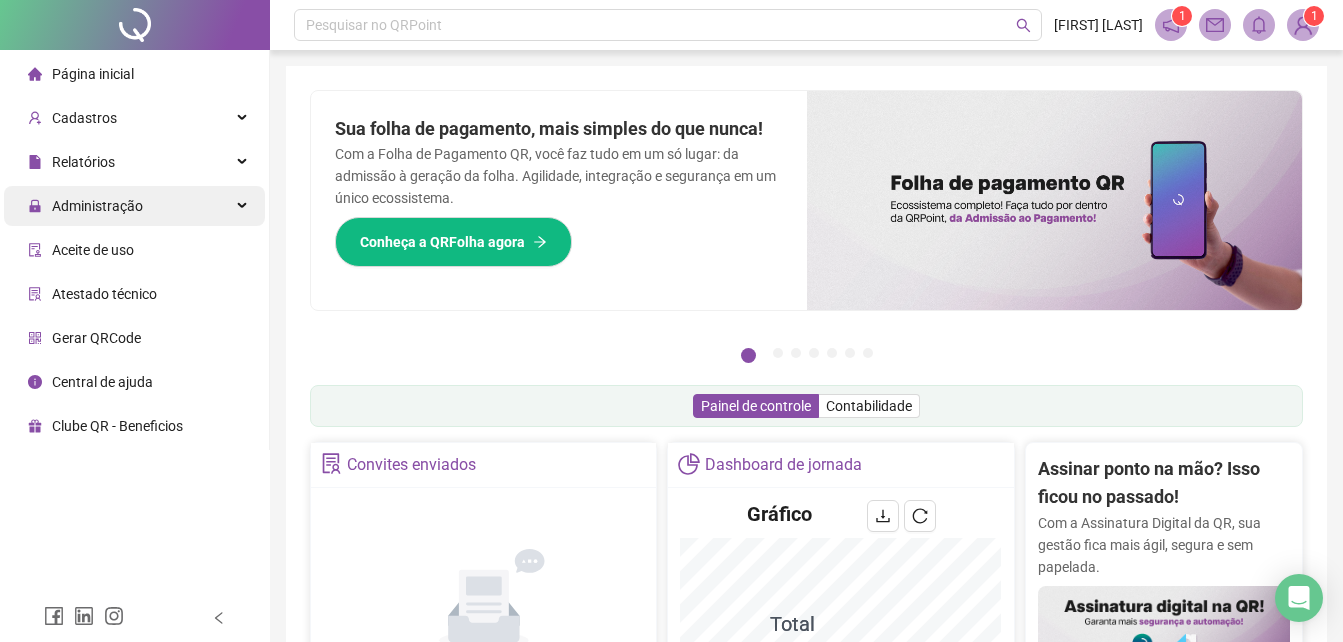 click on "Administração" at bounding box center (97, 206) 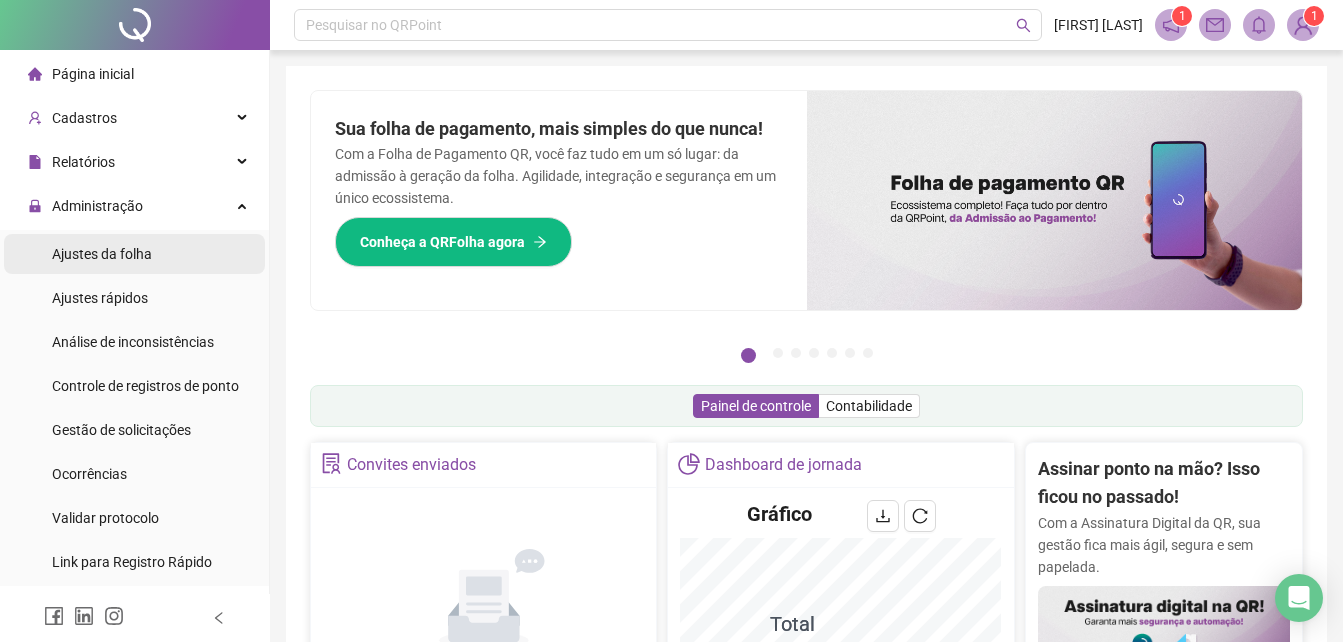 click on "Ajustes da folha" at bounding box center [102, 254] 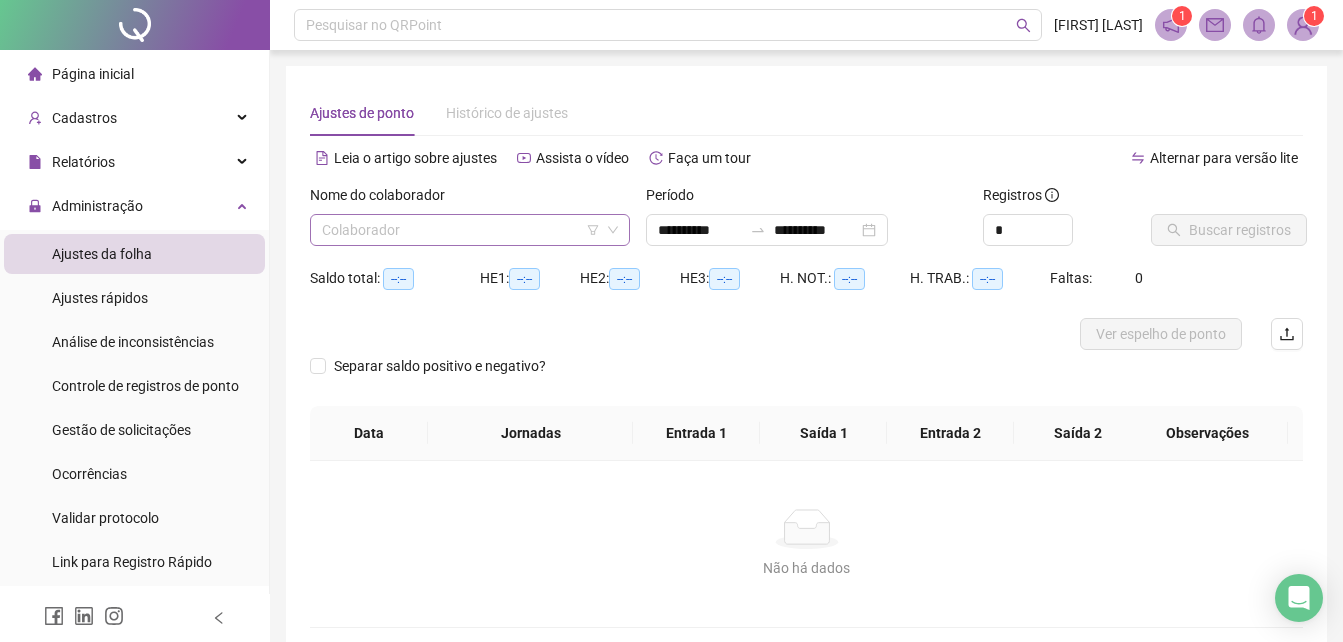 click at bounding box center (461, 230) 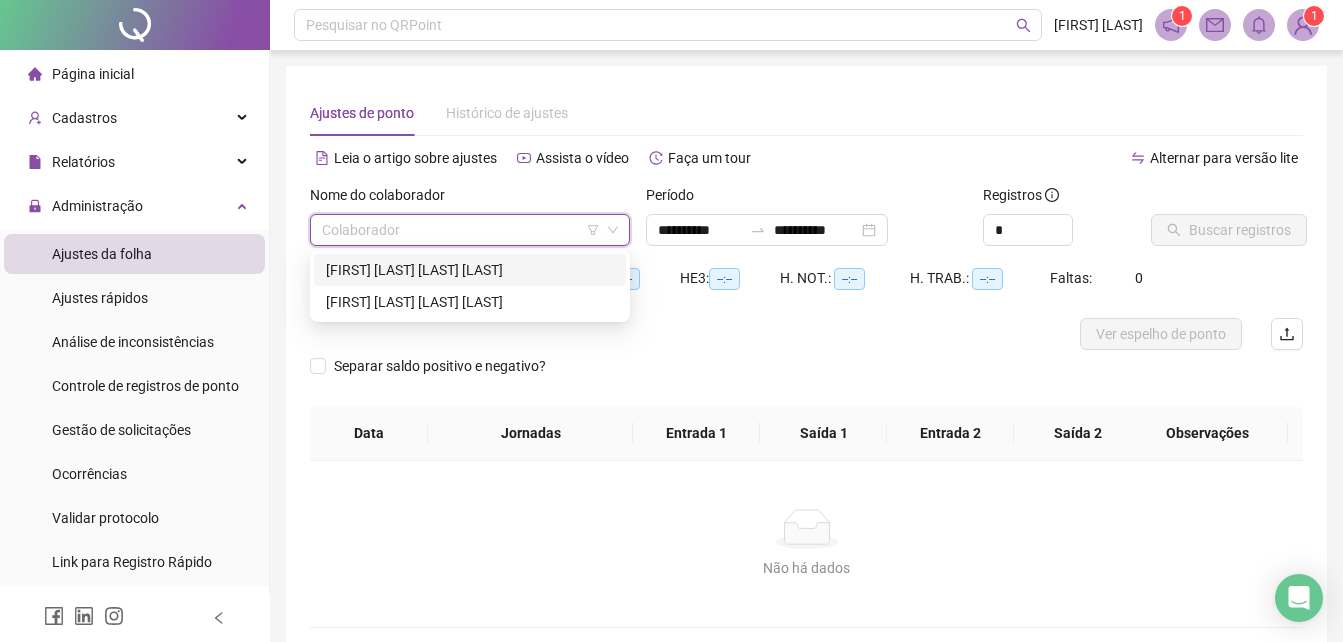 click on "[FIRST] [LAST] [LAST] [LAST]" at bounding box center [470, 270] 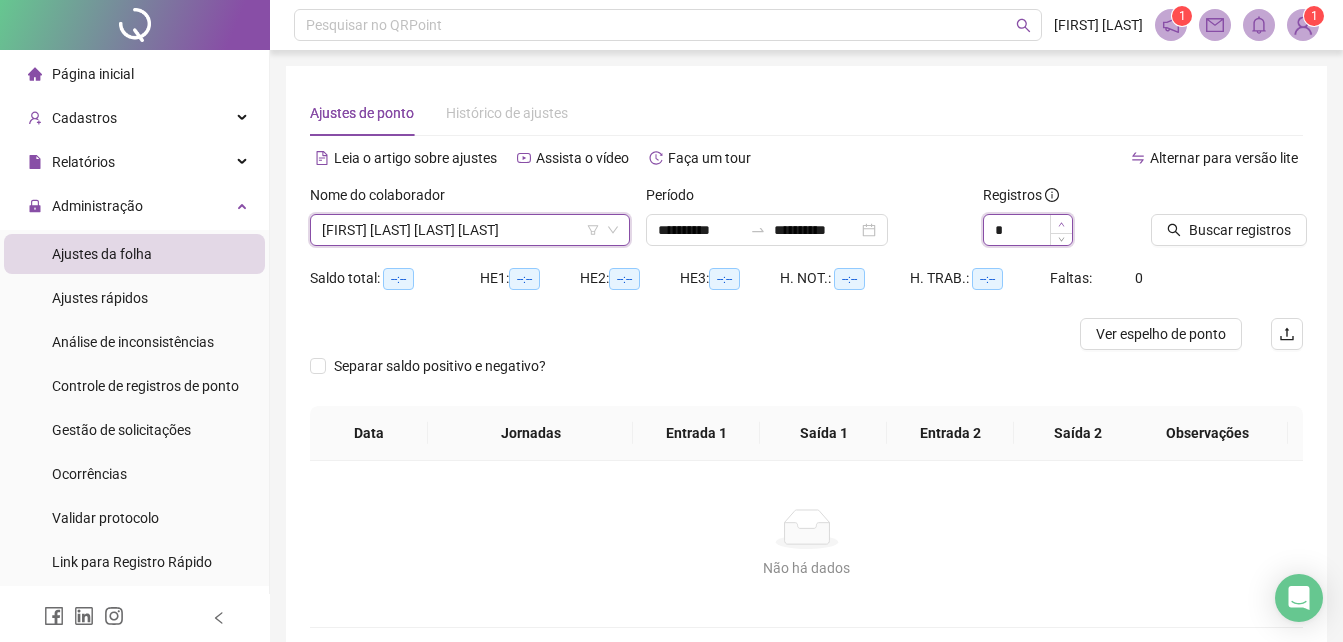 type on "*" 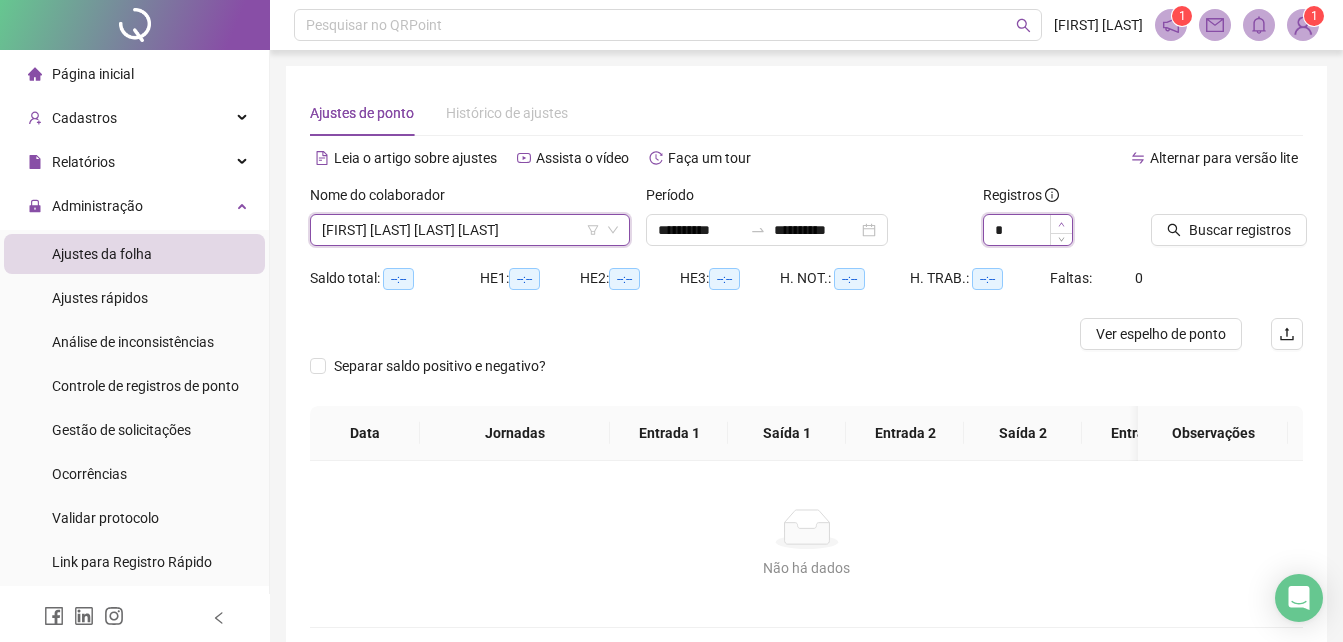 click 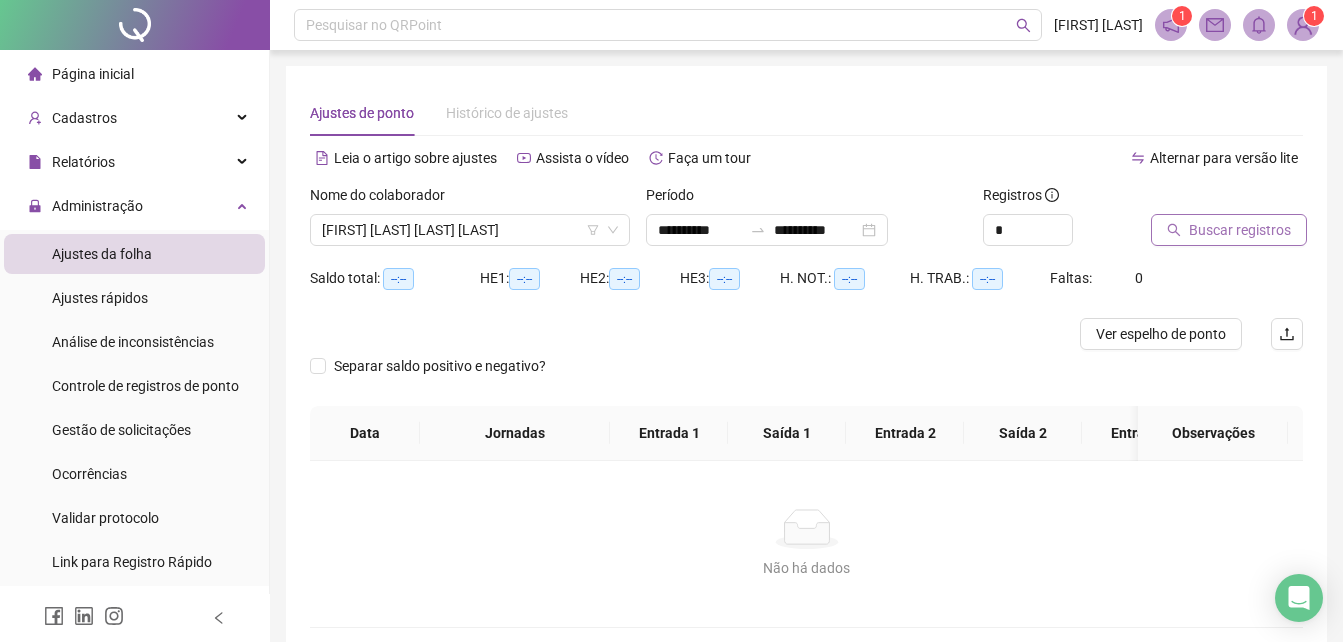 click on "Buscar registros" at bounding box center (1240, 230) 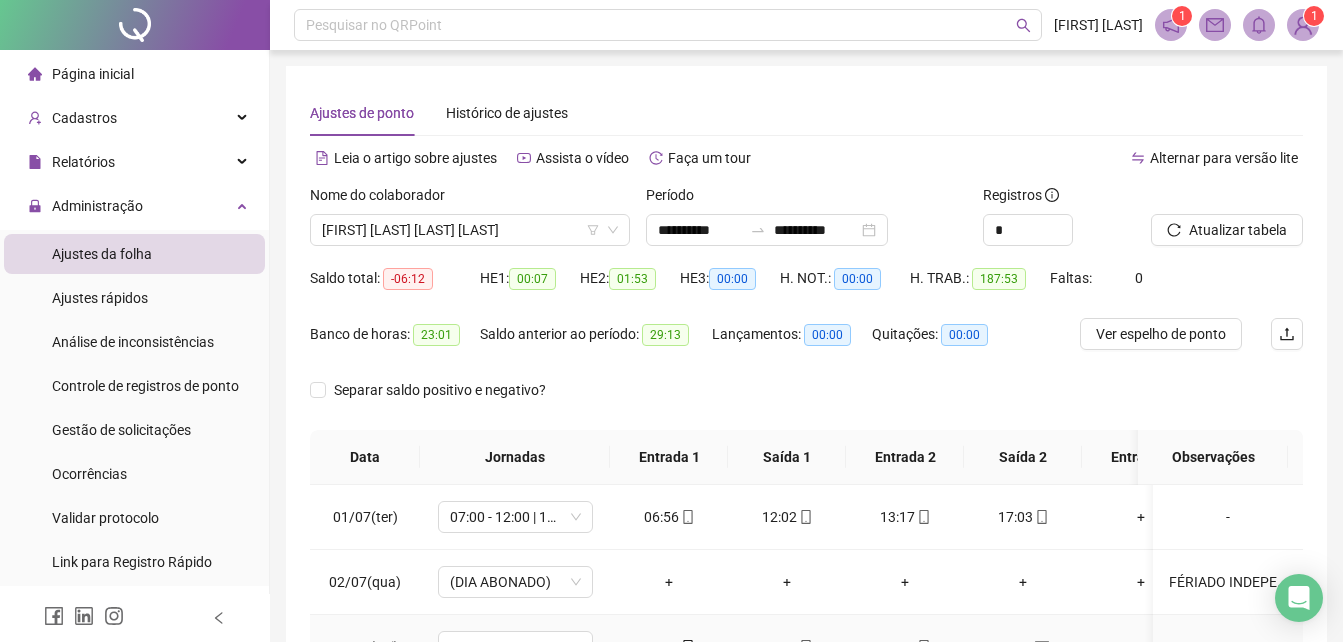 scroll, scrollTop: 380, scrollLeft: 0, axis: vertical 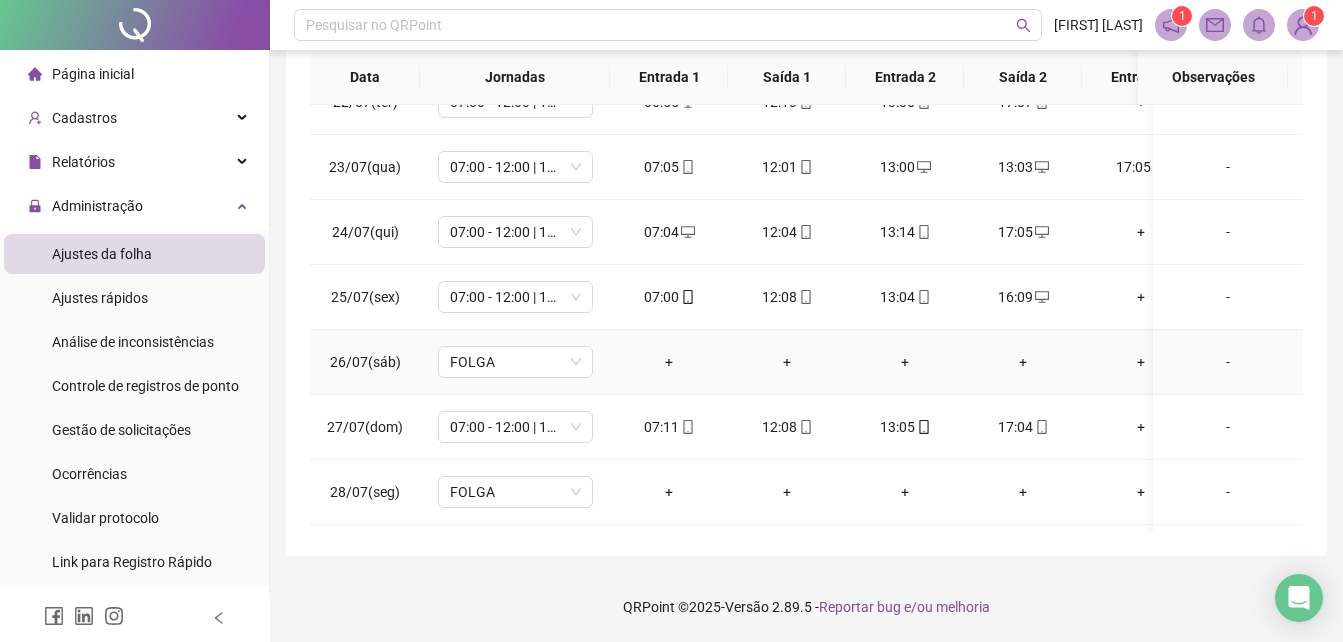 click on "13:00" at bounding box center (905, 167) 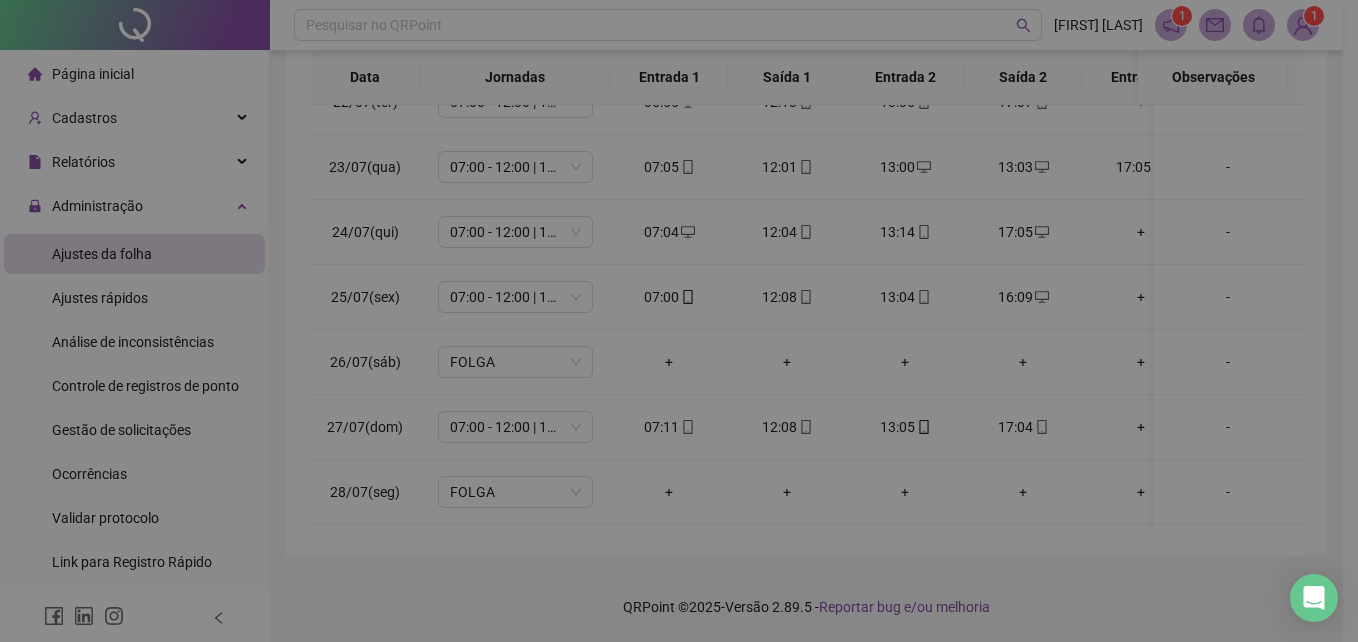 type on "**********" 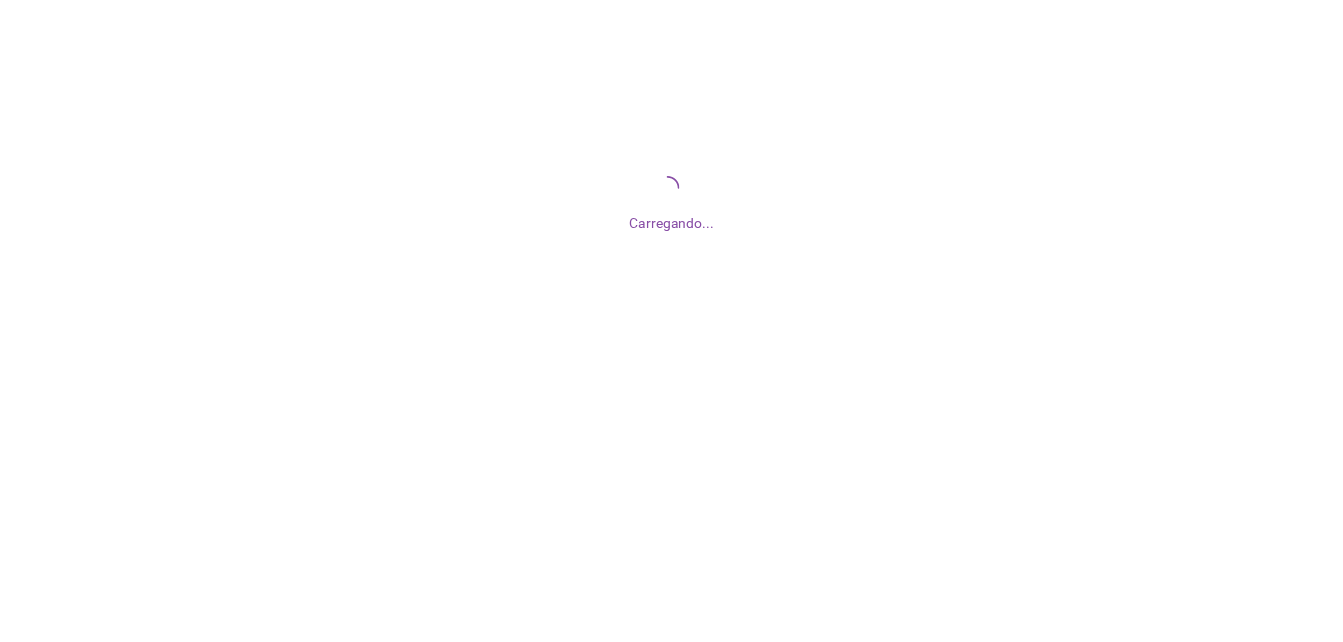 scroll, scrollTop: 0, scrollLeft: 0, axis: both 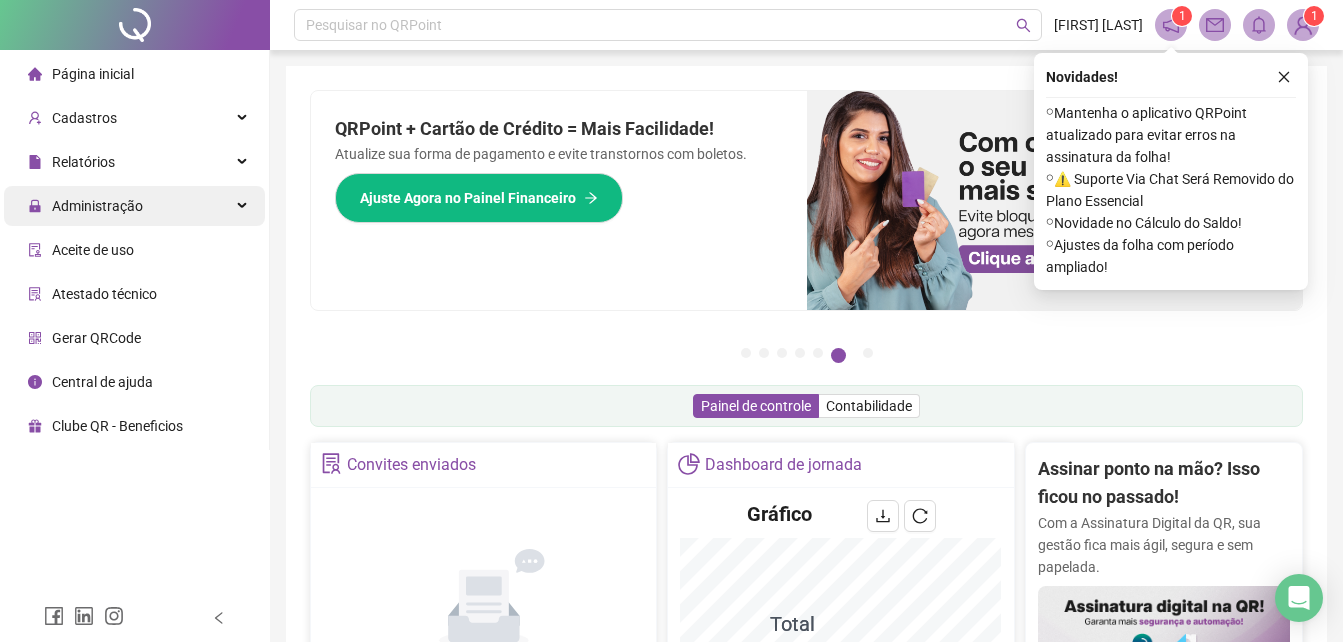 click on "Administração" at bounding box center [97, 206] 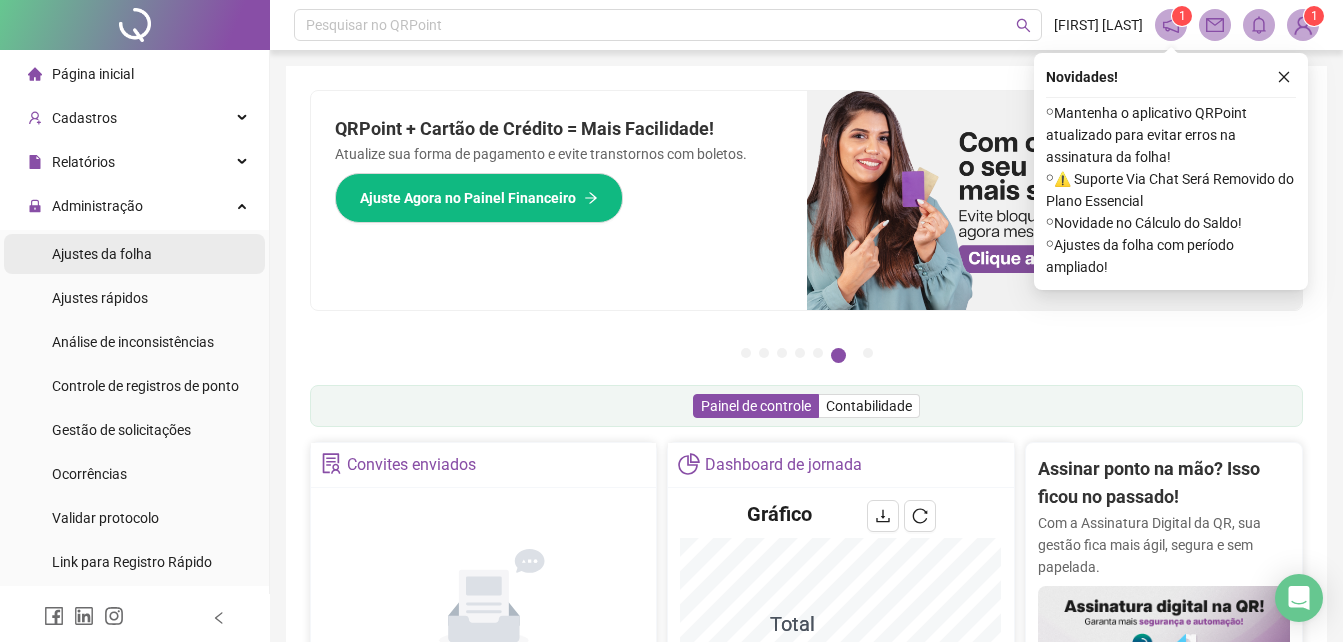 click on "Ajustes da folha" at bounding box center (102, 254) 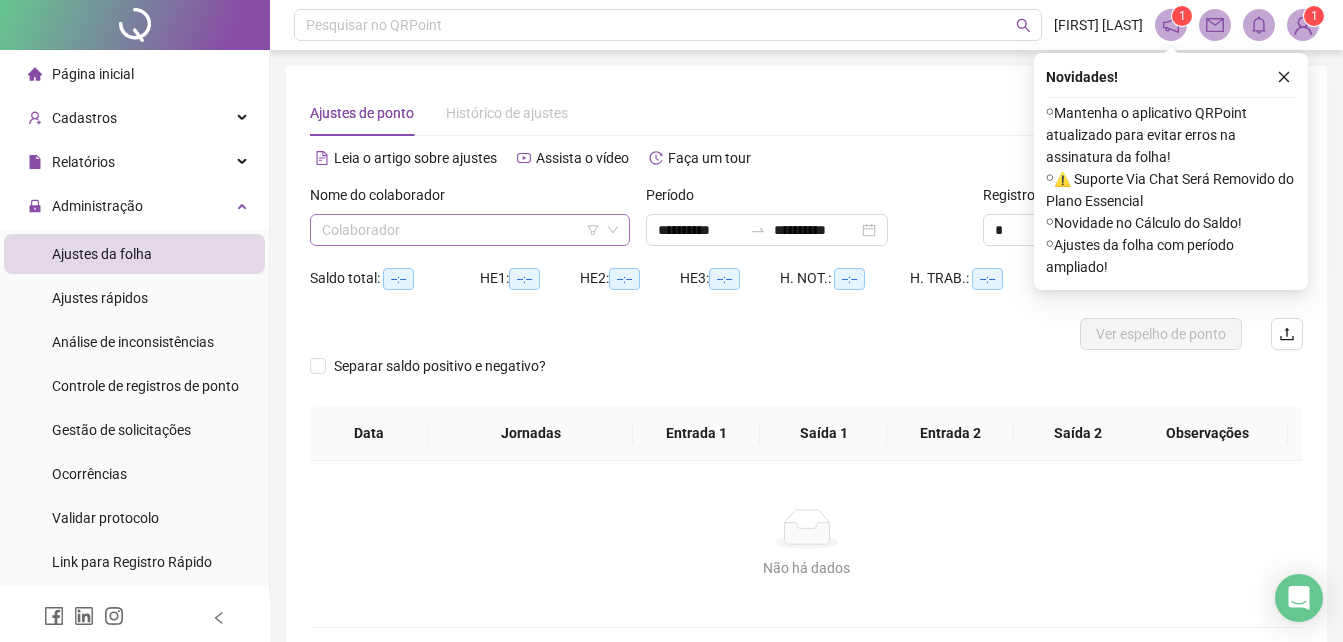 click at bounding box center (461, 230) 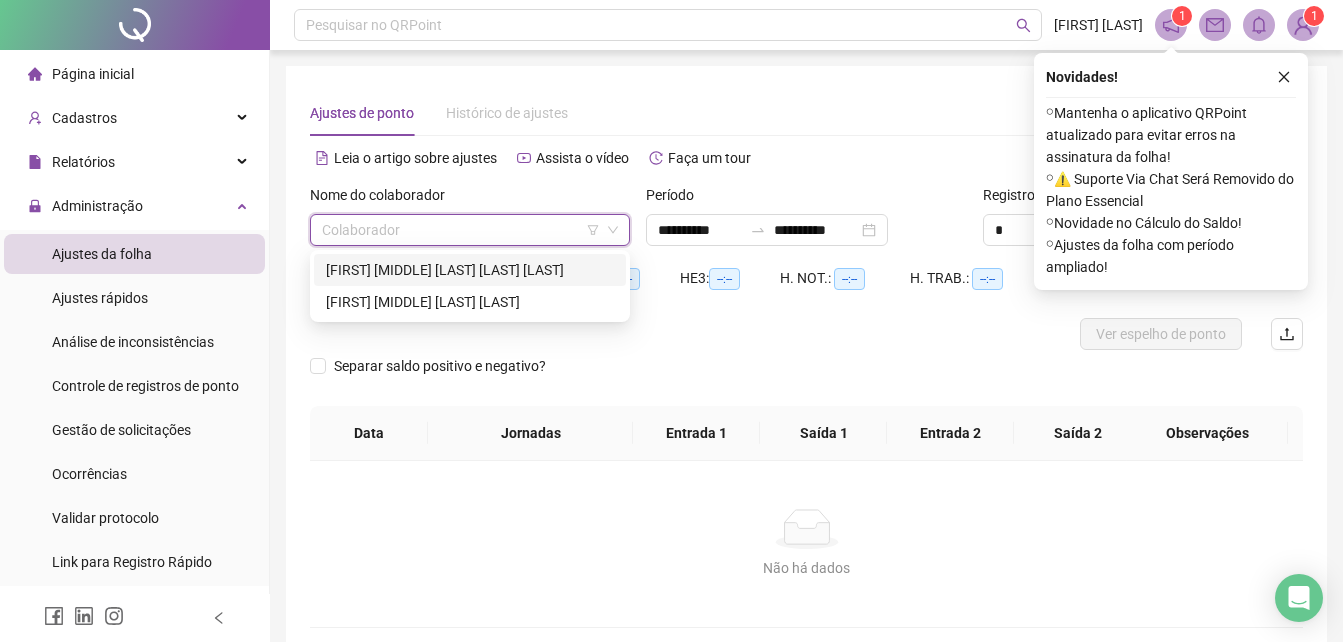 click on "[FIRST] [MIDDLE] [LAST] [LAST] [LAST]" at bounding box center (470, 270) 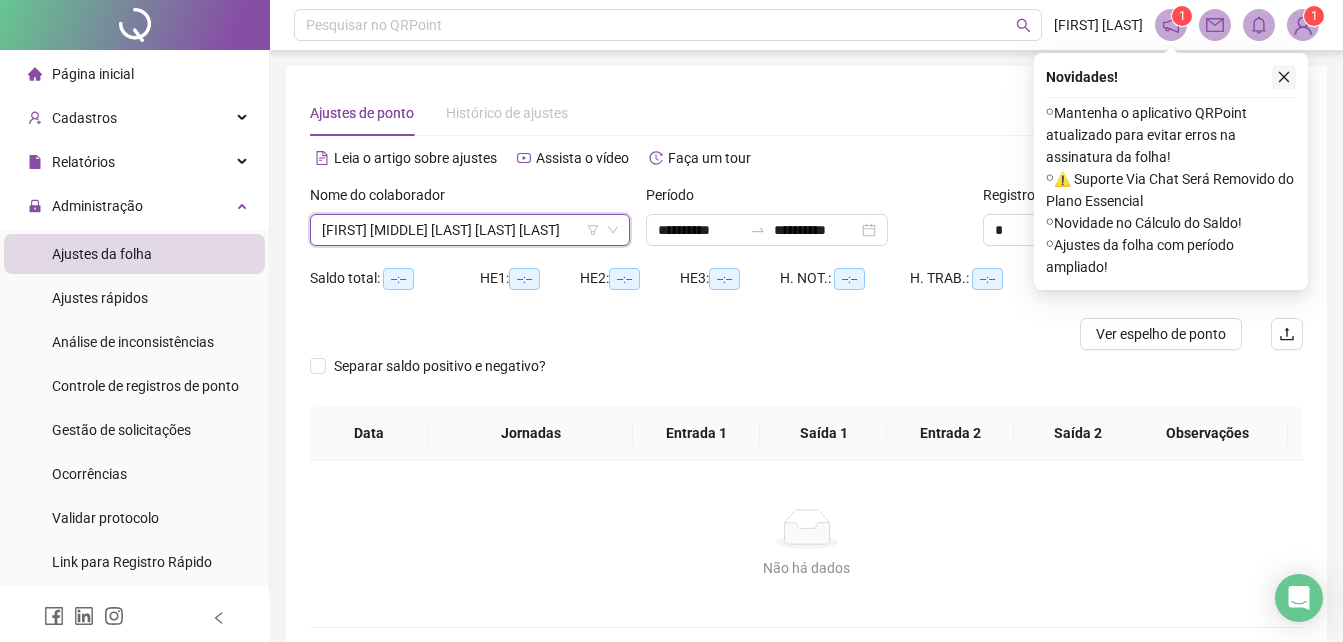 click at bounding box center (1284, 77) 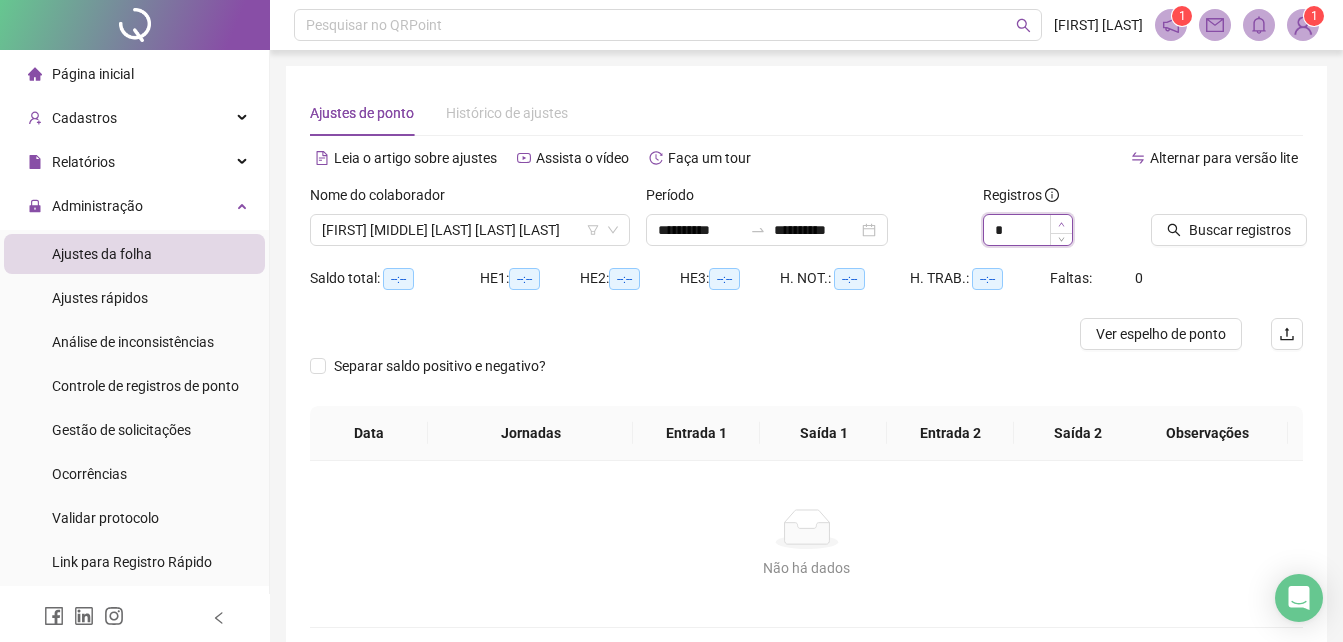 type on "*" 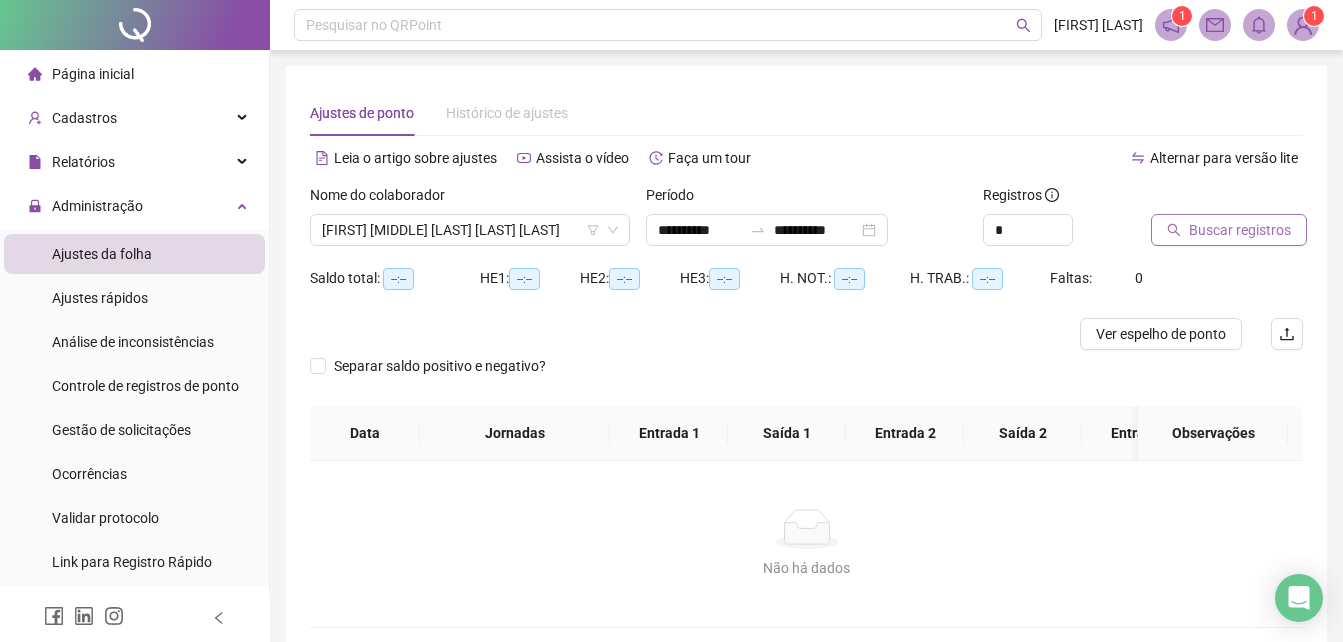 click 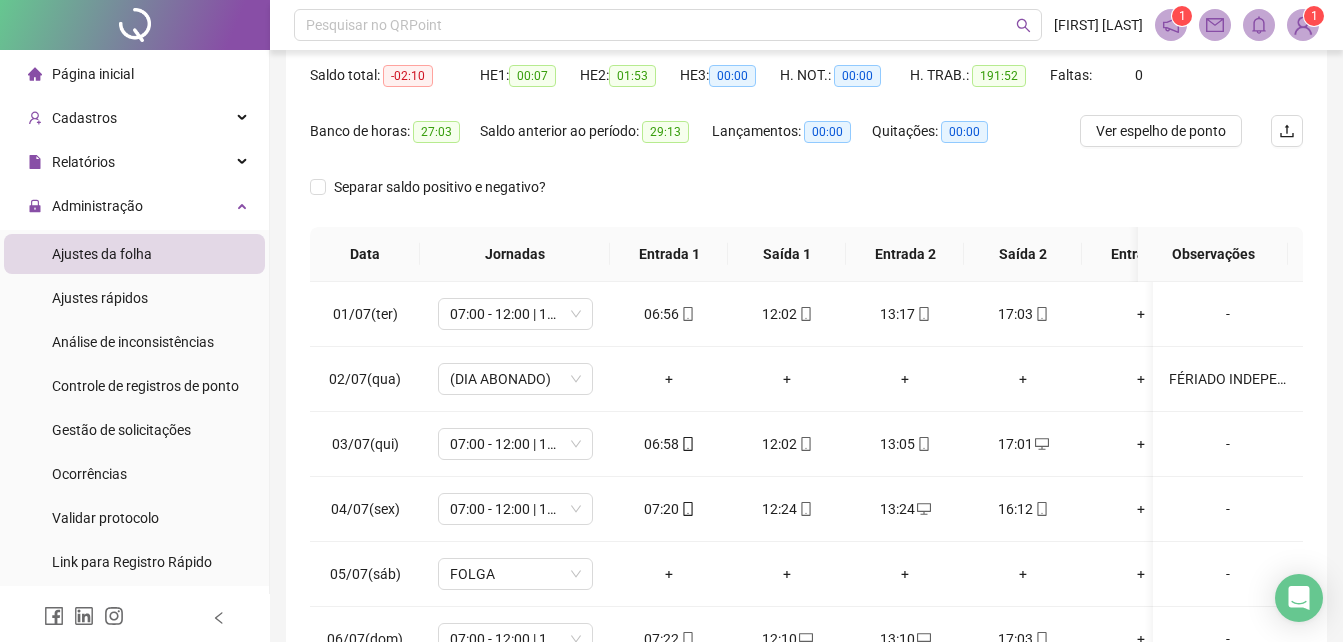 scroll, scrollTop: 380, scrollLeft: 0, axis: vertical 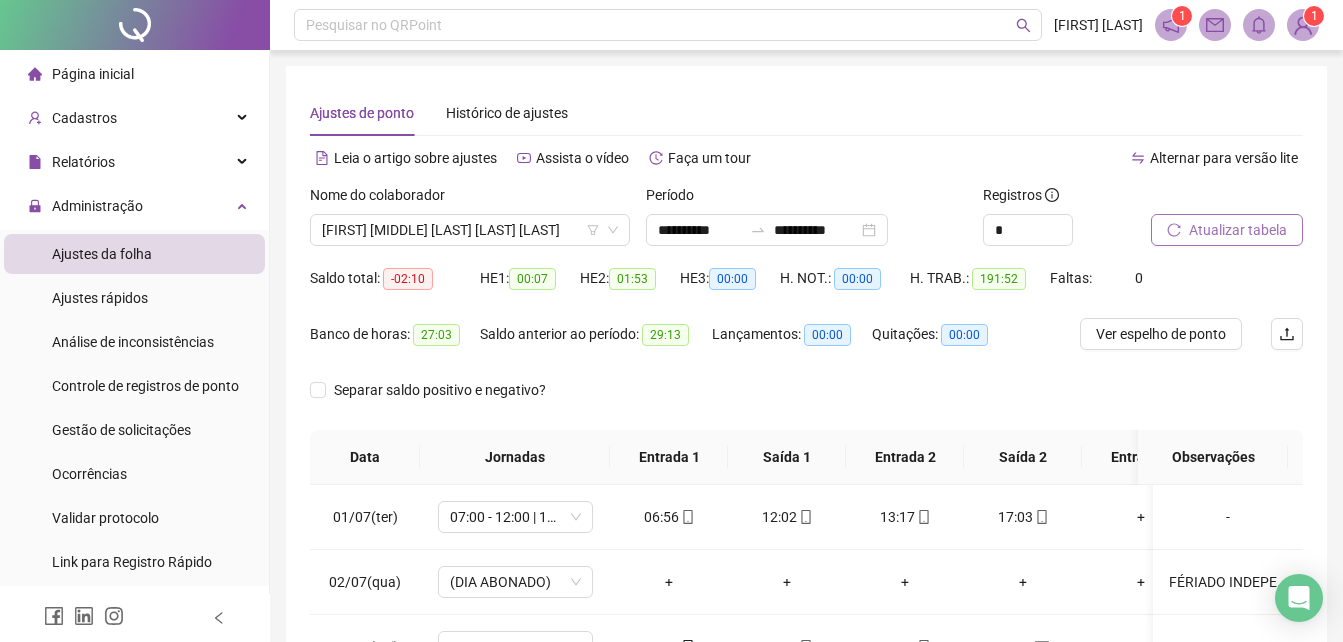 click on "Atualizar tabela" at bounding box center (1238, 230) 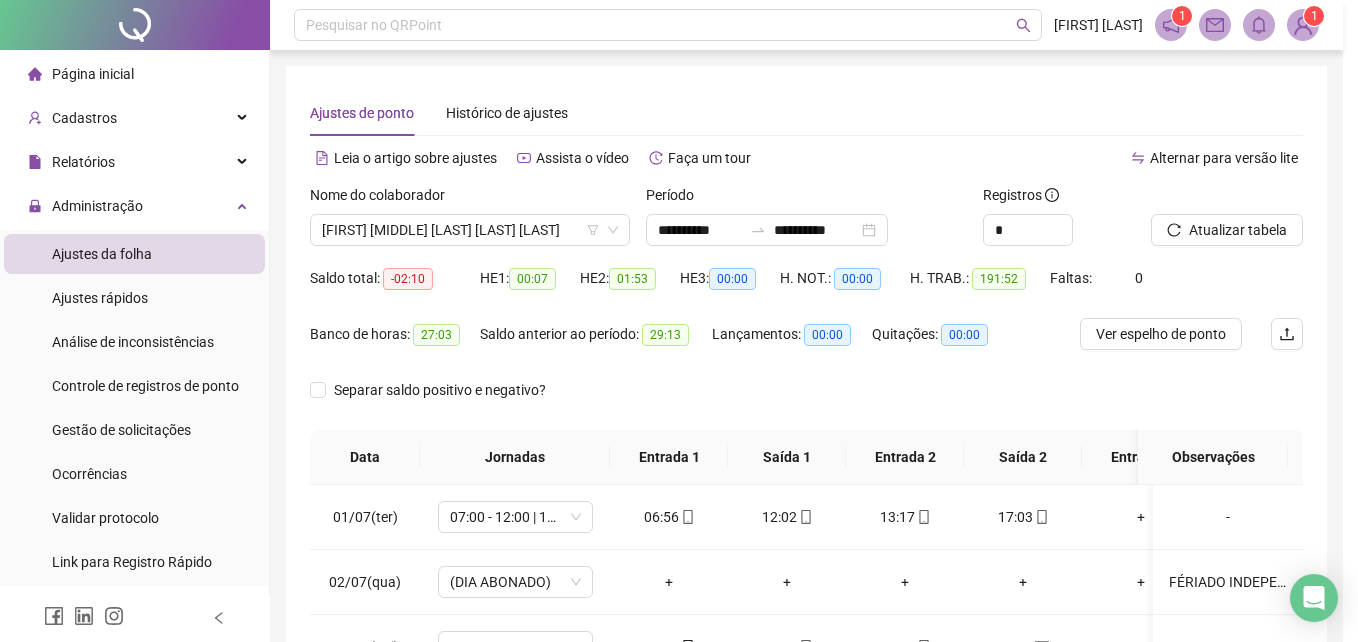 click on "Atualizando tabela Atualizando e reorganizando os registros... OK" at bounding box center (679, 321) 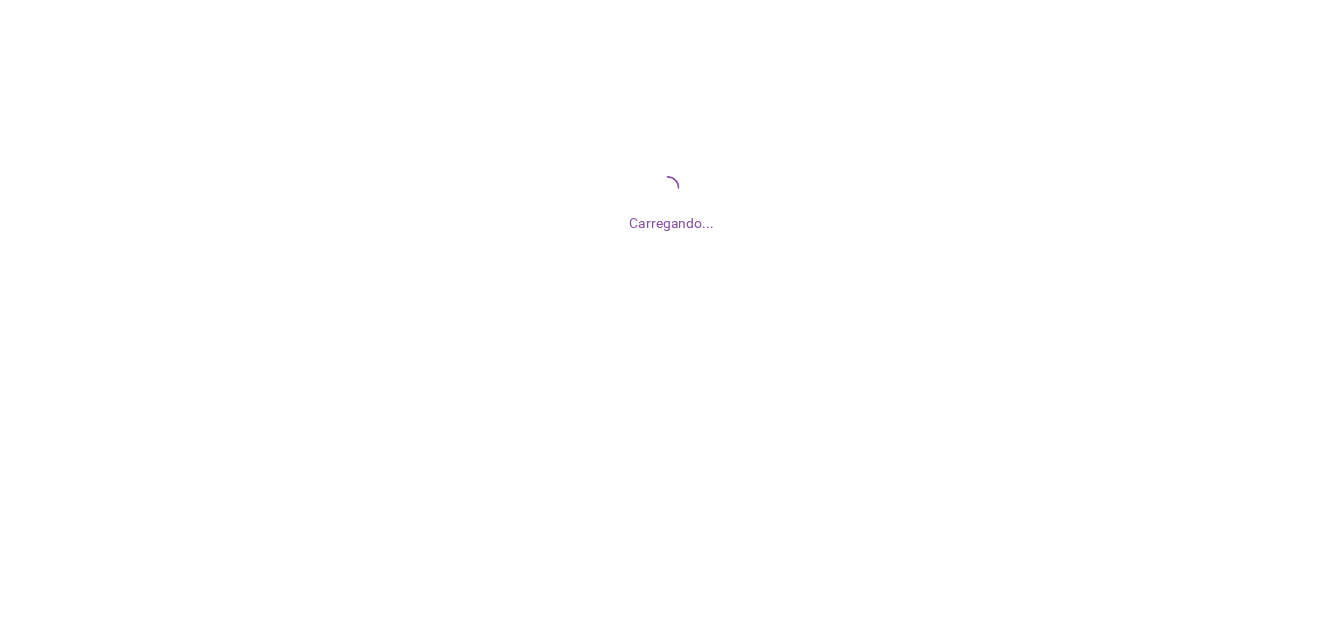 scroll, scrollTop: 0, scrollLeft: 0, axis: both 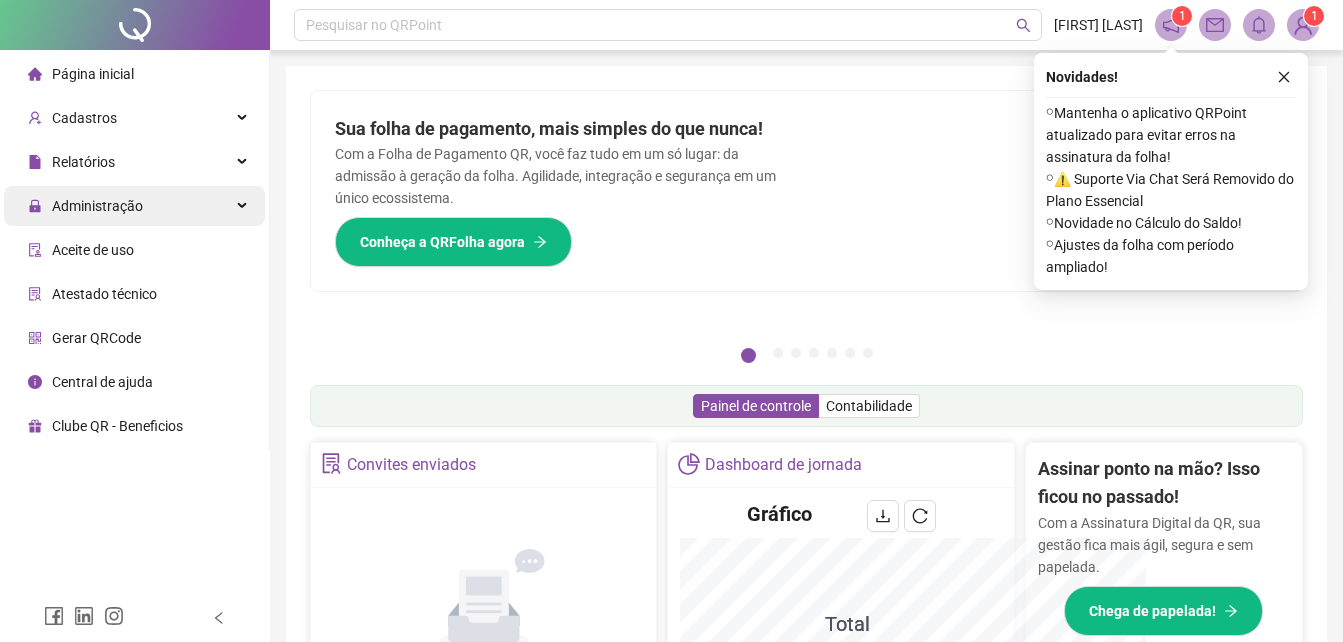 click on "Administração" at bounding box center (97, 206) 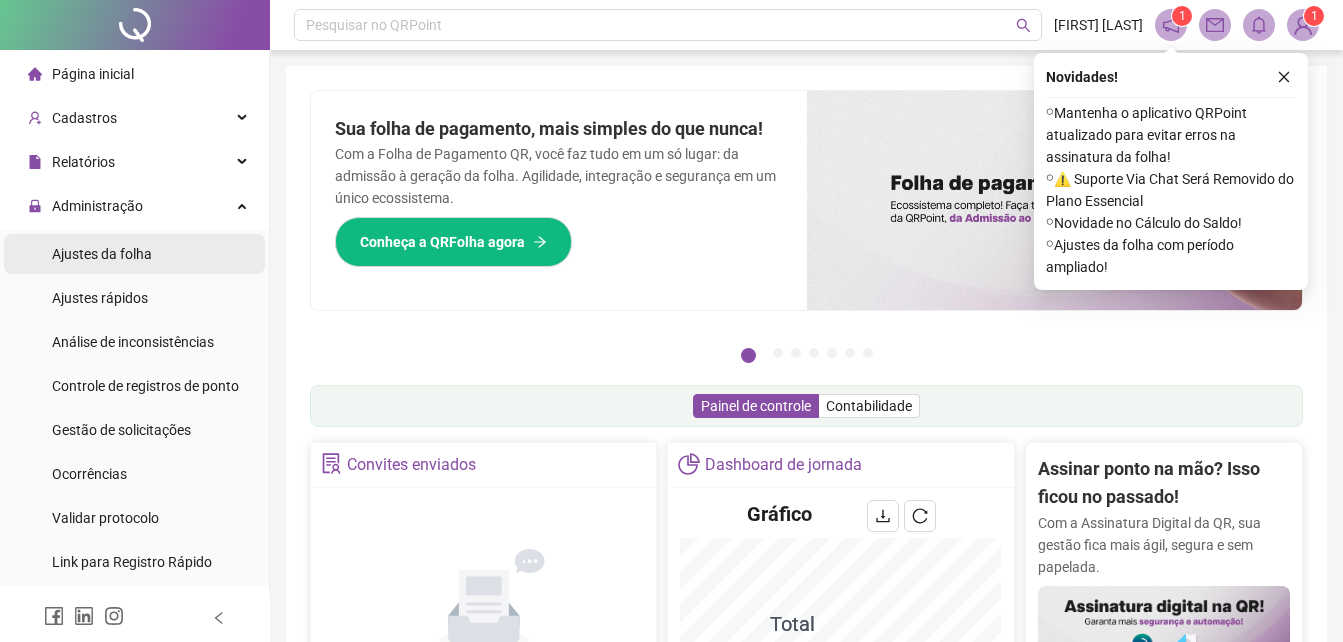 click on "Ajustes da folha" at bounding box center [102, 254] 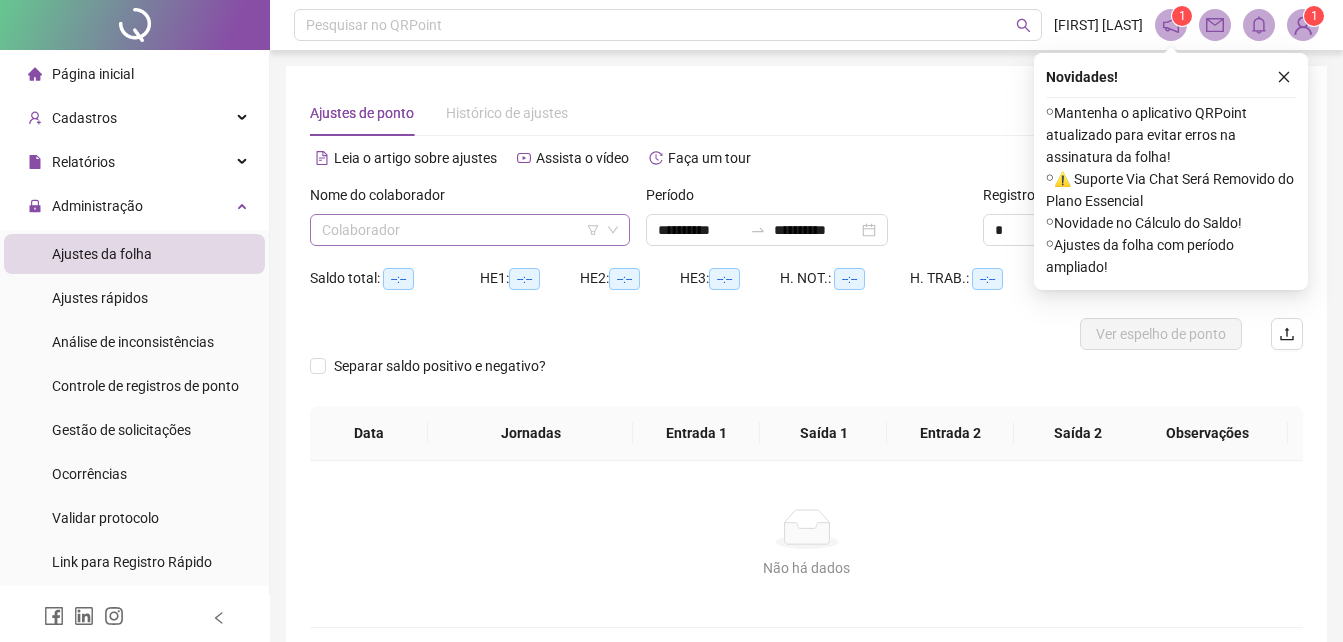click at bounding box center [461, 230] 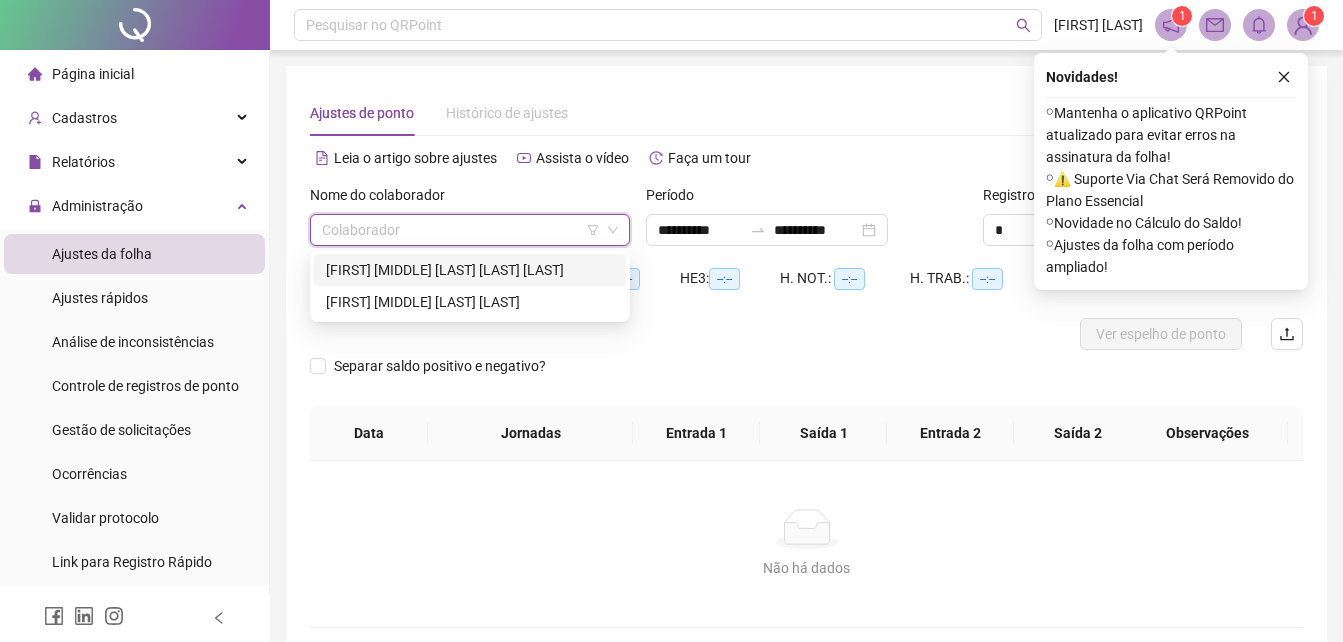 click on "[FIRST] [MIDDLE] [LAST] [LAST] [LAST]" at bounding box center [470, 270] 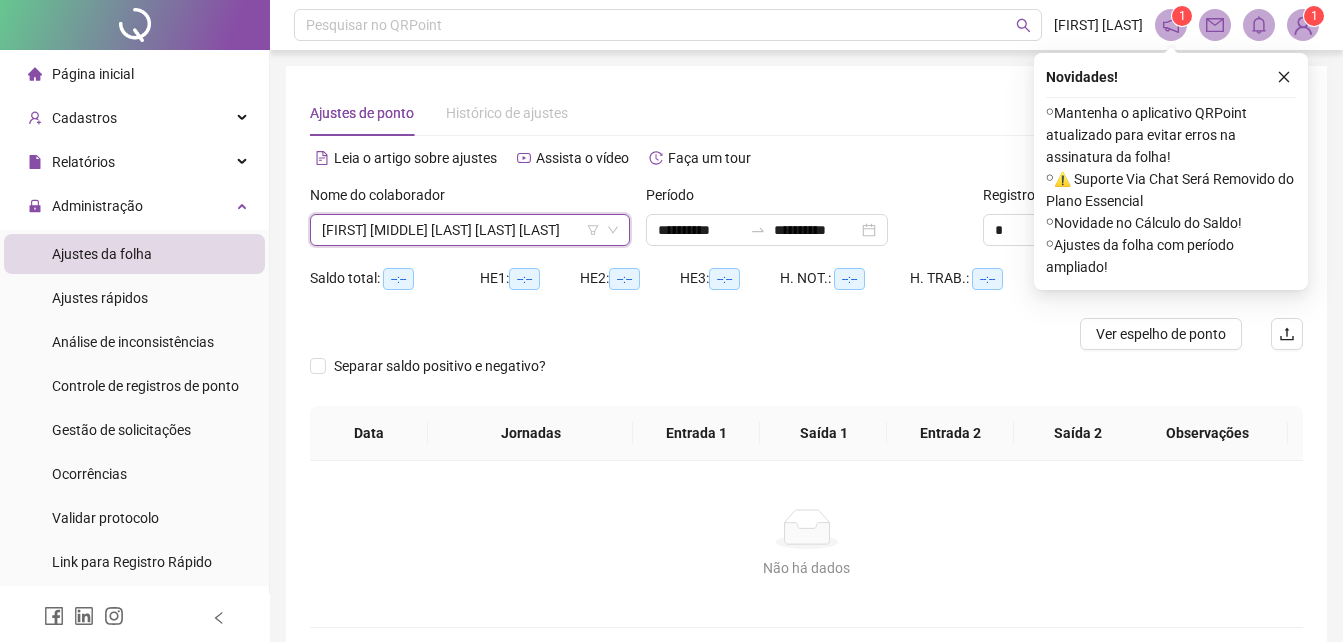 click on "Novidades ! ⚬  Mantenha o aplicativo QRPoint atualizado para evitar erros na assinatura da folha! ⚬  ⚠️ Suporte Via Chat Será Removido do Plano Essencial ⚬  Novidade no Cálculo do Saldo! ⚬  Ajustes da folha com período ampliado!" at bounding box center (1171, 171) 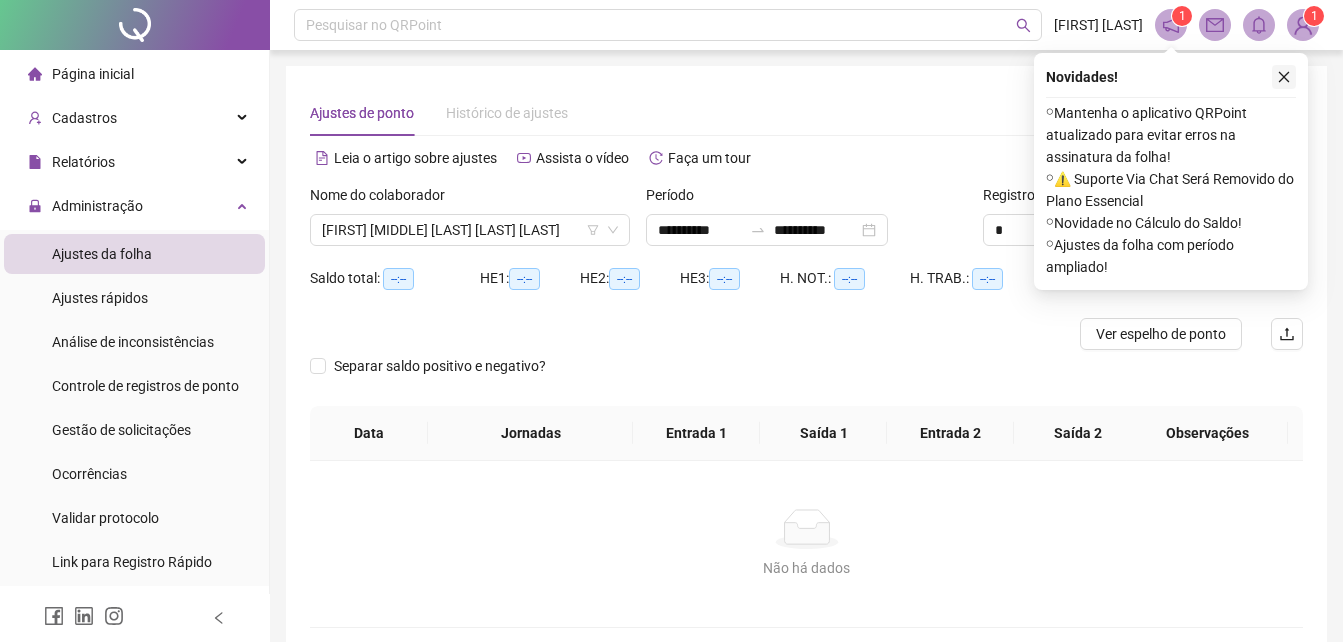 click 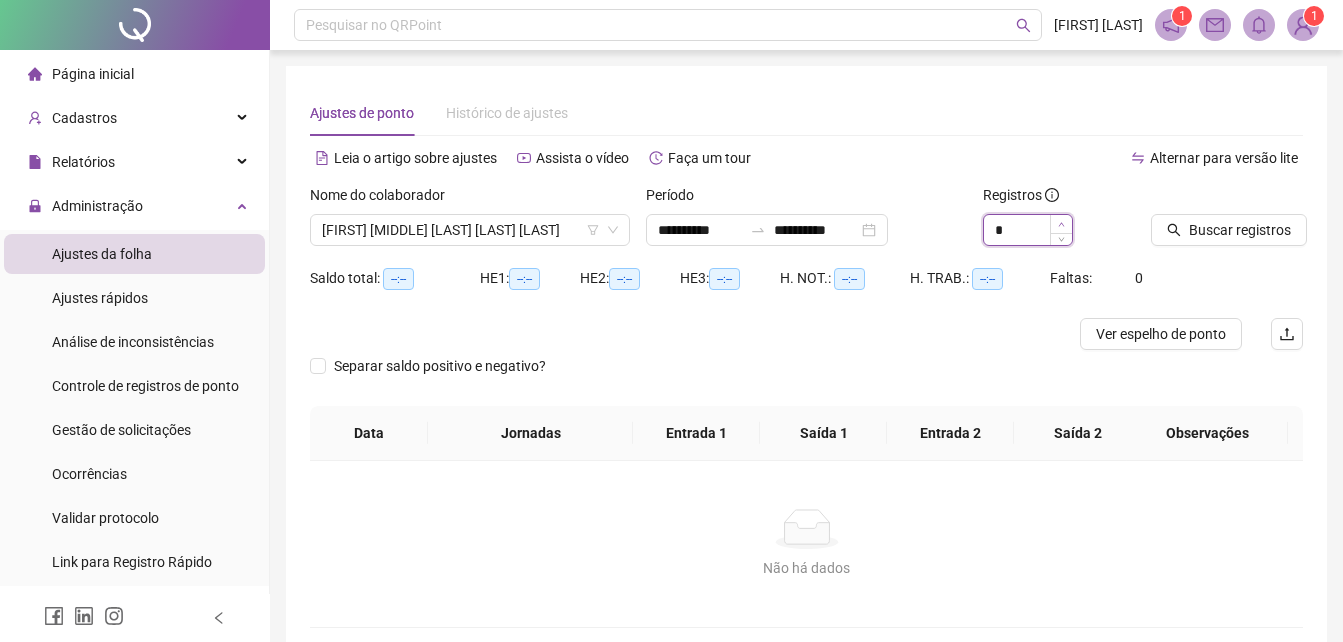 type on "*" 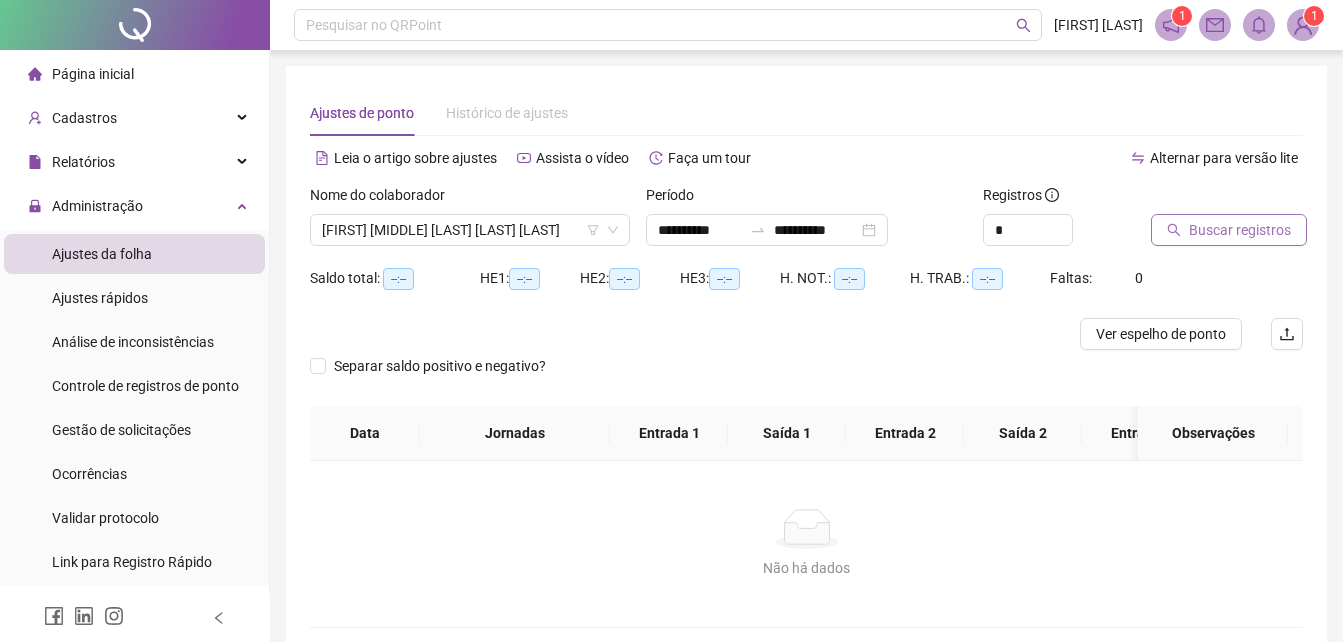 click on "Buscar registros" at bounding box center [1240, 230] 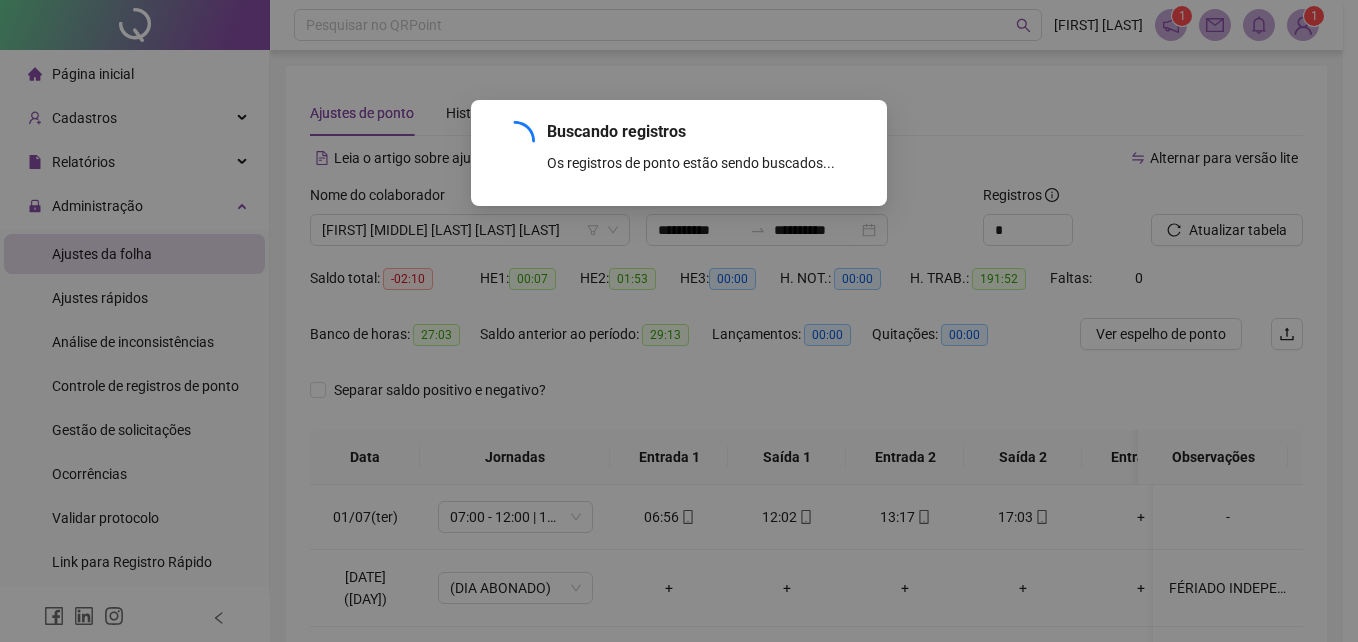 click on "Buscando registros Os registros de ponto estão sendo buscados... OK" at bounding box center (679, 321) 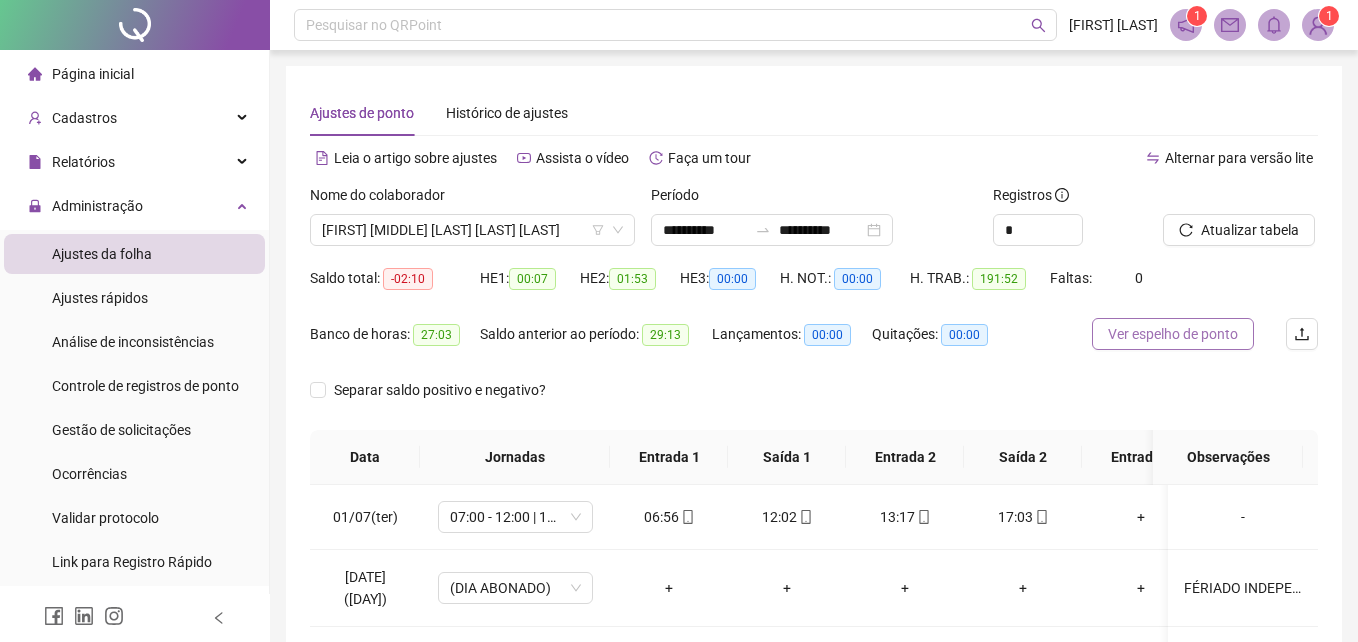 click on "Ver espelho de ponto" at bounding box center [1173, 334] 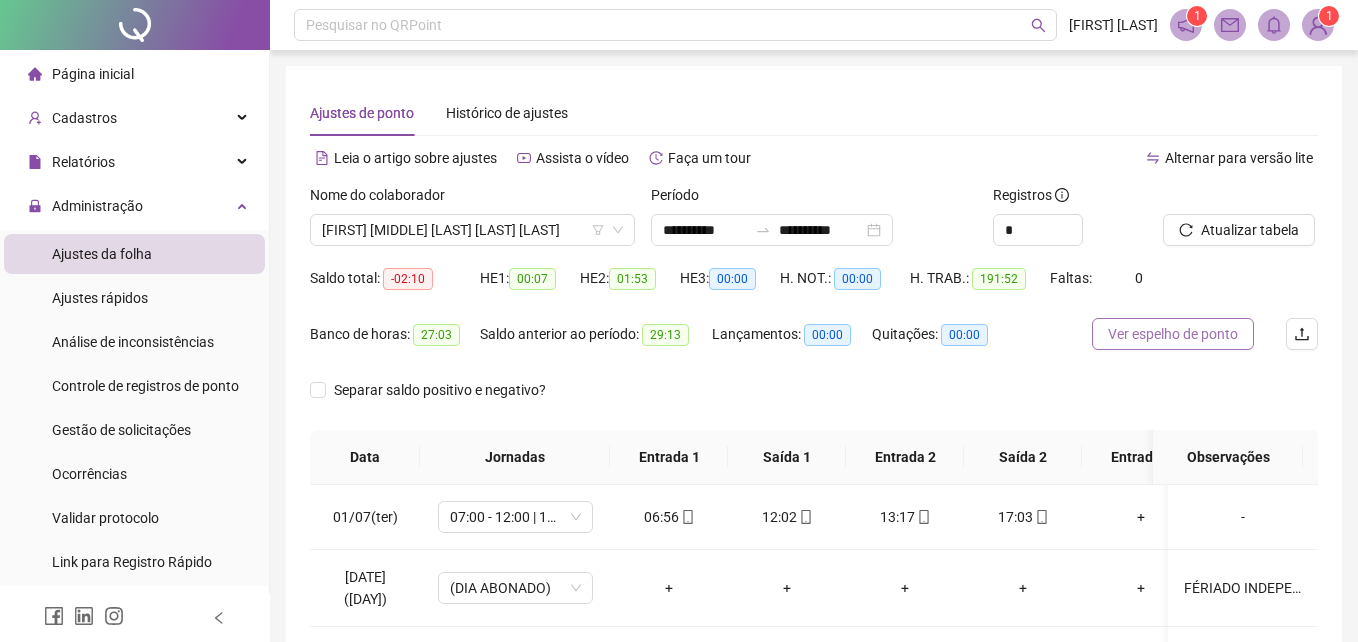 click on "Ver espelho de ponto" at bounding box center (1173, 334) 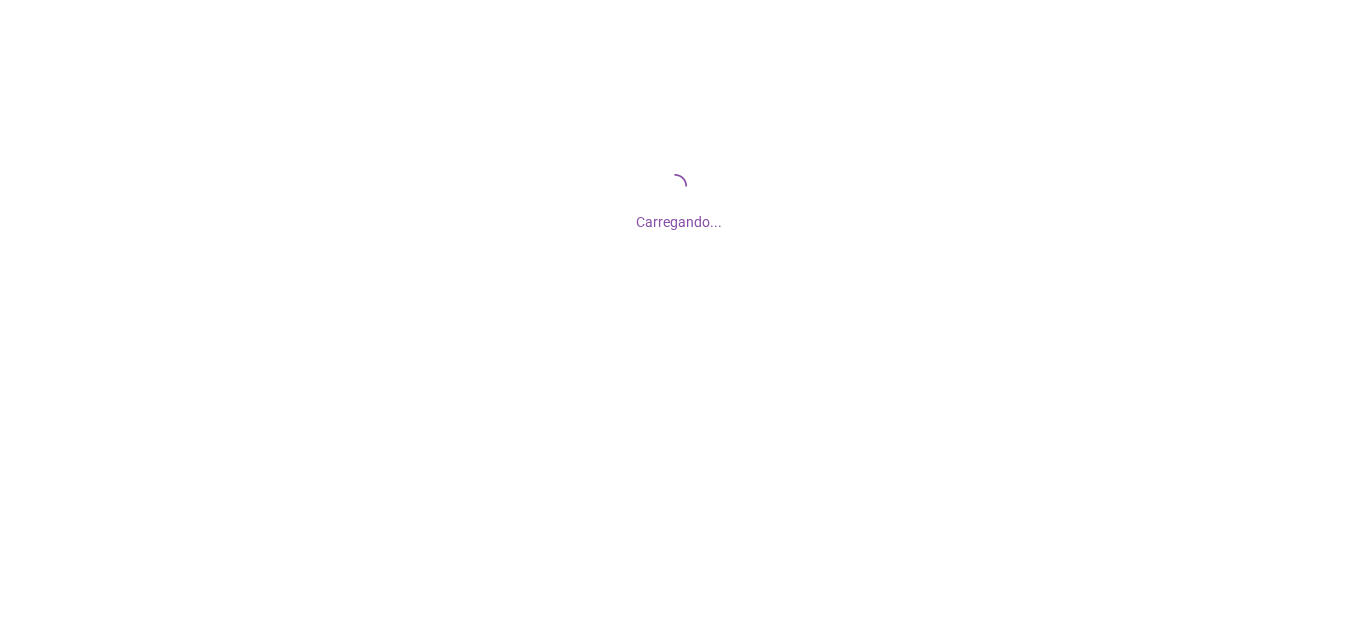 scroll, scrollTop: 0, scrollLeft: 0, axis: both 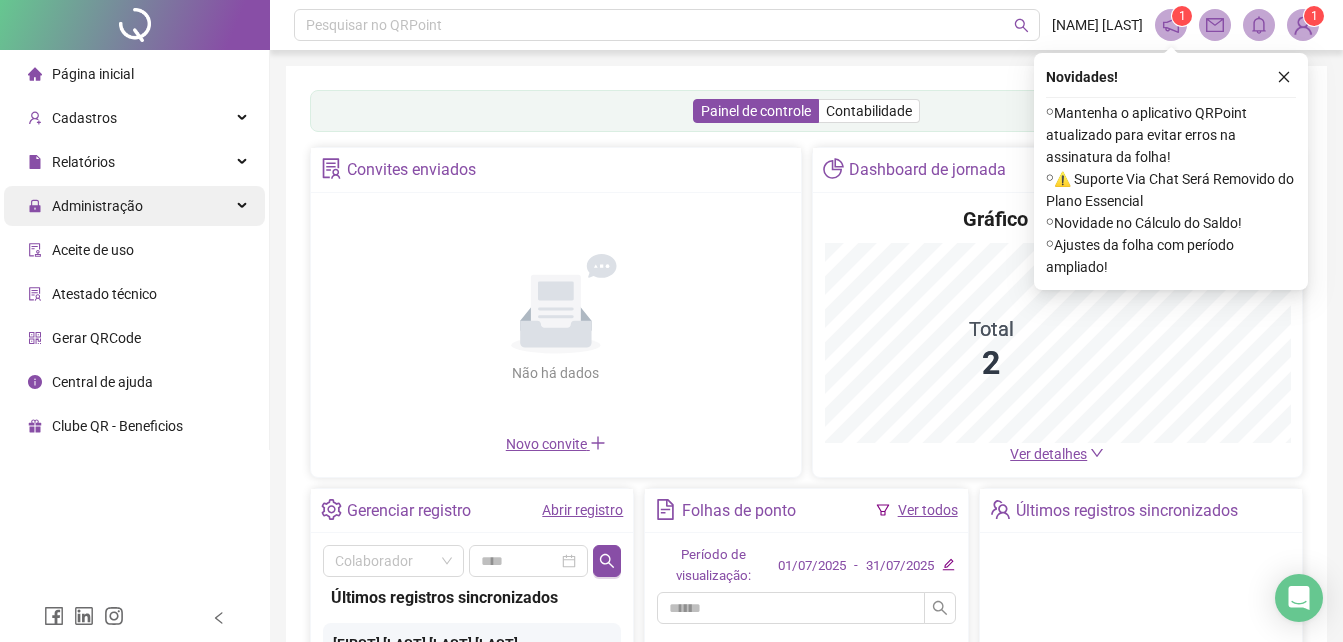 click on "Administração" at bounding box center [85, 206] 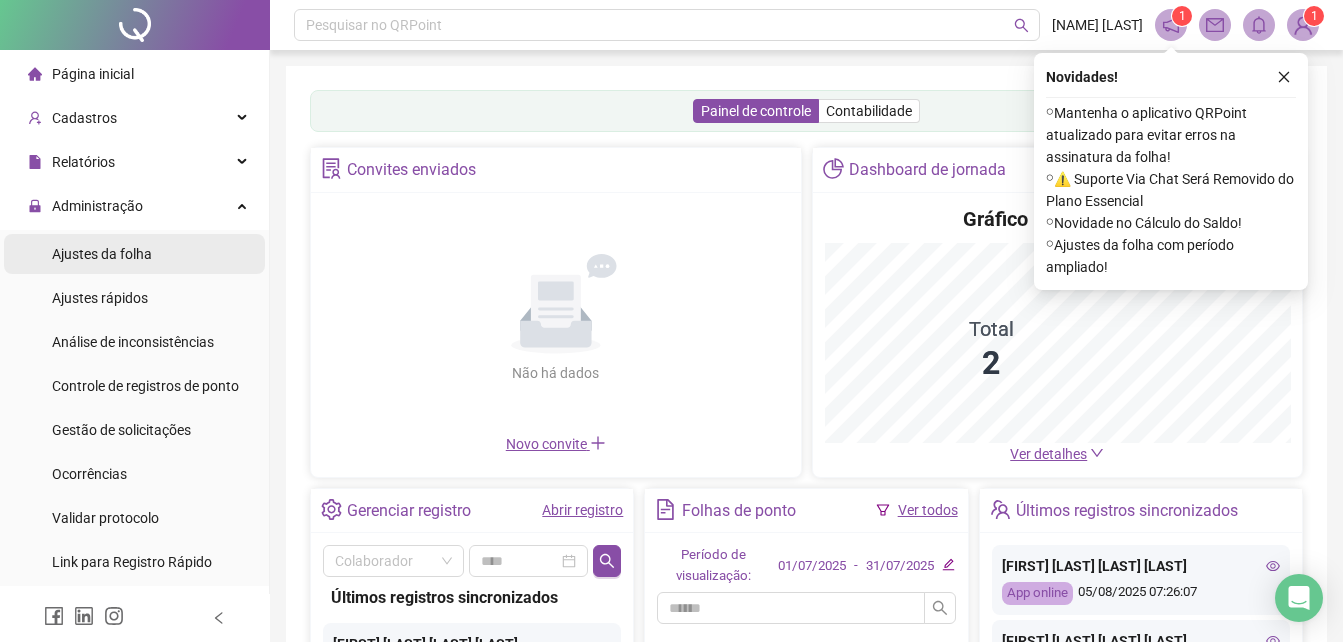 click on "Ajustes da folha" at bounding box center [102, 254] 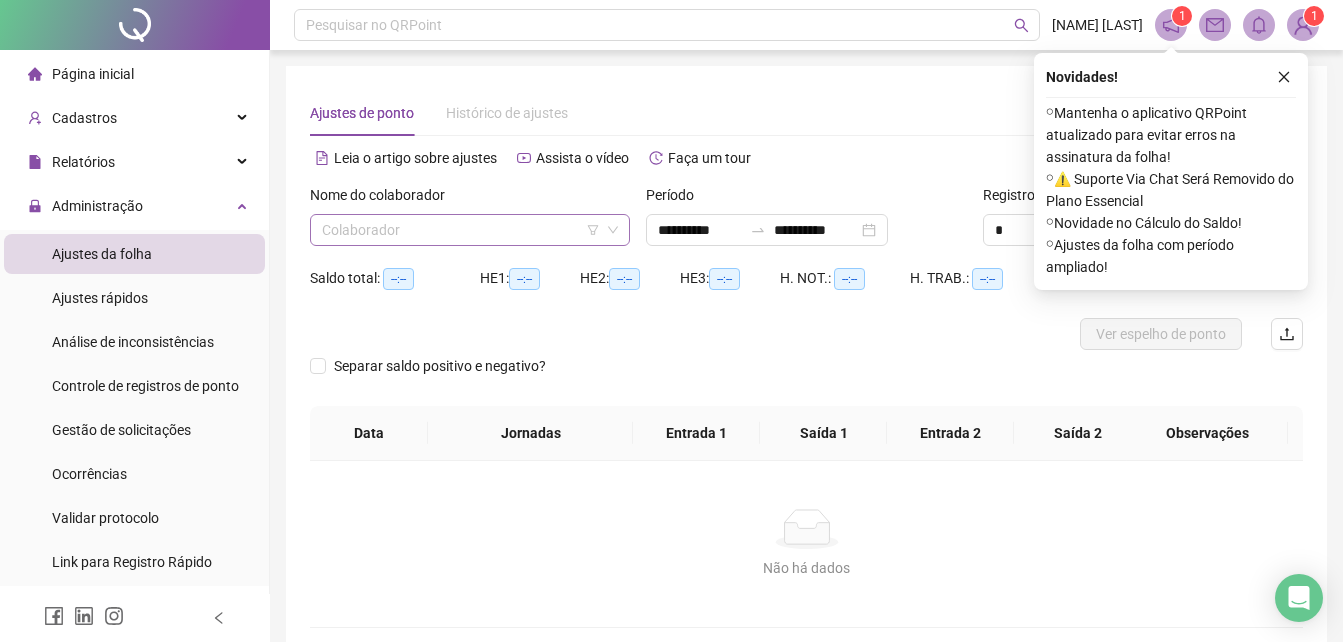 click at bounding box center (461, 230) 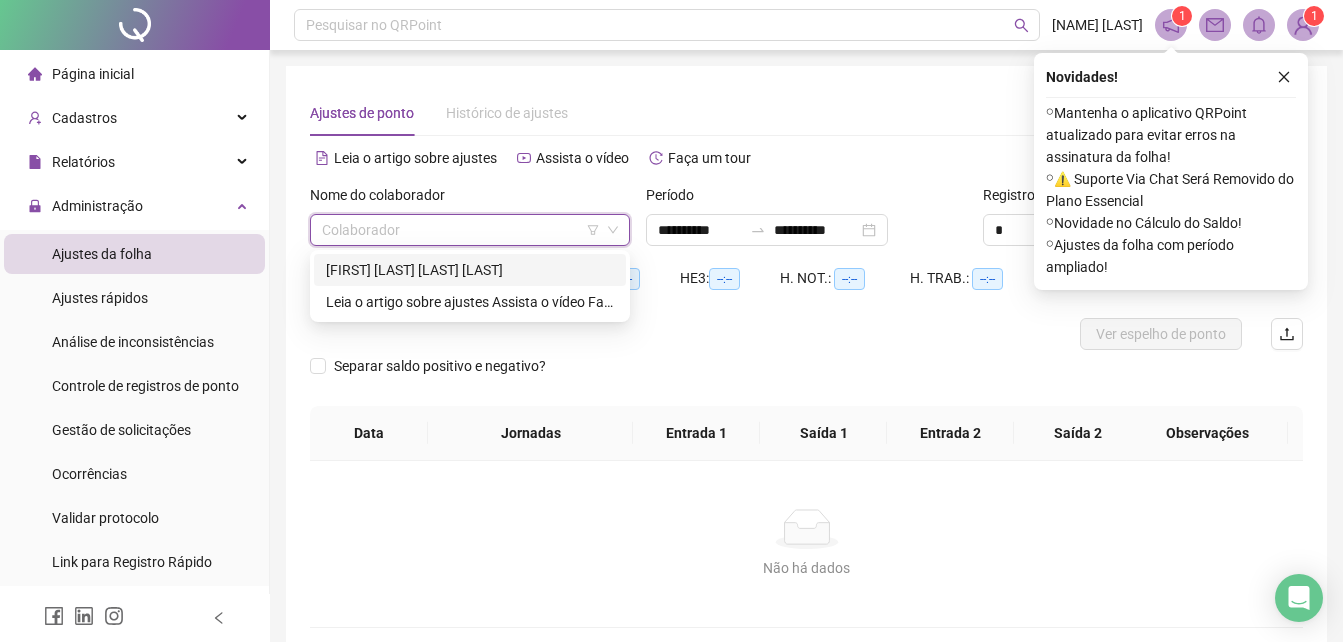 click on "CRISTIANE DAYSE HENRIQUES DA SILVA SANTOS" at bounding box center (470, 270) 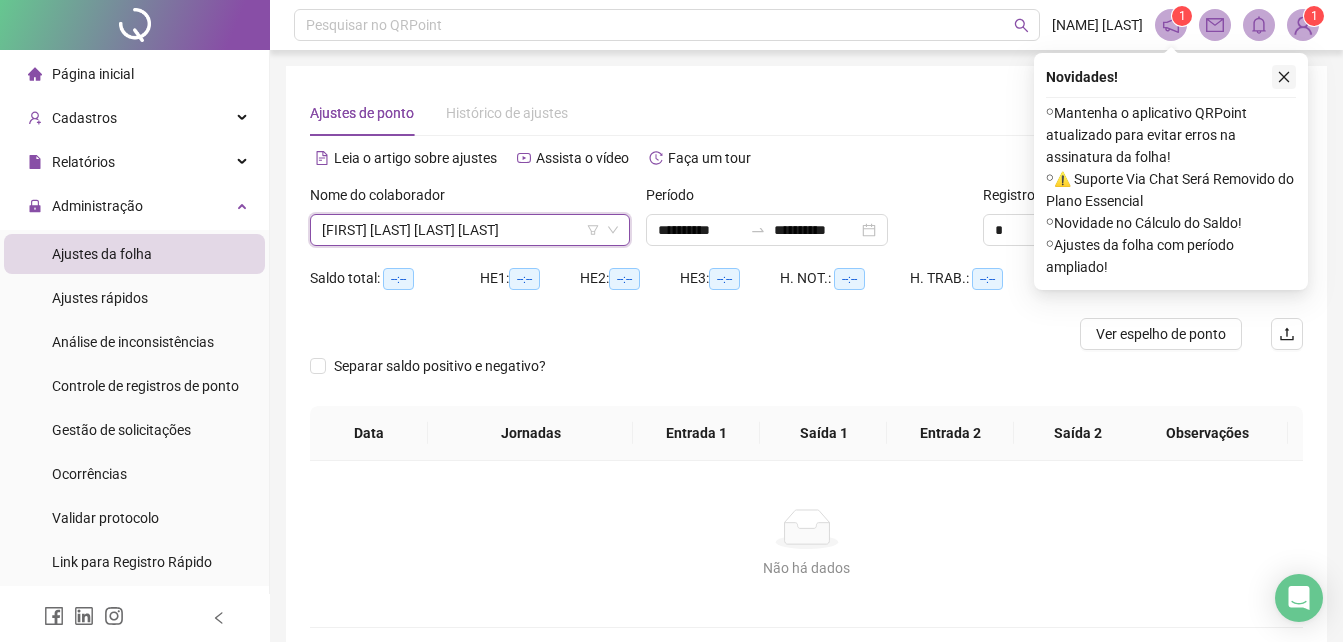 drag, startPoint x: 1280, startPoint y: 77, endPoint x: 1264, endPoint y: 85, distance: 17.888544 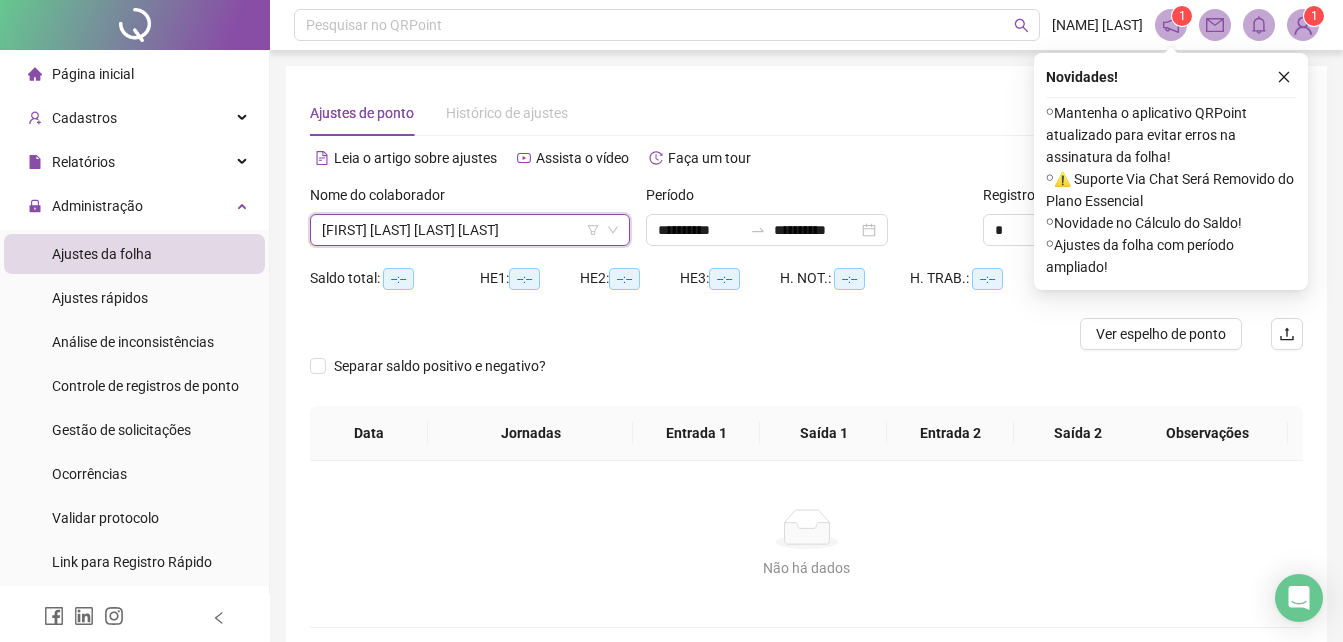 click 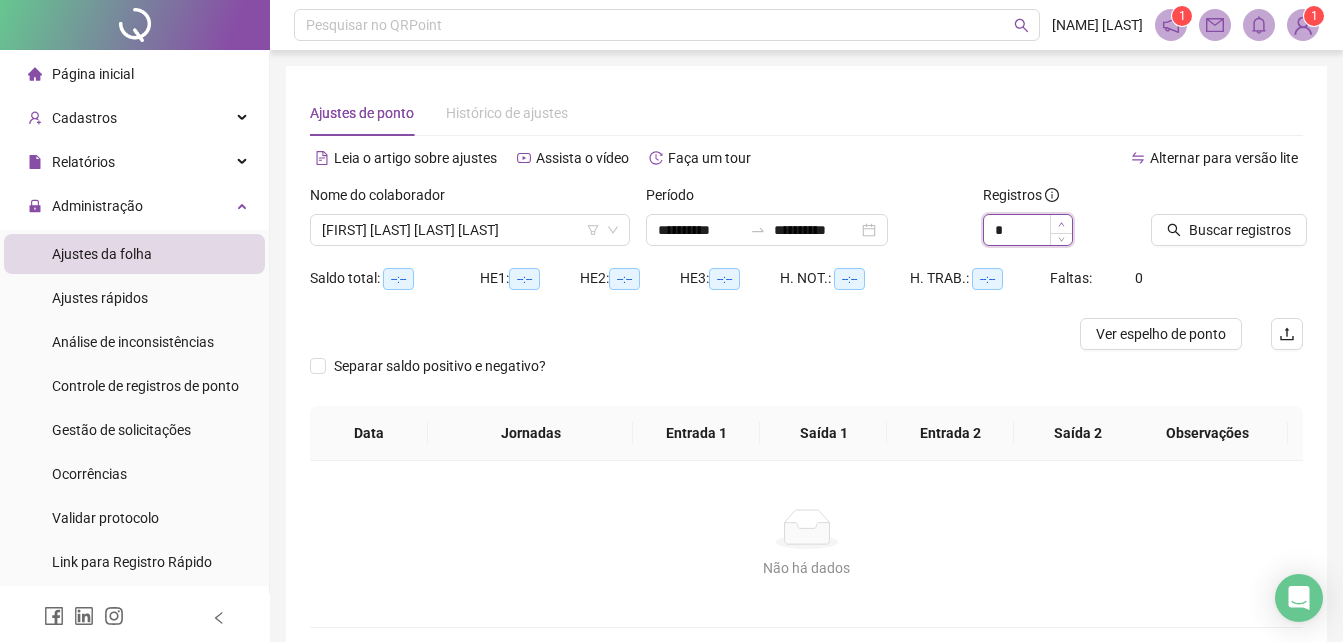 type on "*" 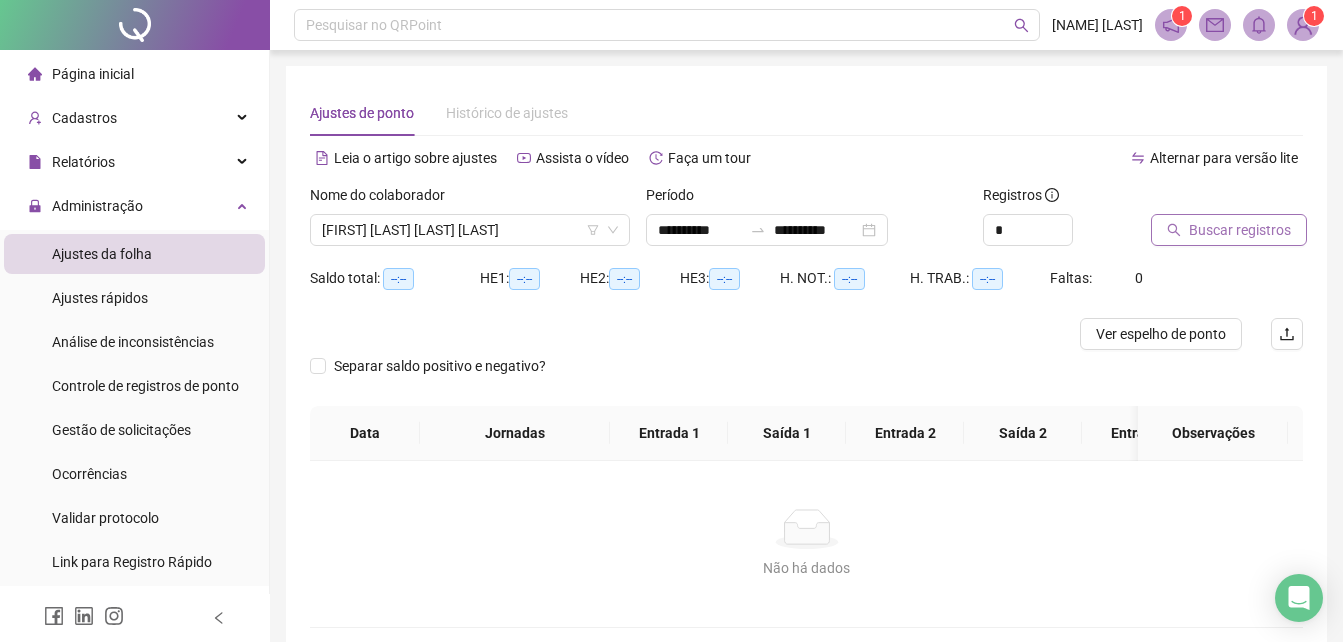 click on "Buscar registros" at bounding box center (1229, 230) 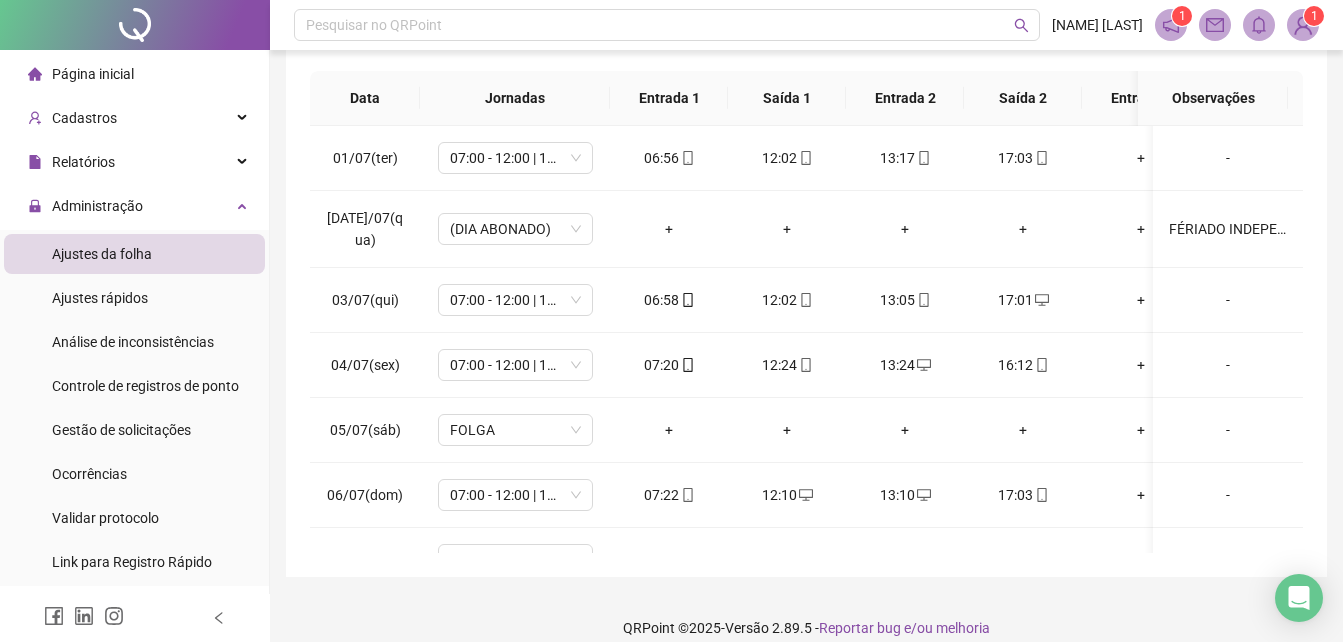 scroll, scrollTop: 380, scrollLeft: 0, axis: vertical 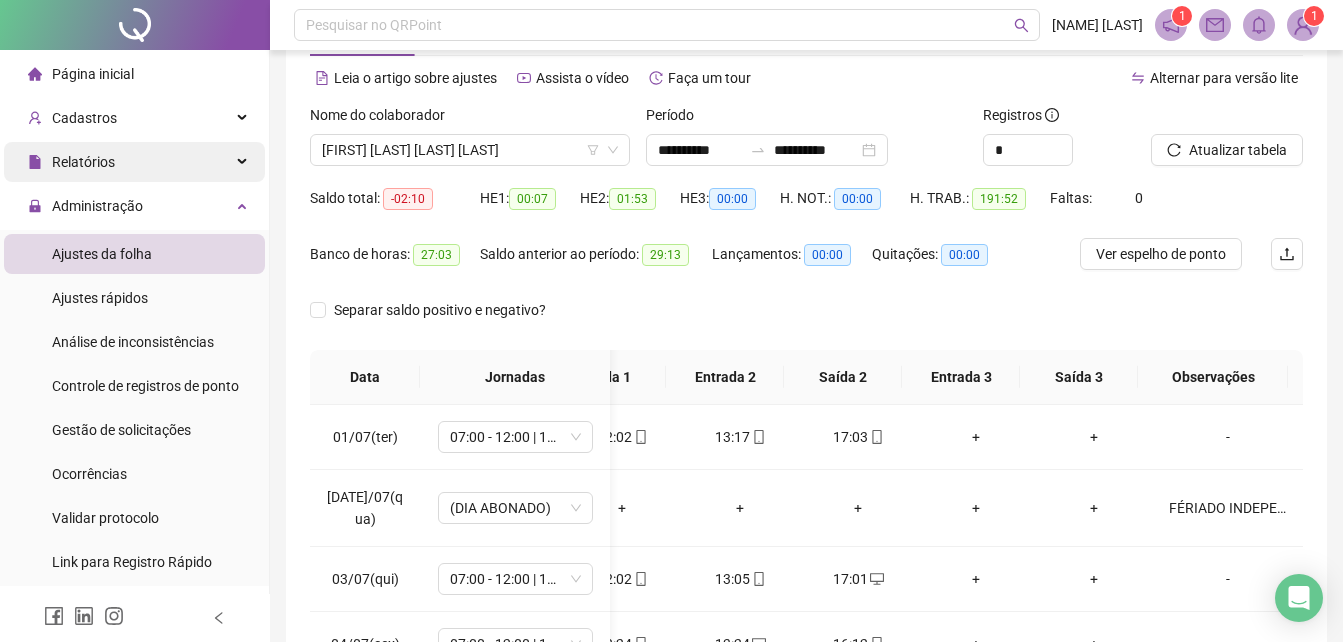 click on "Relatórios" at bounding box center (83, 162) 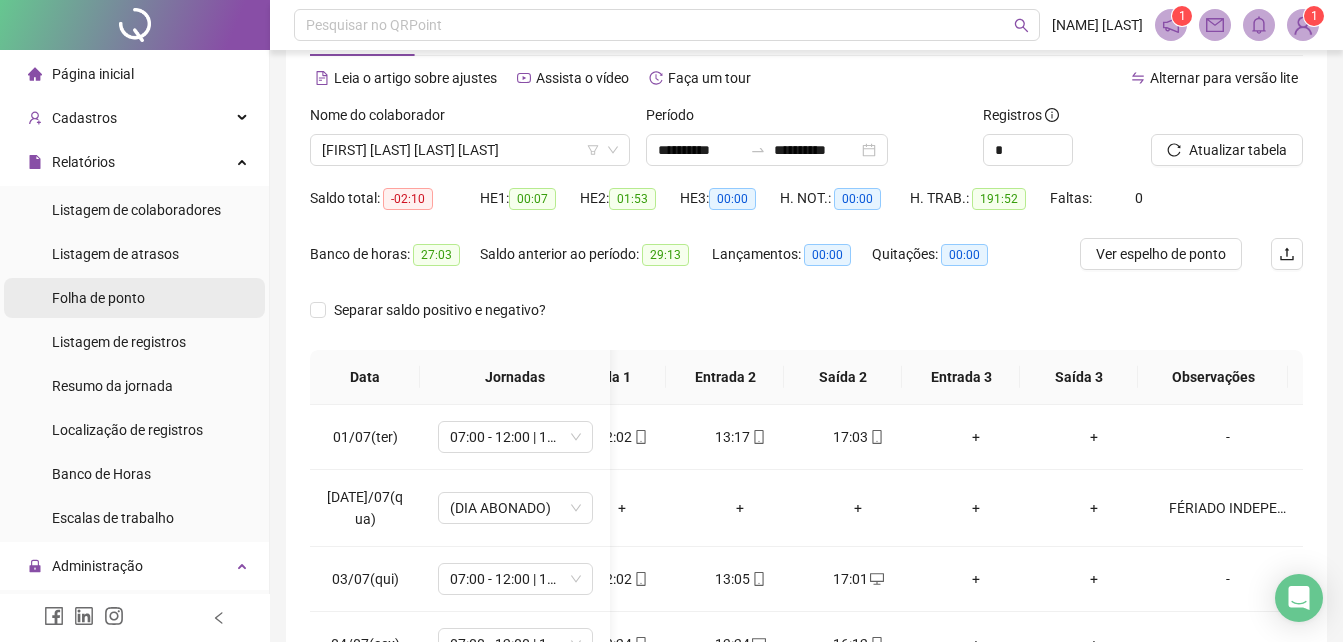 click on "Folha de ponto" at bounding box center (98, 298) 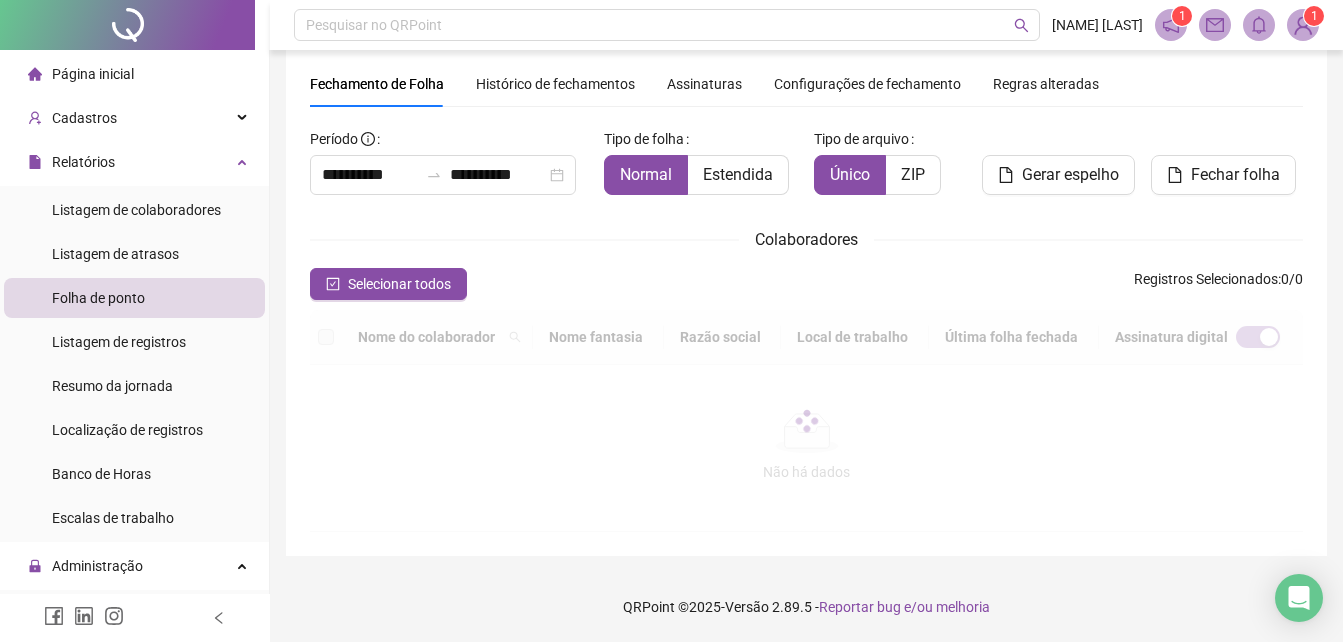 scroll, scrollTop: 61, scrollLeft: 0, axis: vertical 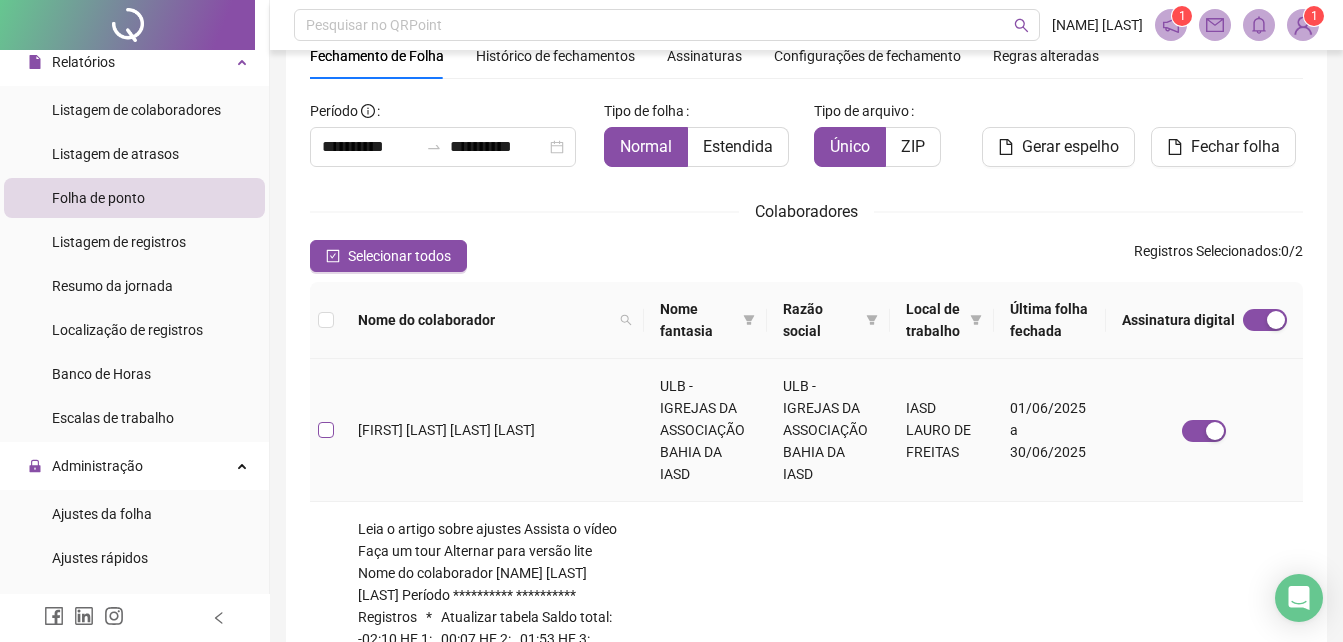 click at bounding box center [326, 430] 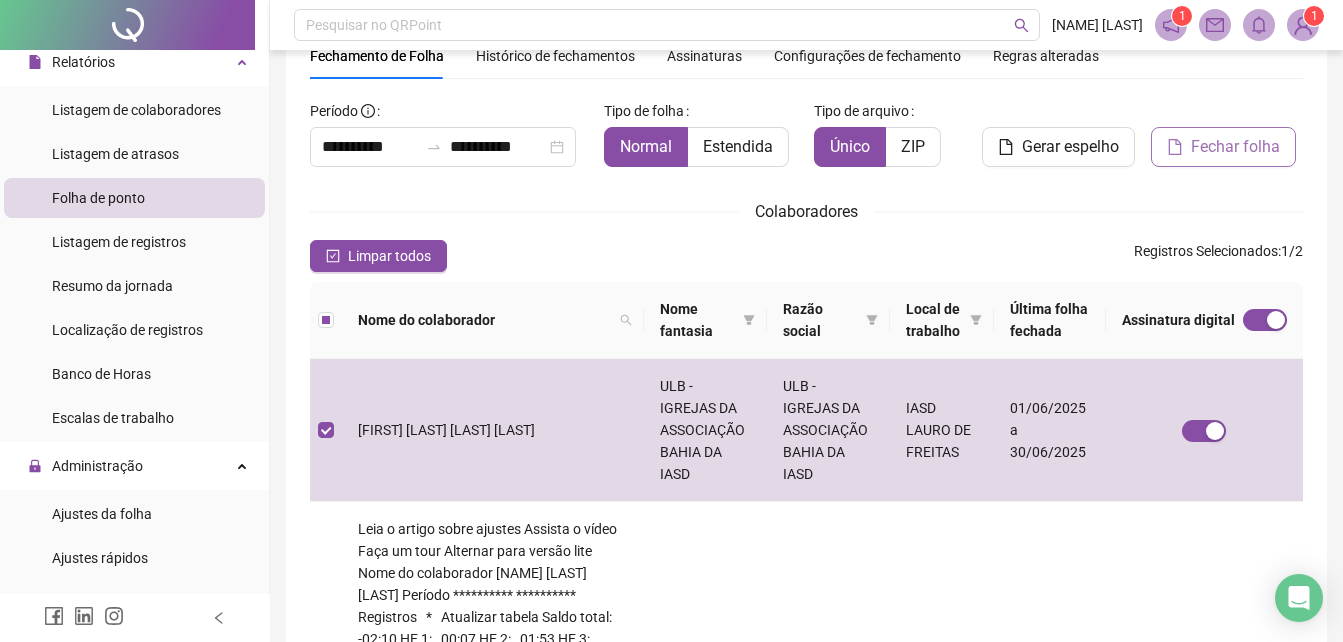 click on "Fechar folha" at bounding box center (1235, 147) 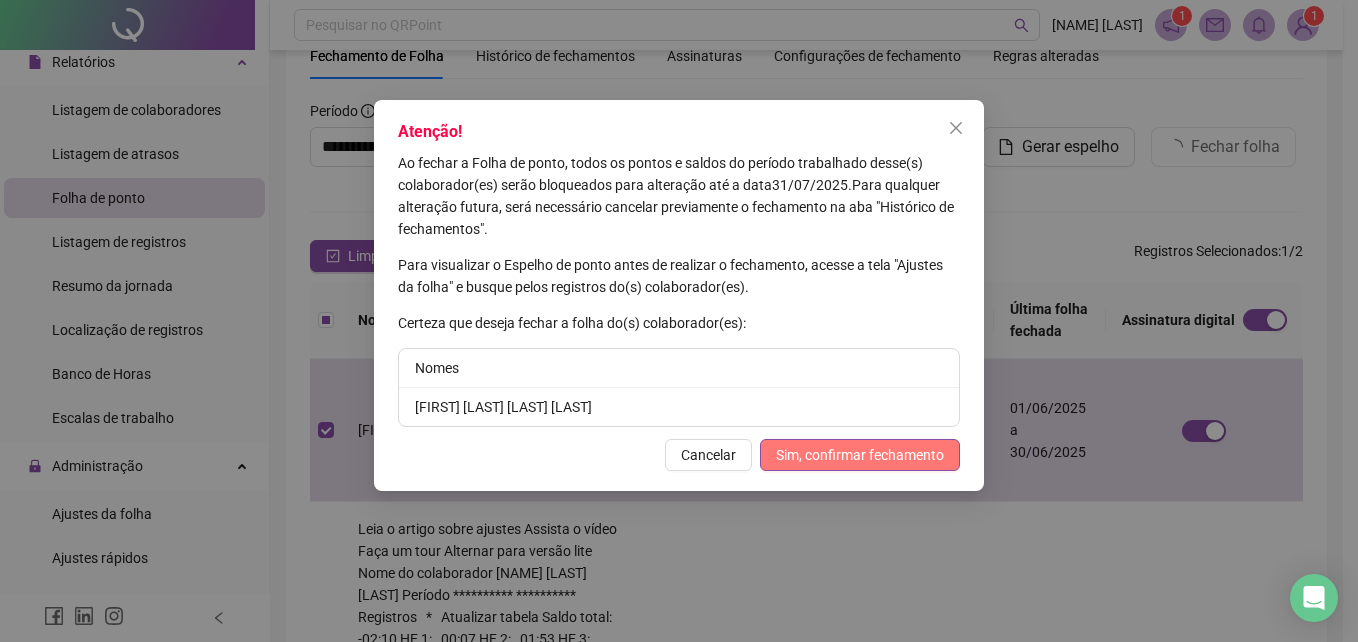 click on "Sim, confirmar fechamento" at bounding box center [860, 455] 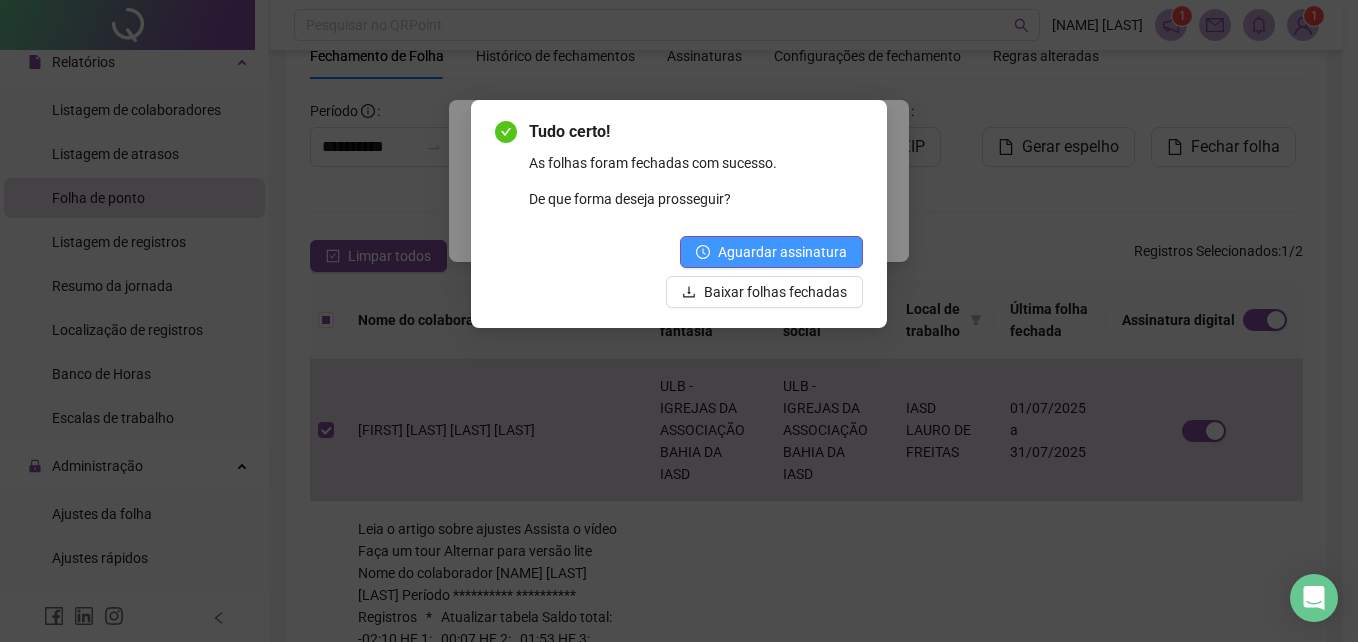 click on "Aguardar assinatura" at bounding box center (782, 252) 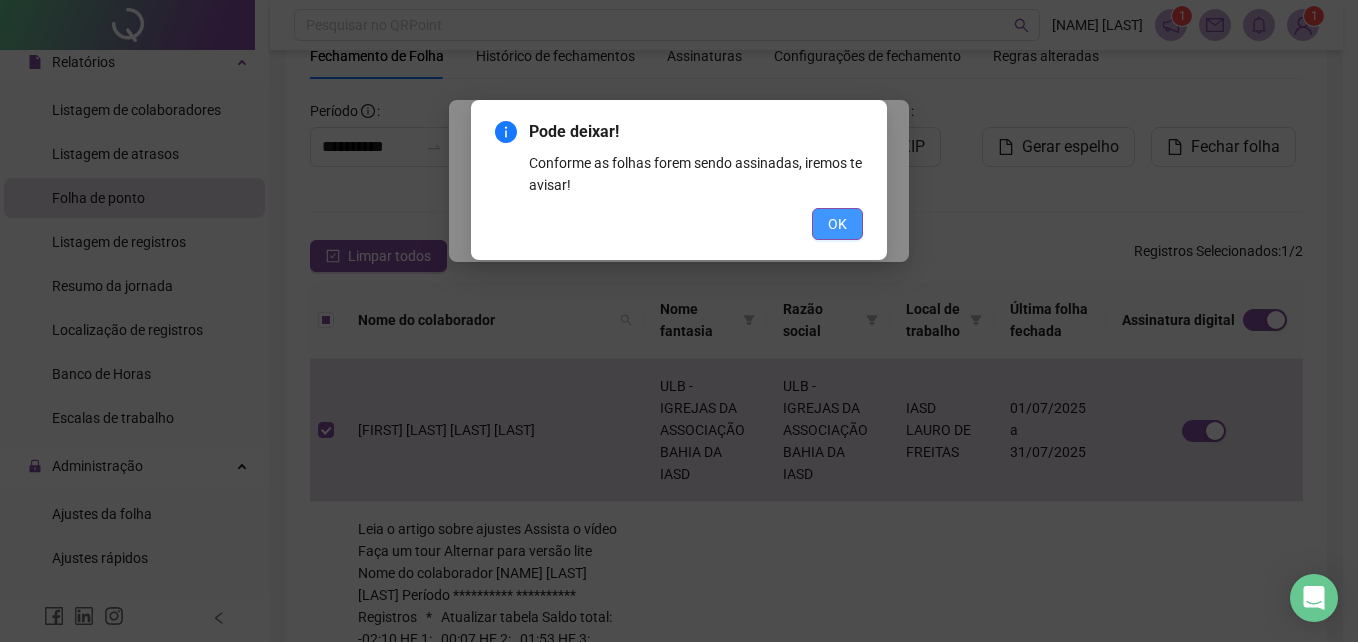 click on "OK" at bounding box center (837, 224) 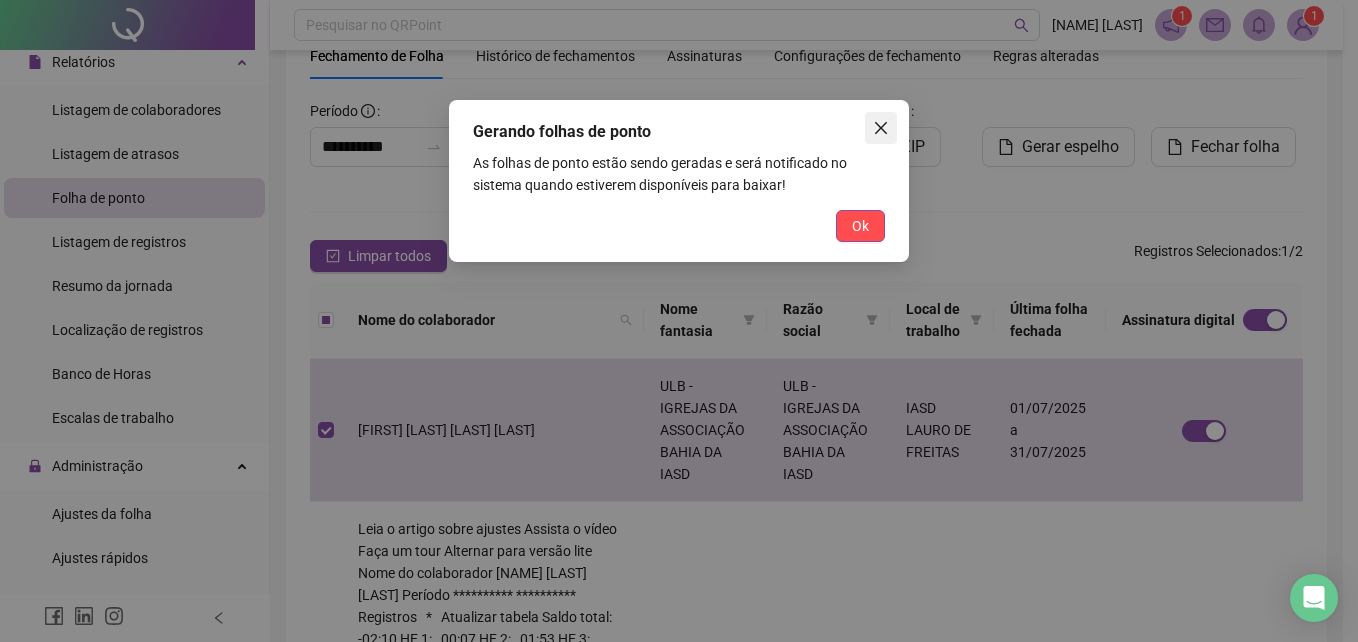 click 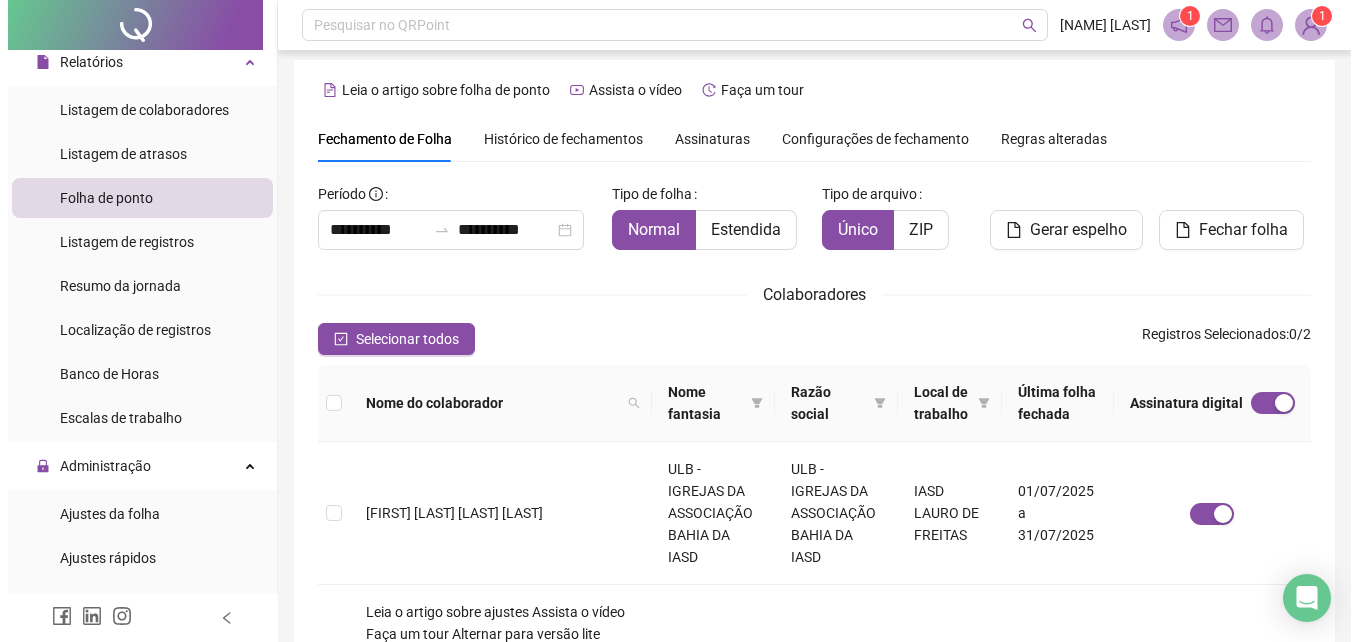 scroll, scrollTop: 0, scrollLeft: 0, axis: both 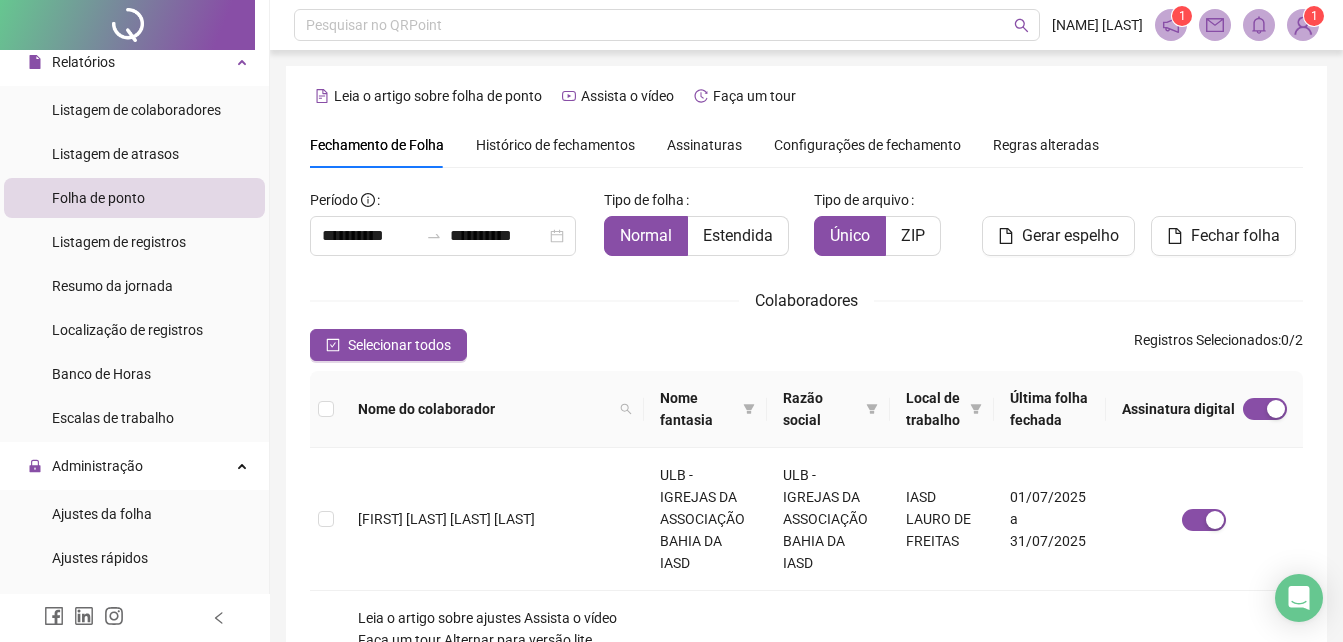 click at bounding box center (1303, 25) 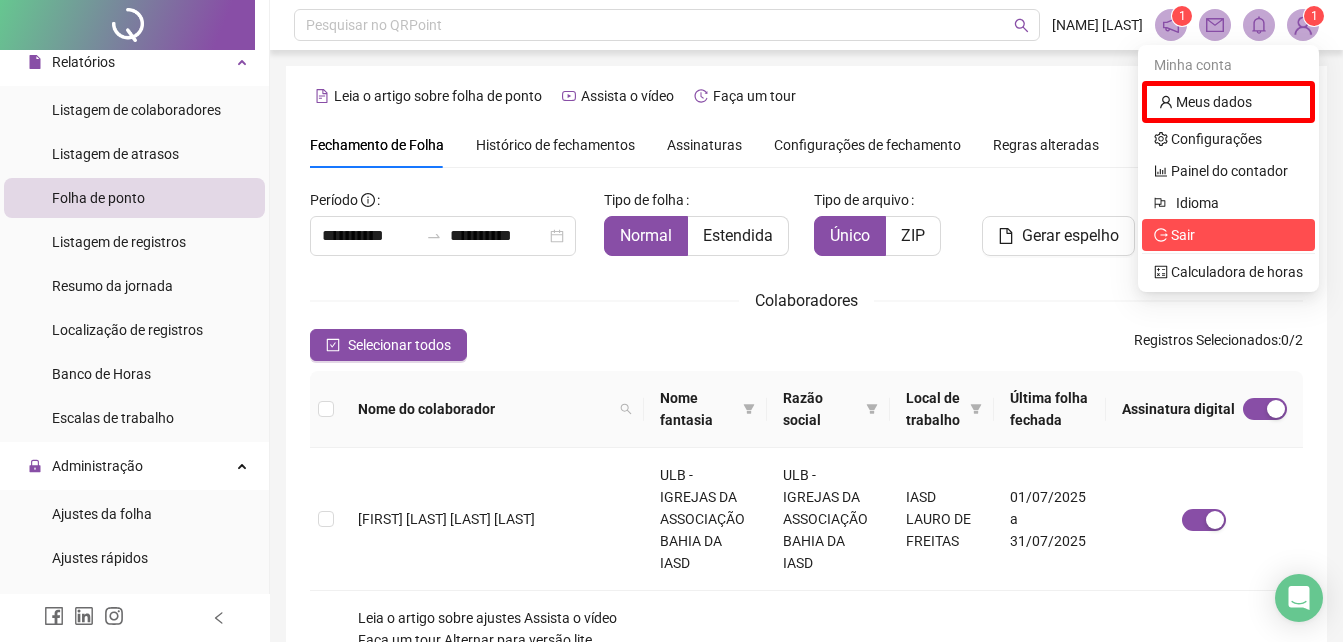 click on "Sair" at bounding box center (1228, 235) 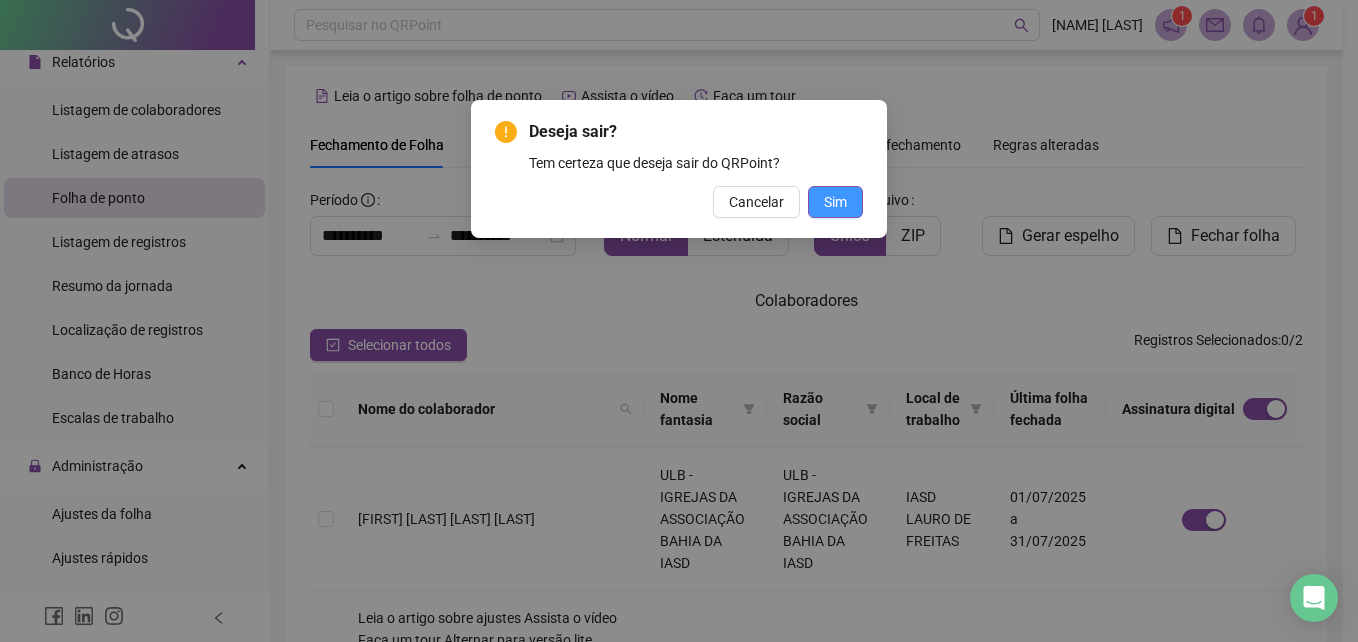click on "Sim" at bounding box center (835, 202) 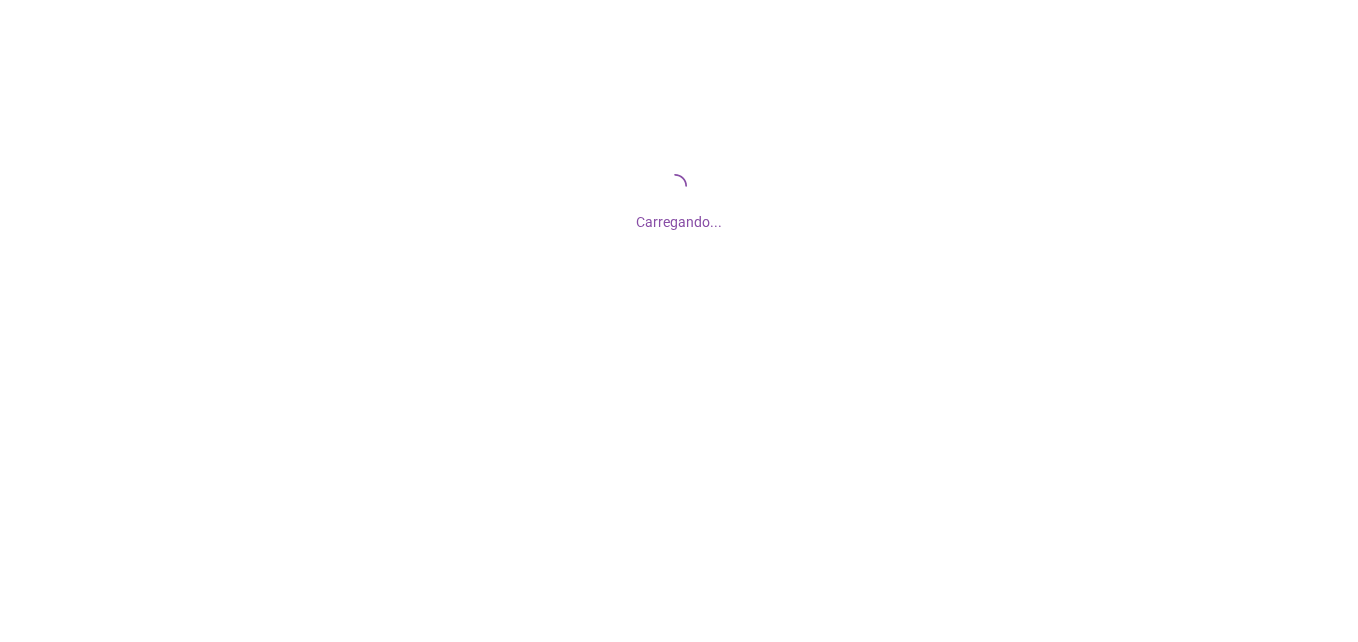 scroll, scrollTop: 0, scrollLeft: 0, axis: both 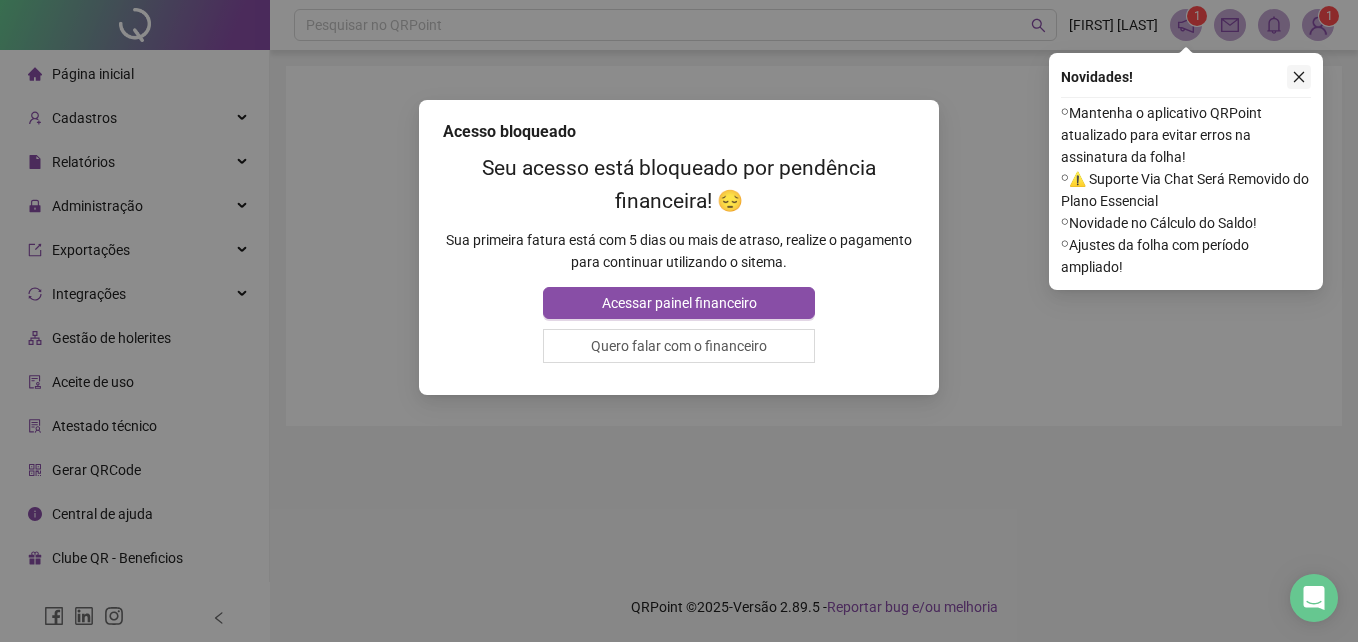 click at bounding box center [1299, 77] 